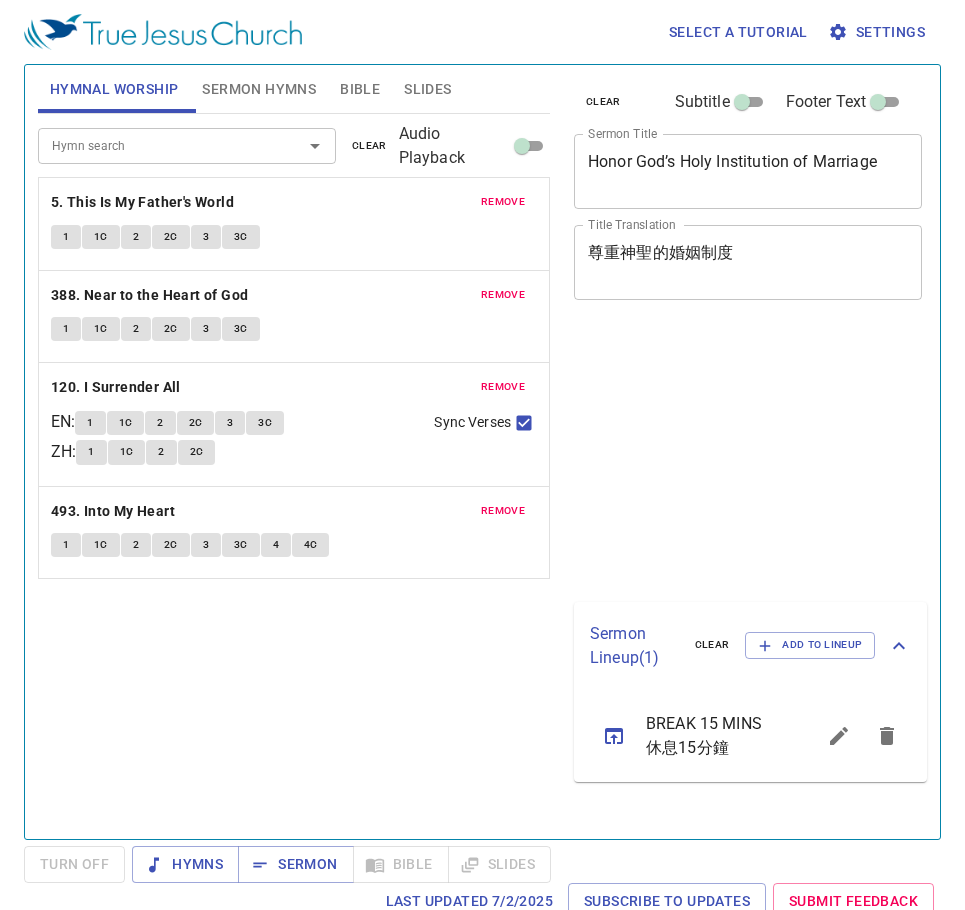 scroll, scrollTop: 0, scrollLeft: 0, axis: both 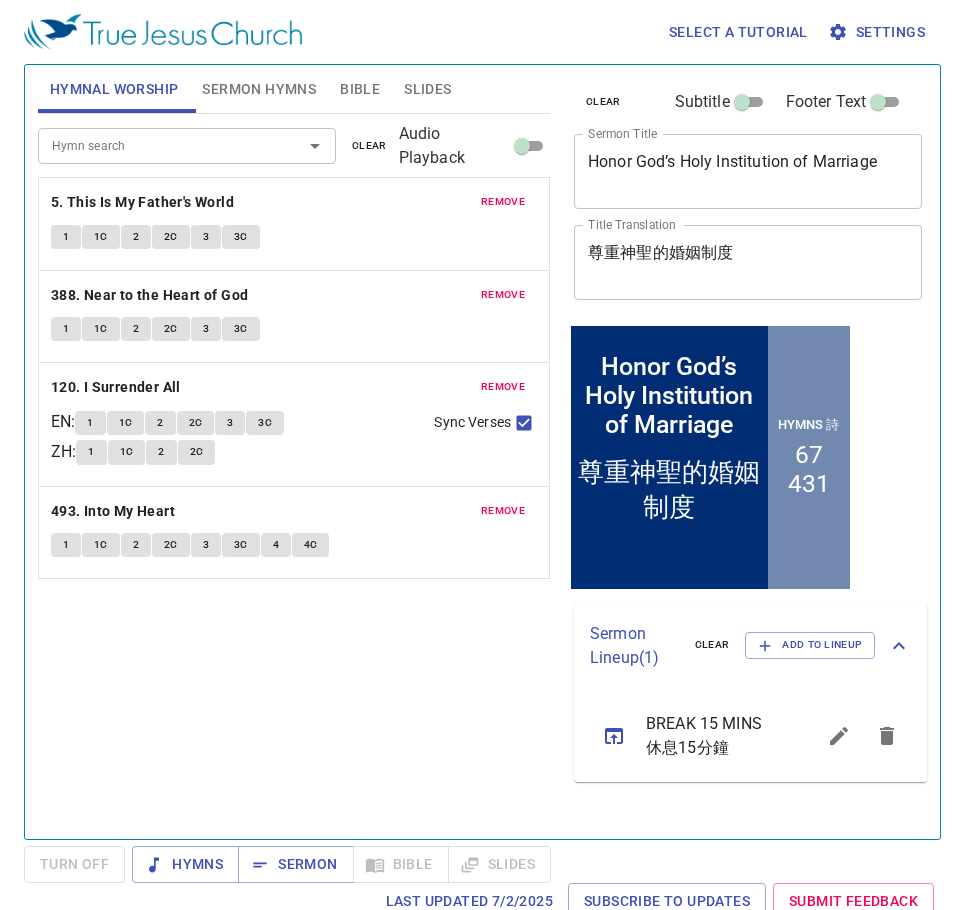 click on "clear" at bounding box center (369, 146) 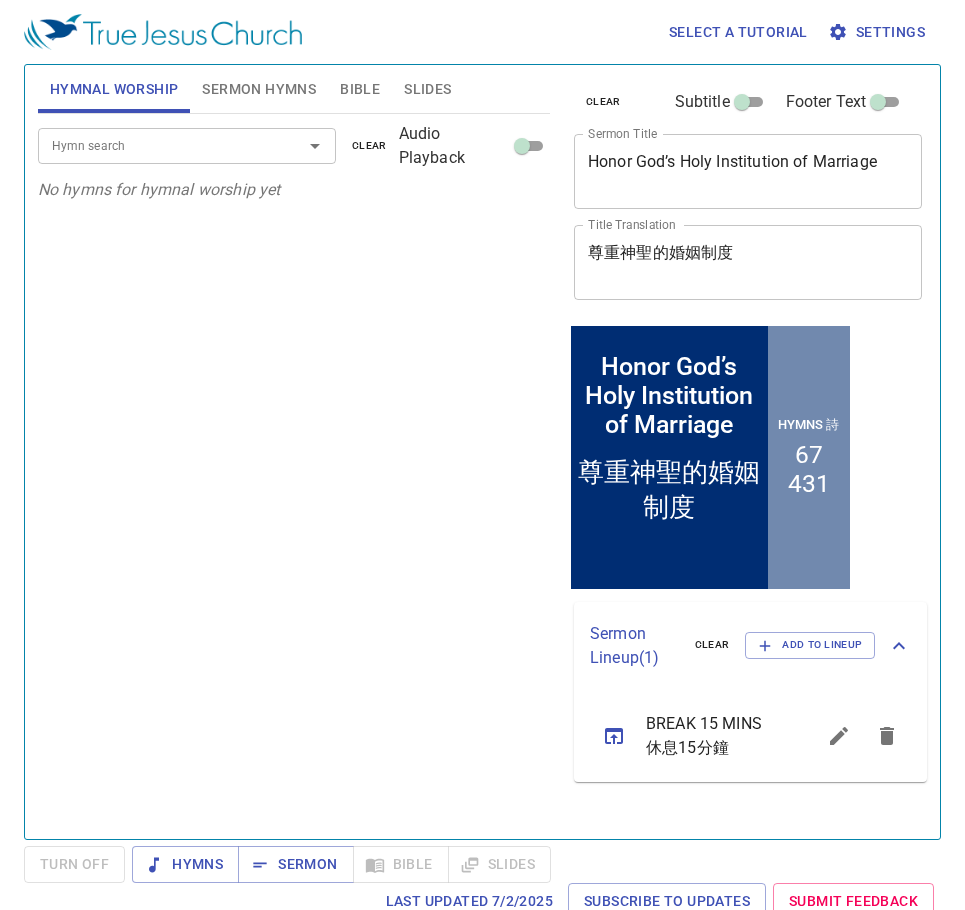 click on "Hymn search" at bounding box center [157, 145] 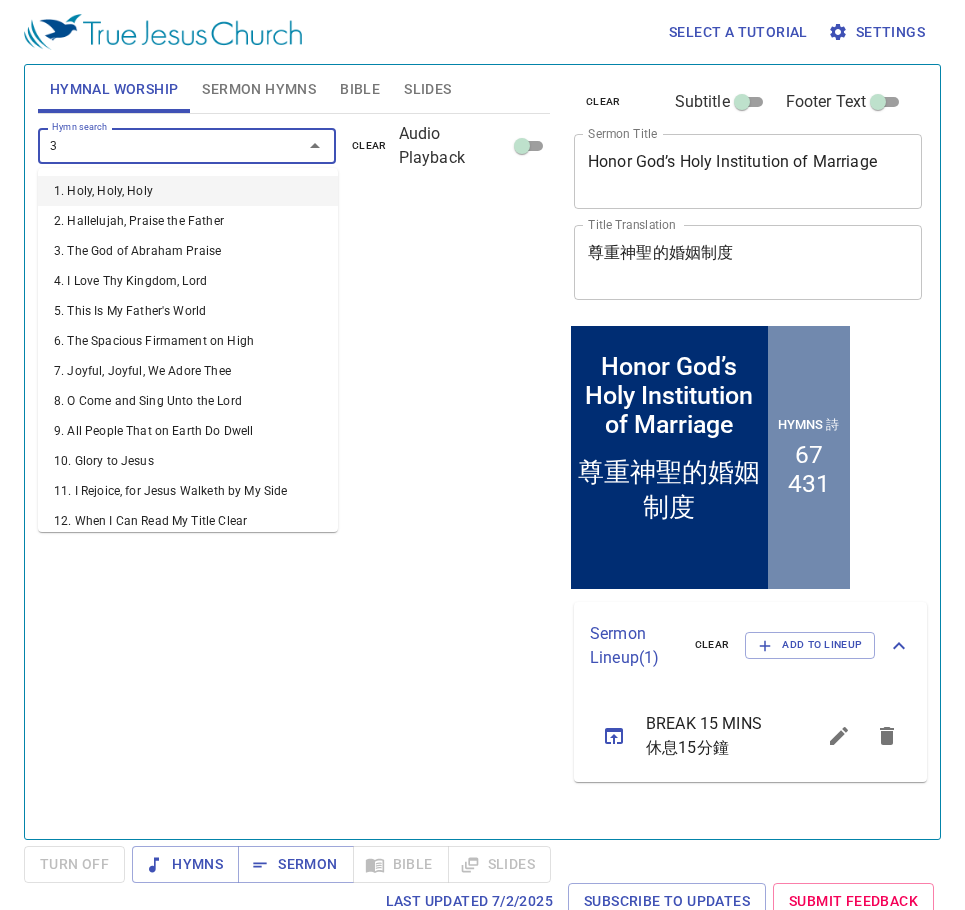 type on "36" 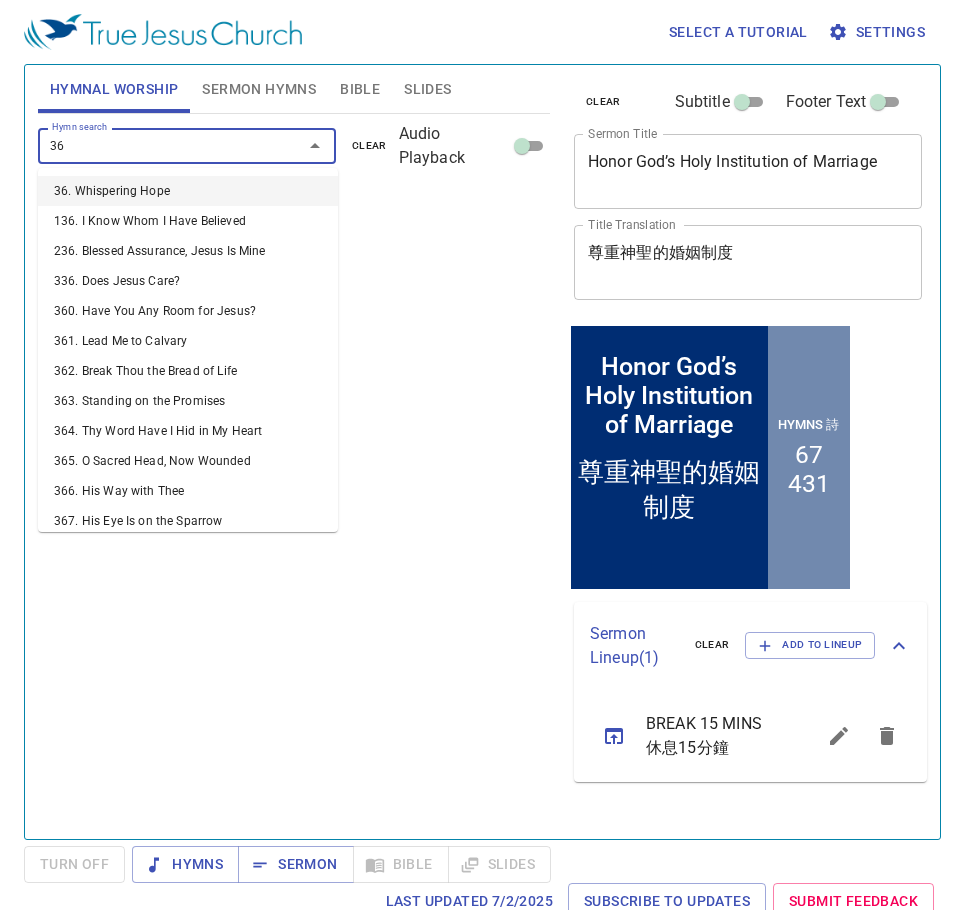 click on "36. Whispering Hope" at bounding box center (188, 191) 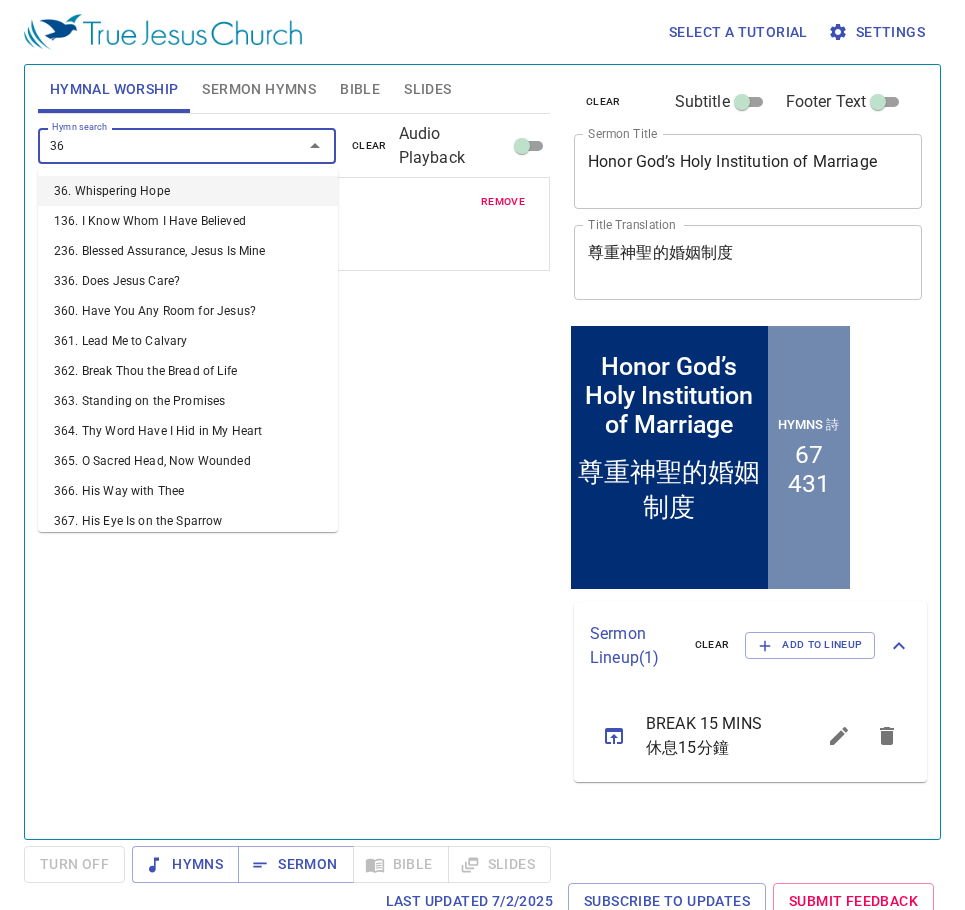 type on "364" 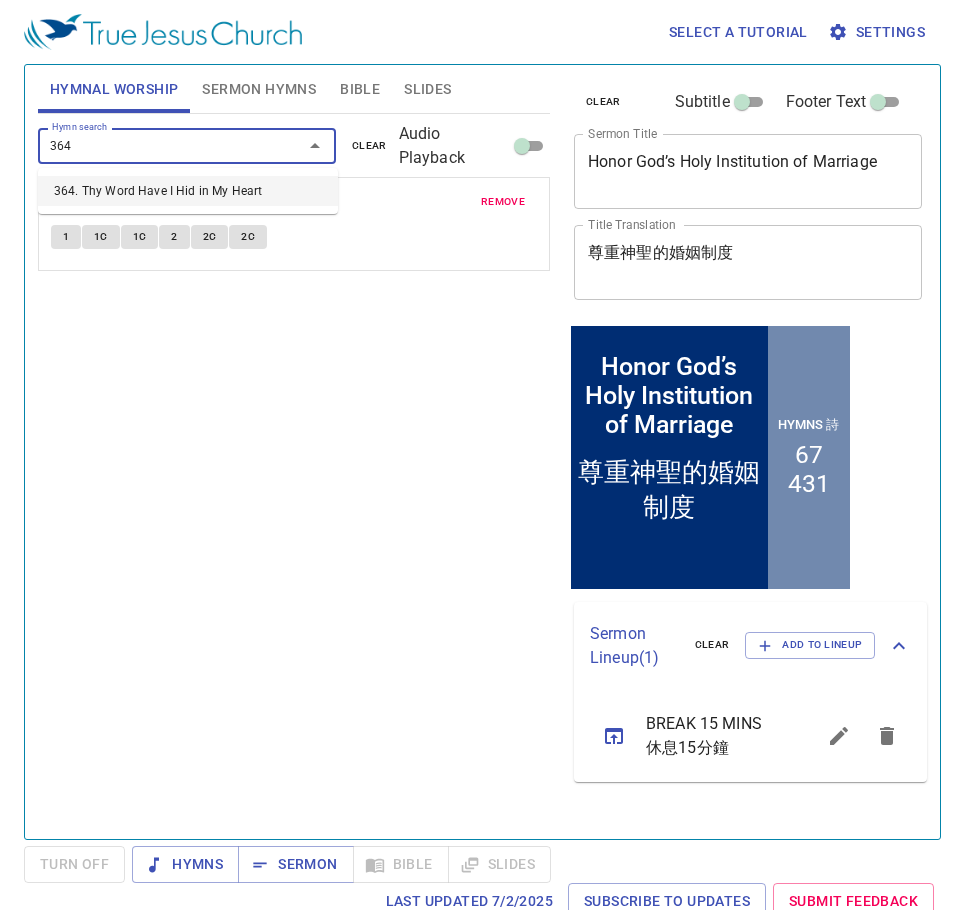 click on "364. Thy Word Have I Hid in My Heart" at bounding box center [188, 191] 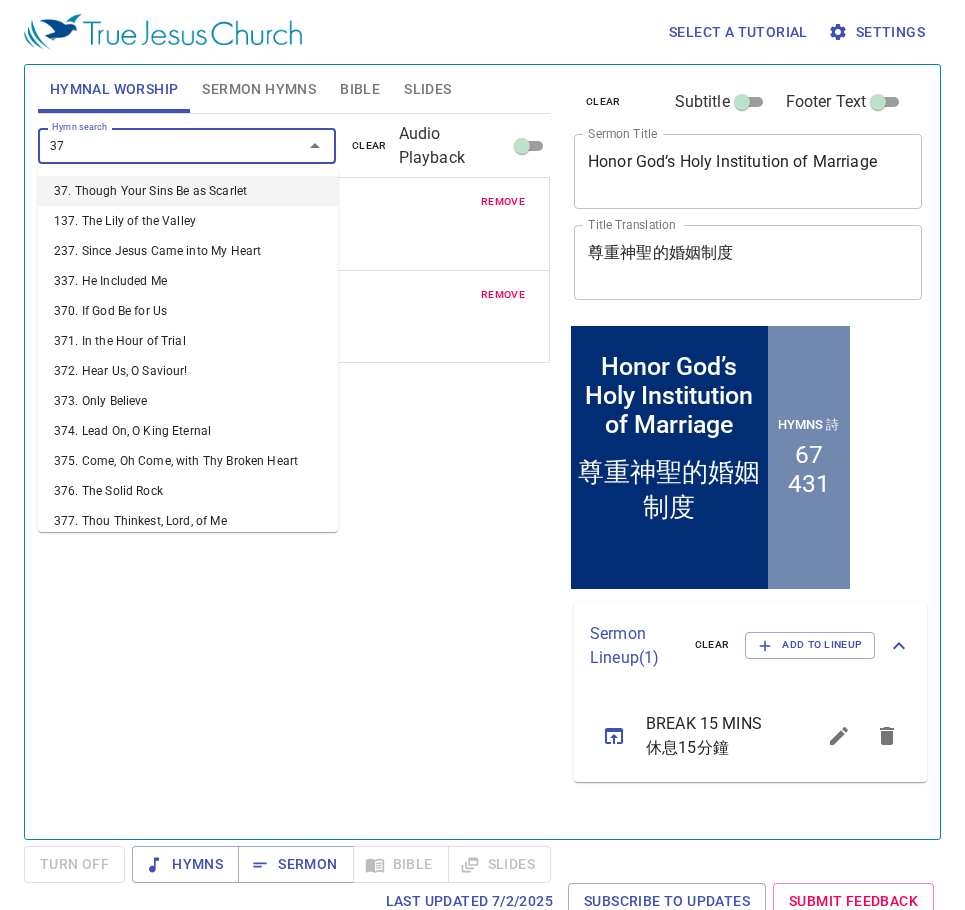 type on "375" 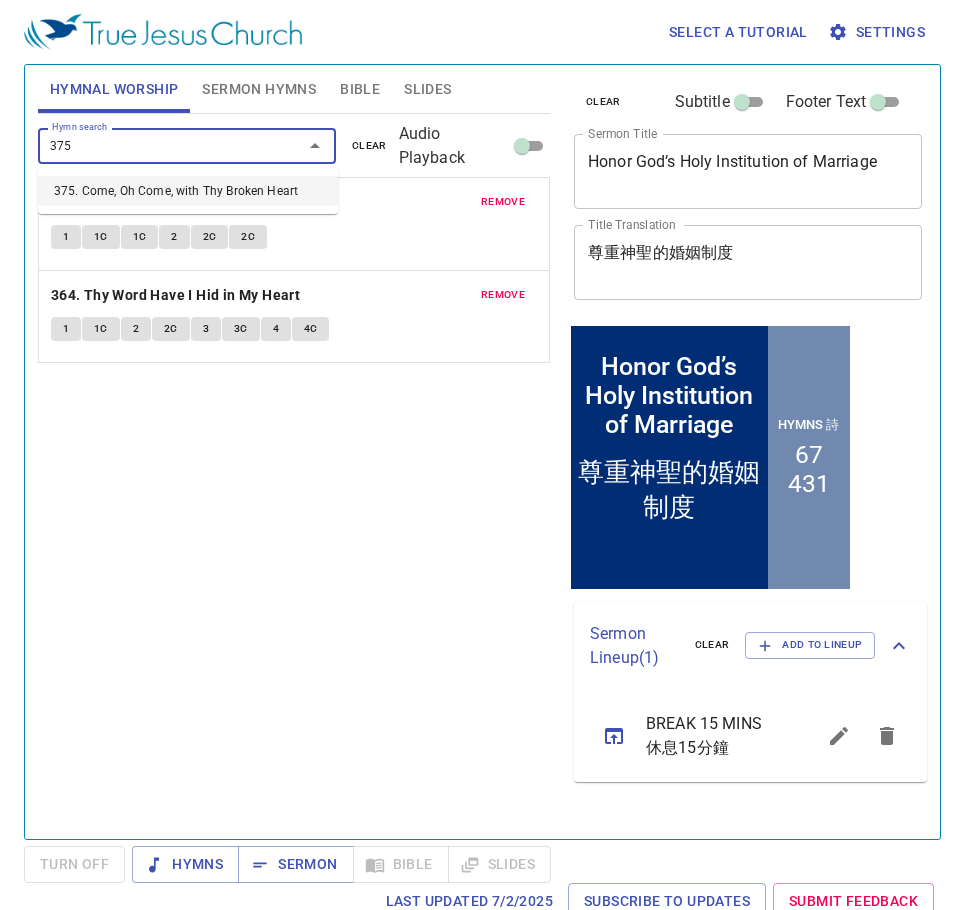 click on "375. Come, Oh Come, with Thy Broken Heart" at bounding box center [188, 191] 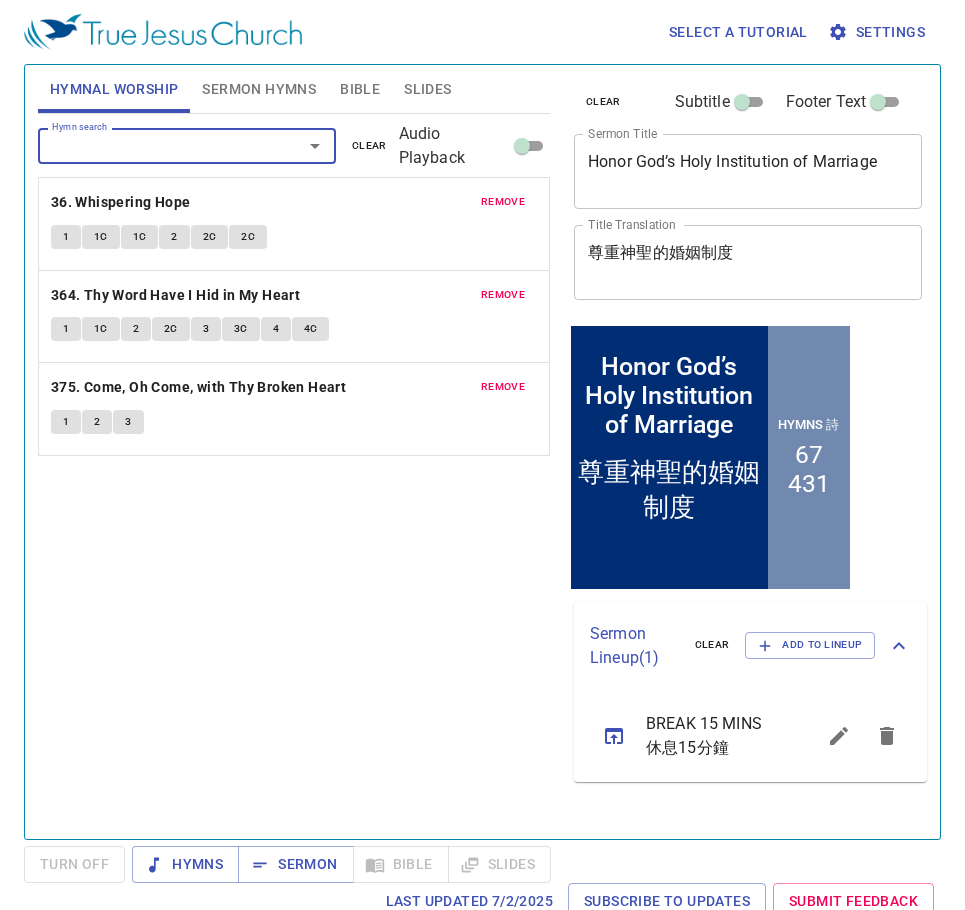 click on "Sermon Hymns" at bounding box center (259, 89) 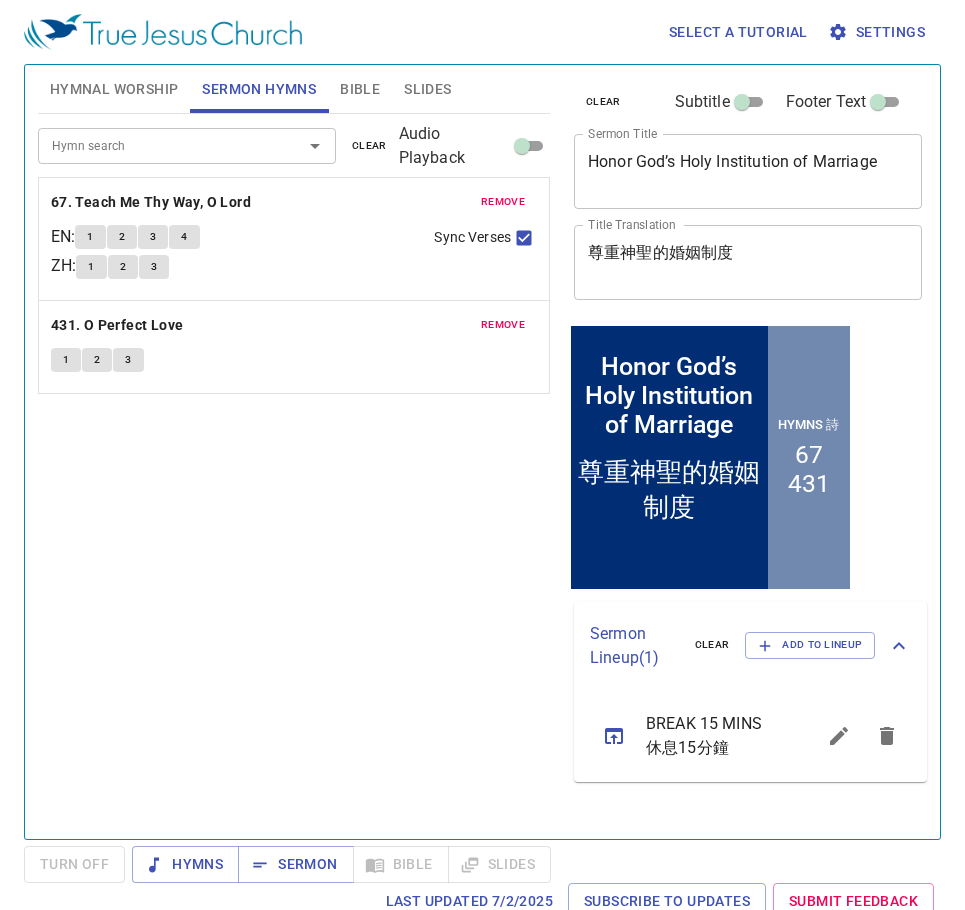 click on "Hymn search" at bounding box center (157, 145) 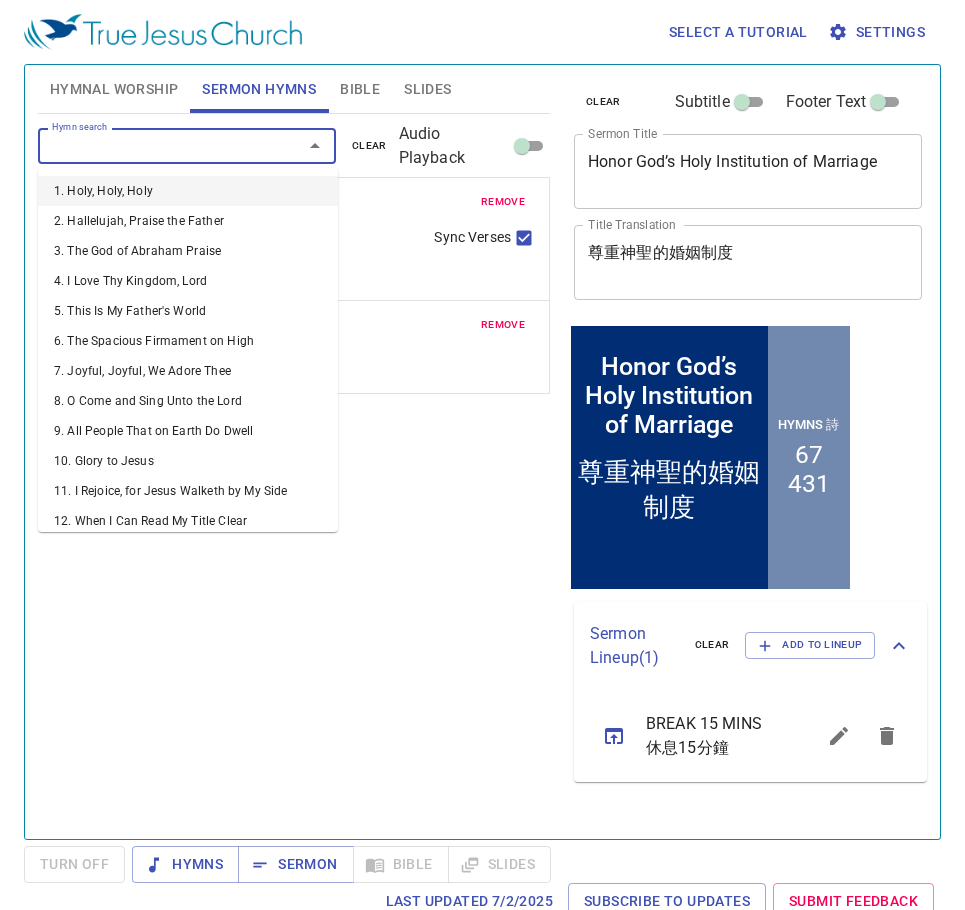 click on "clear" at bounding box center (369, 146) 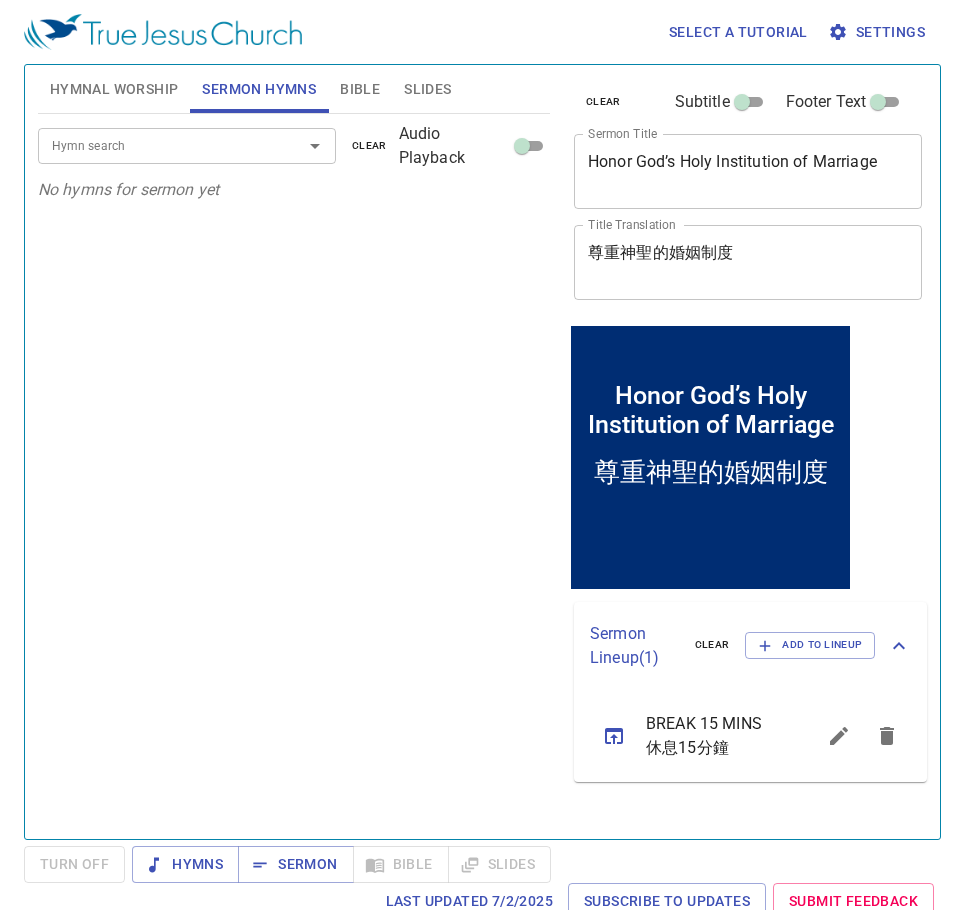 click on "Hymn search" at bounding box center [157, 145] 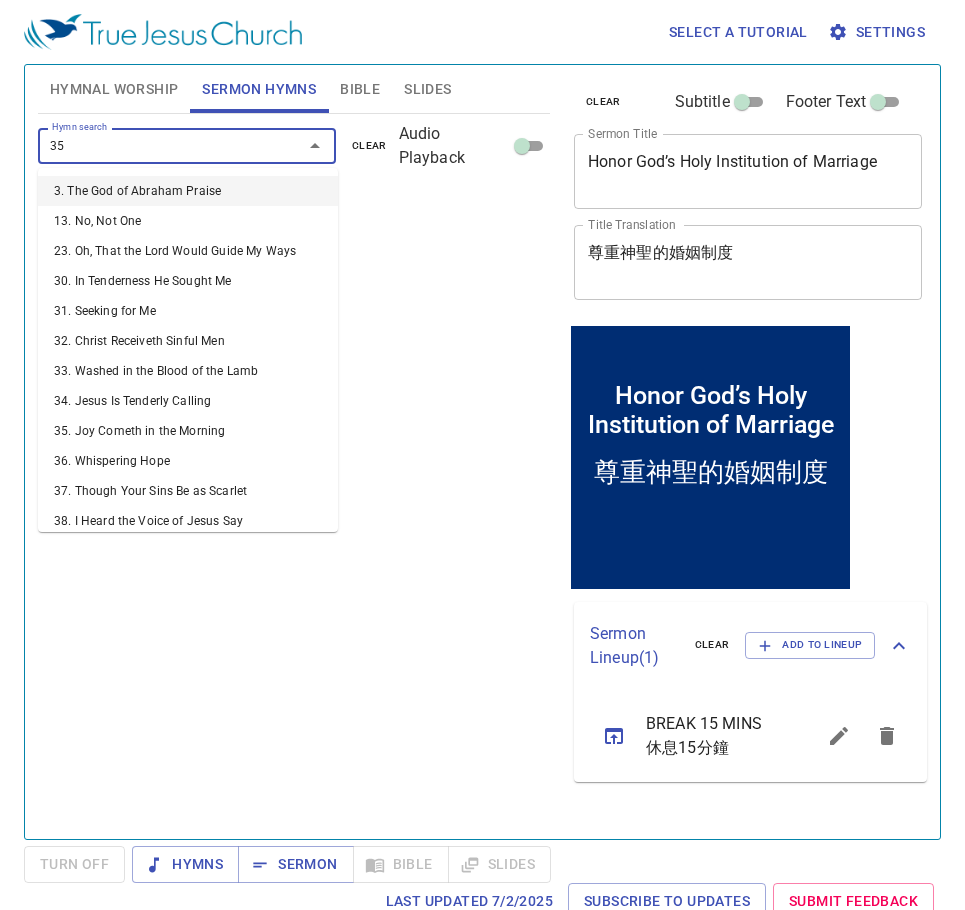 type on "354" 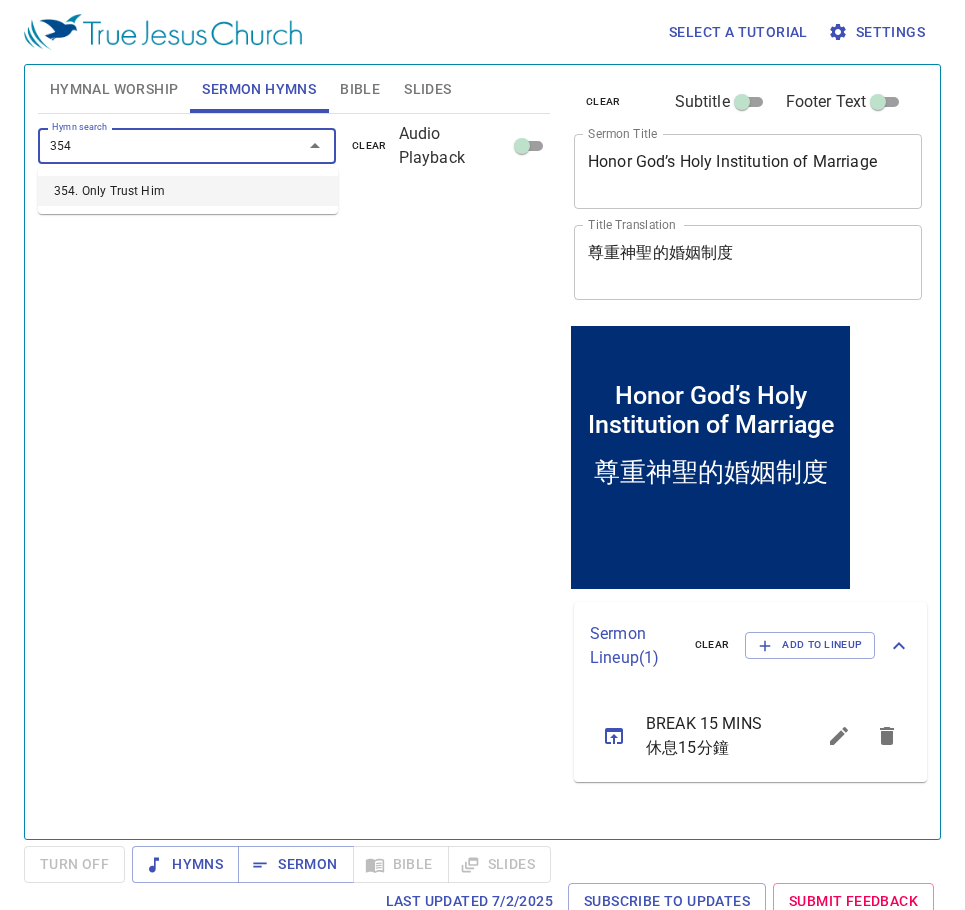 click on "354. Only Trust Him" at bounding box center (188, 191) 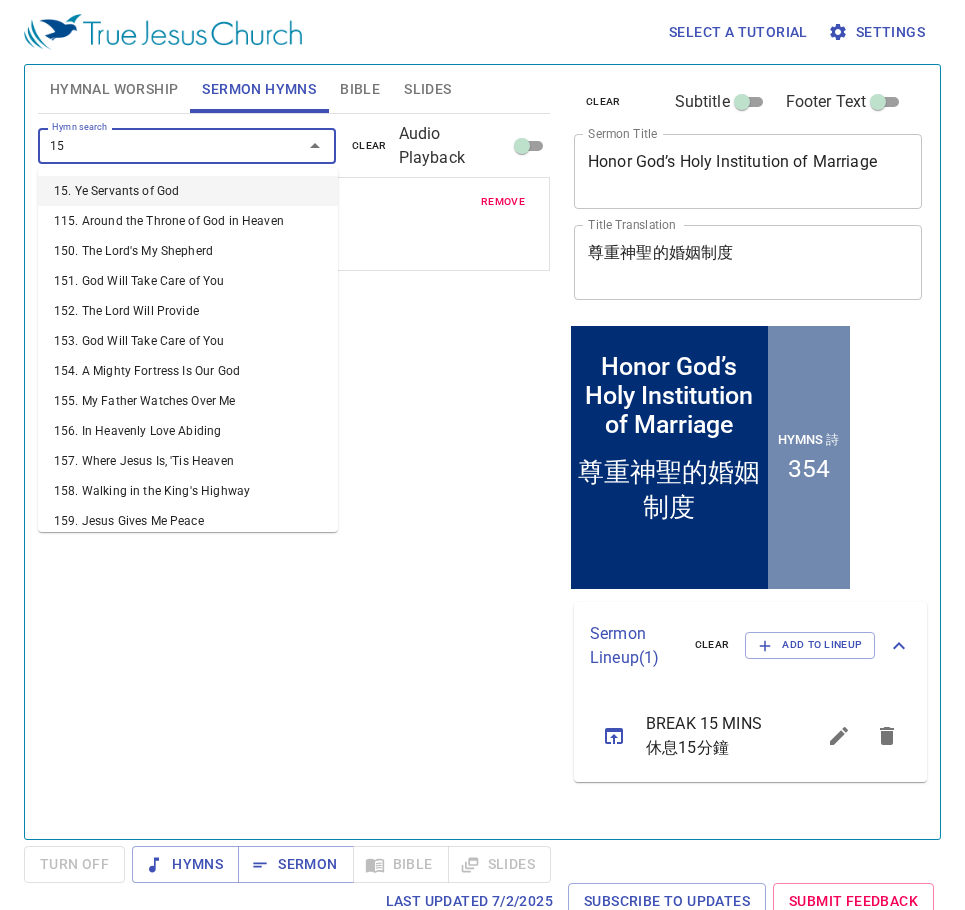 type on "157" 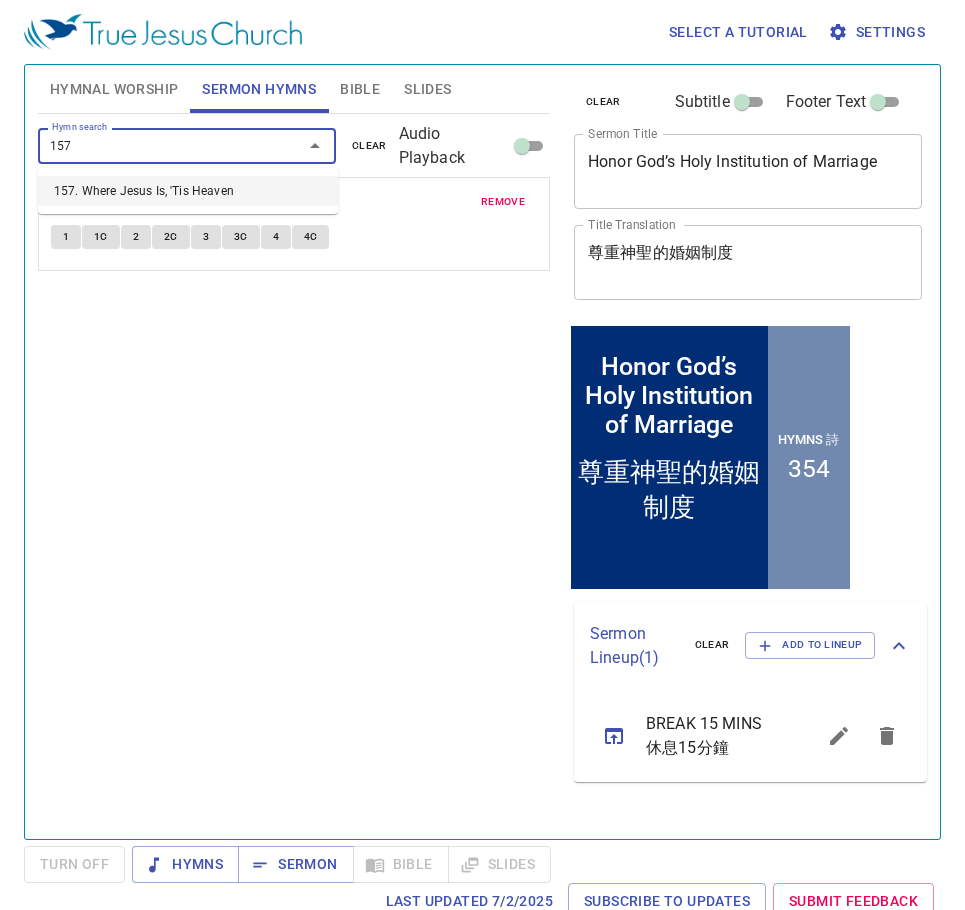 click on "157. Where Jesus Is, 'Tis Heaven" at bounding box center (188, 191) 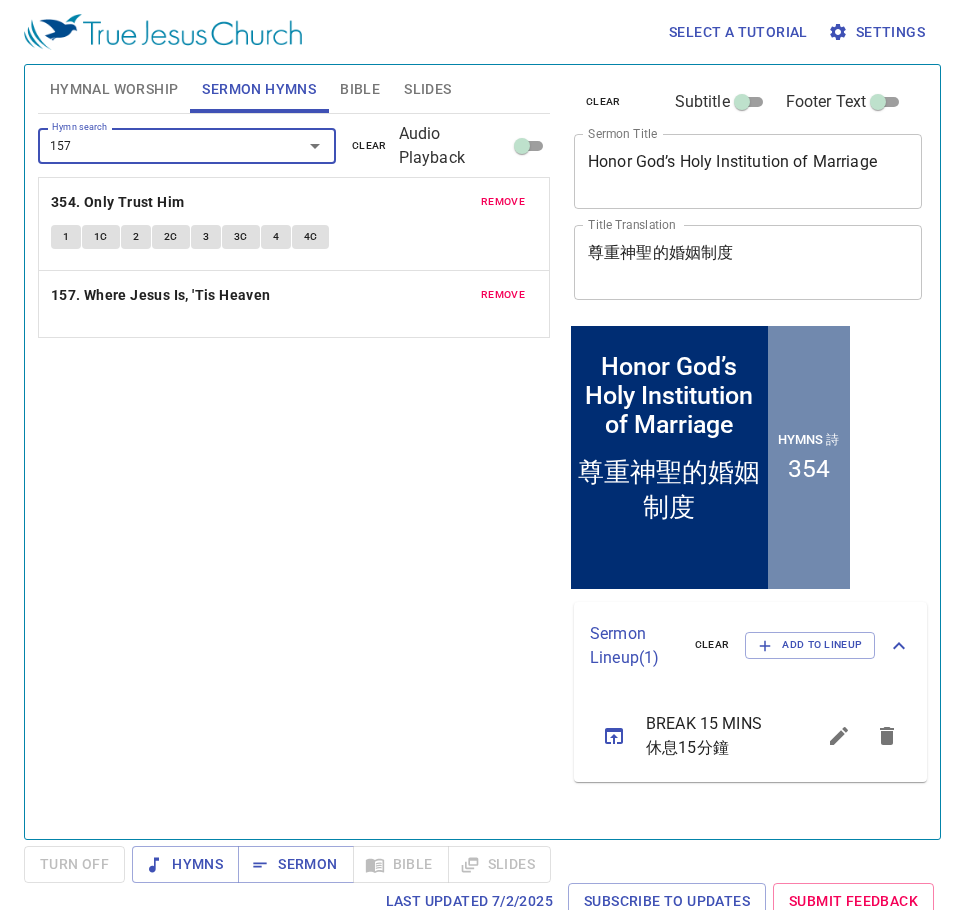 type 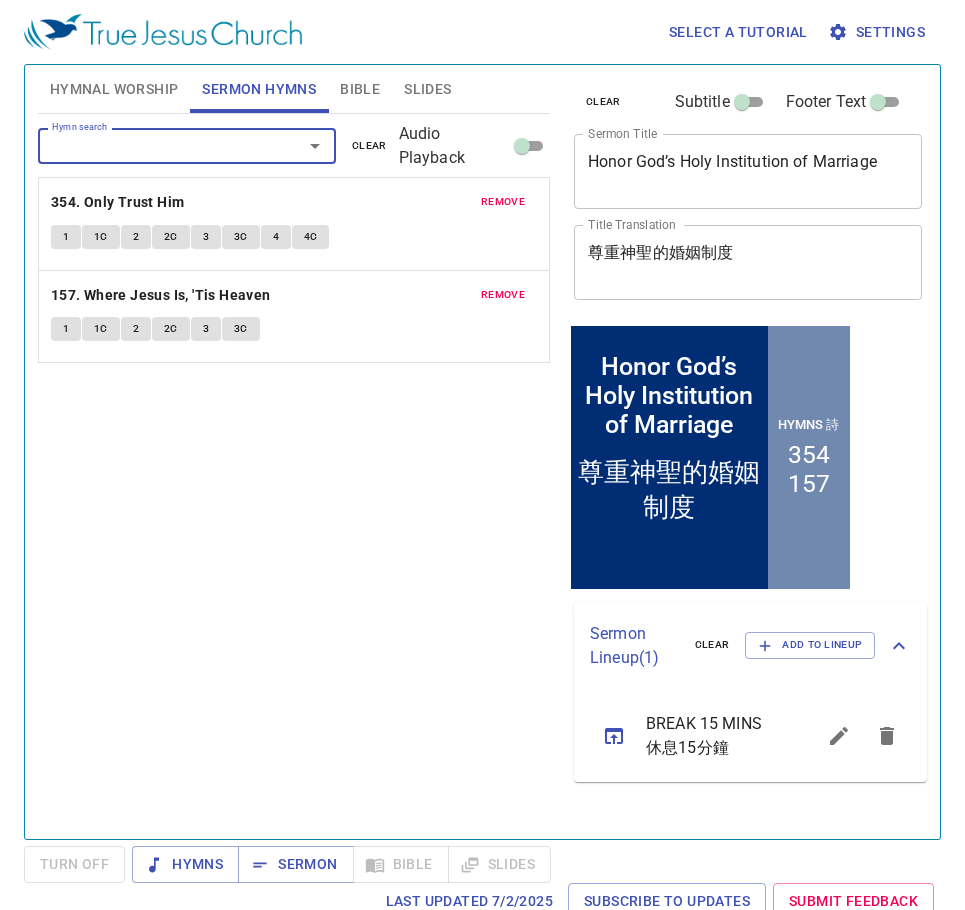 click on "尊重神聖的婚姻制度" at bounding box center [748, 262] 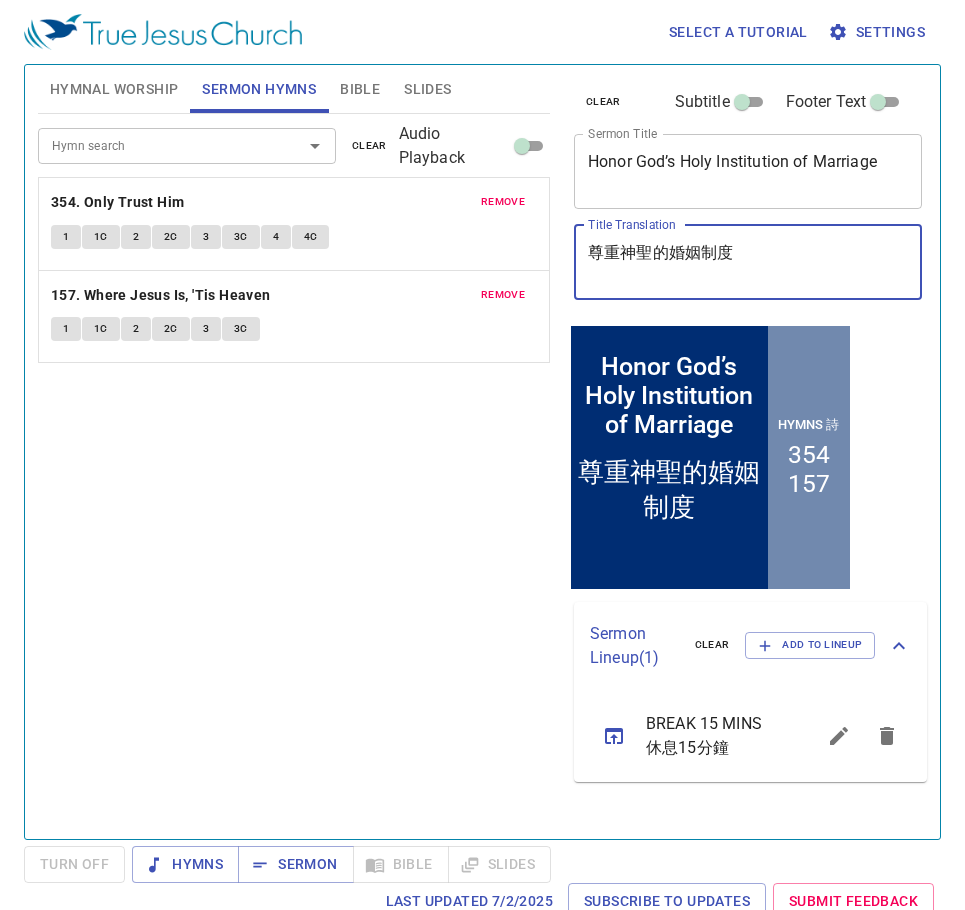 click on "尊重神聖的婚姻制度" at bounding box center [748, 262] 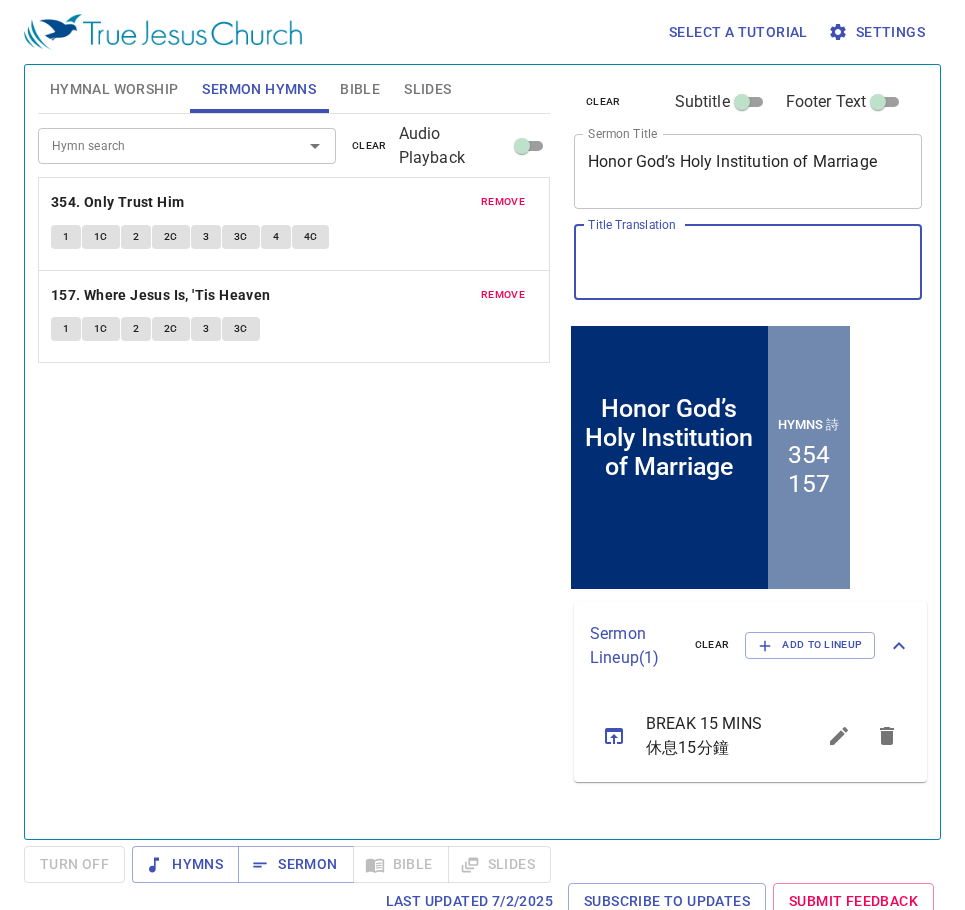 type 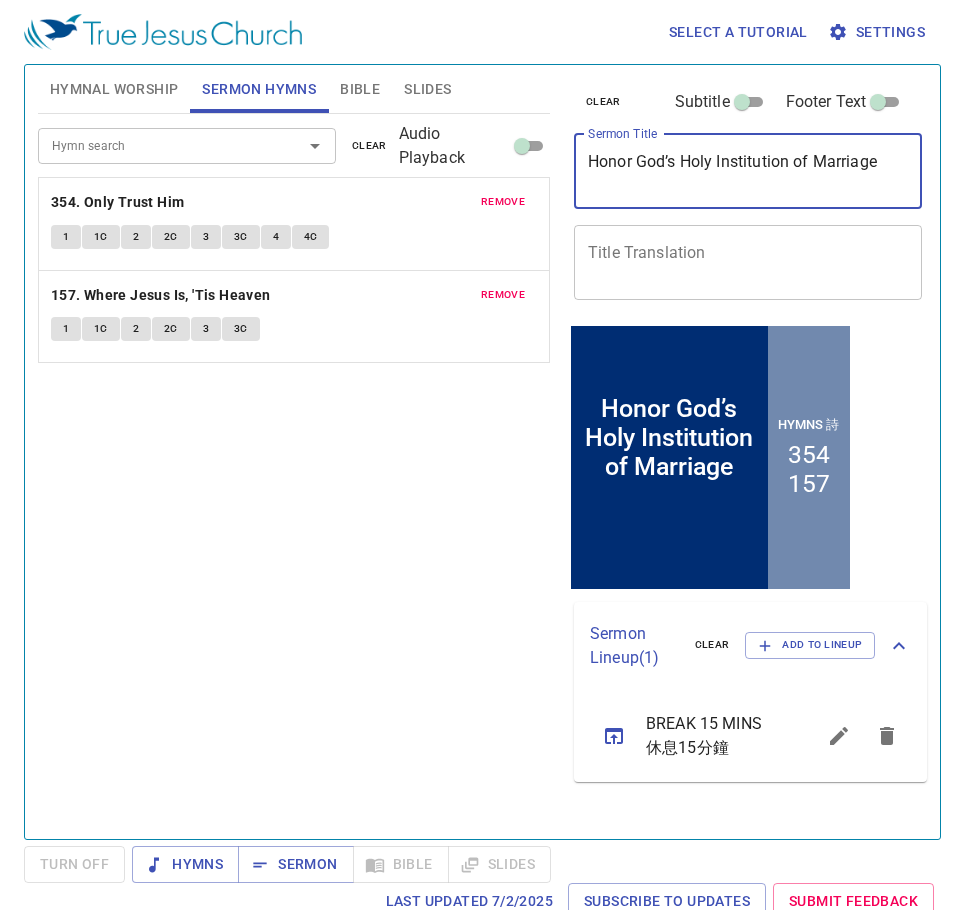 click on "Honor God’s Holy Institution of Marriage" at bounding box center (748, 171) 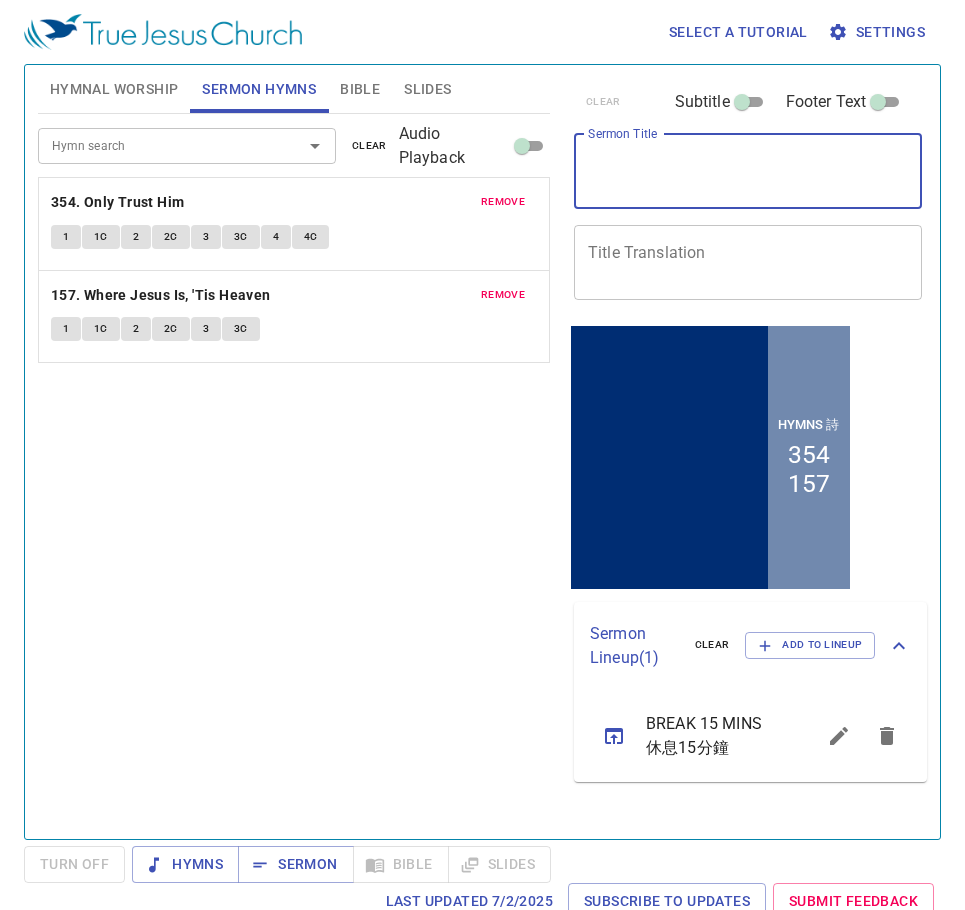 type 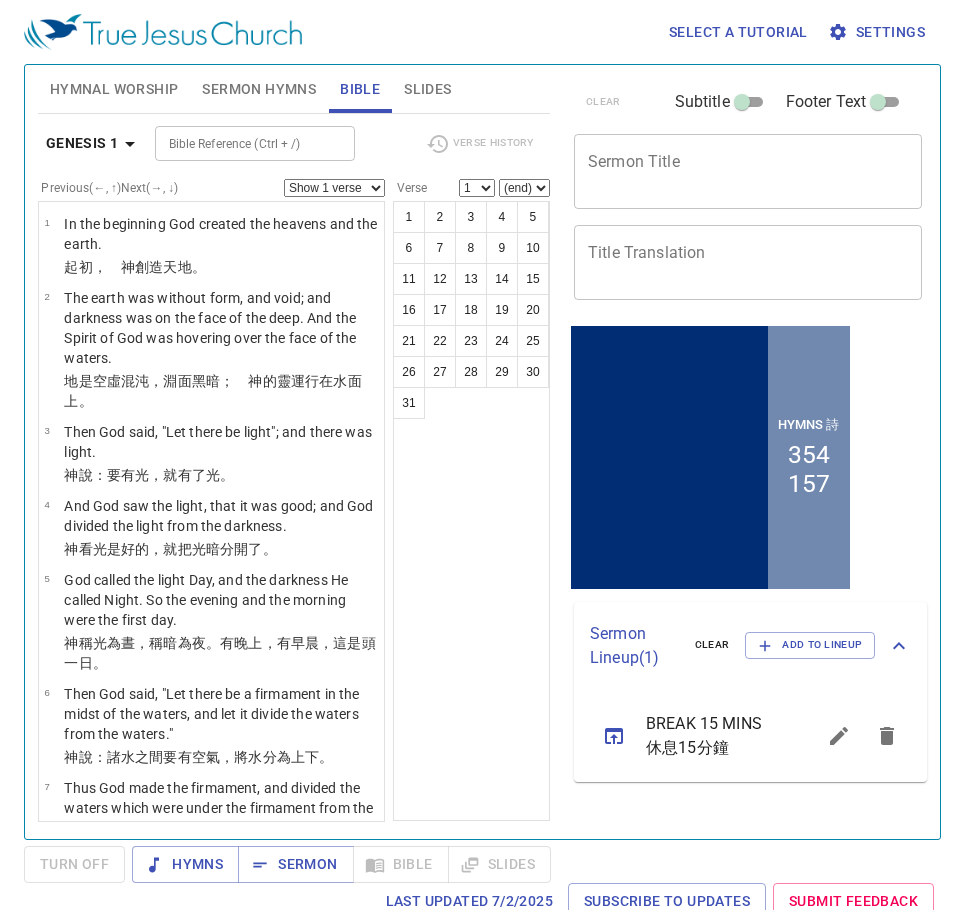 click on "Slides" at bounding box center [427, 89] 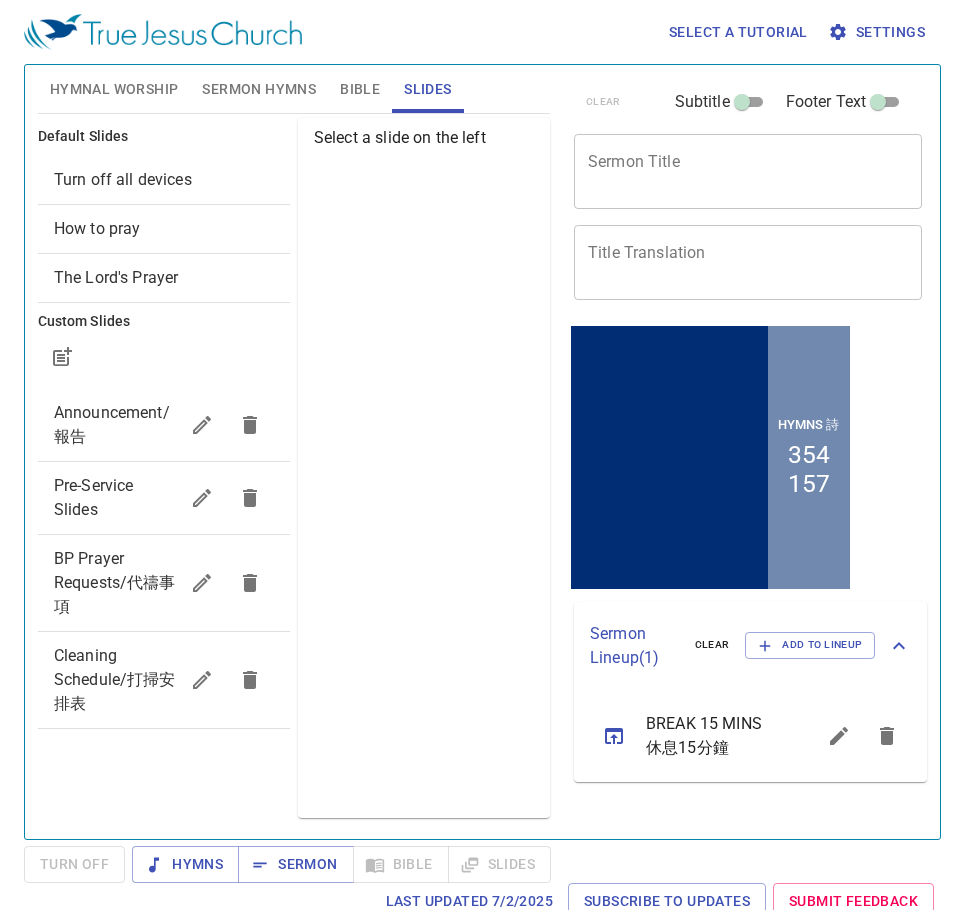 click on "Pre-Service Slides" at bounding box center [116, 498] 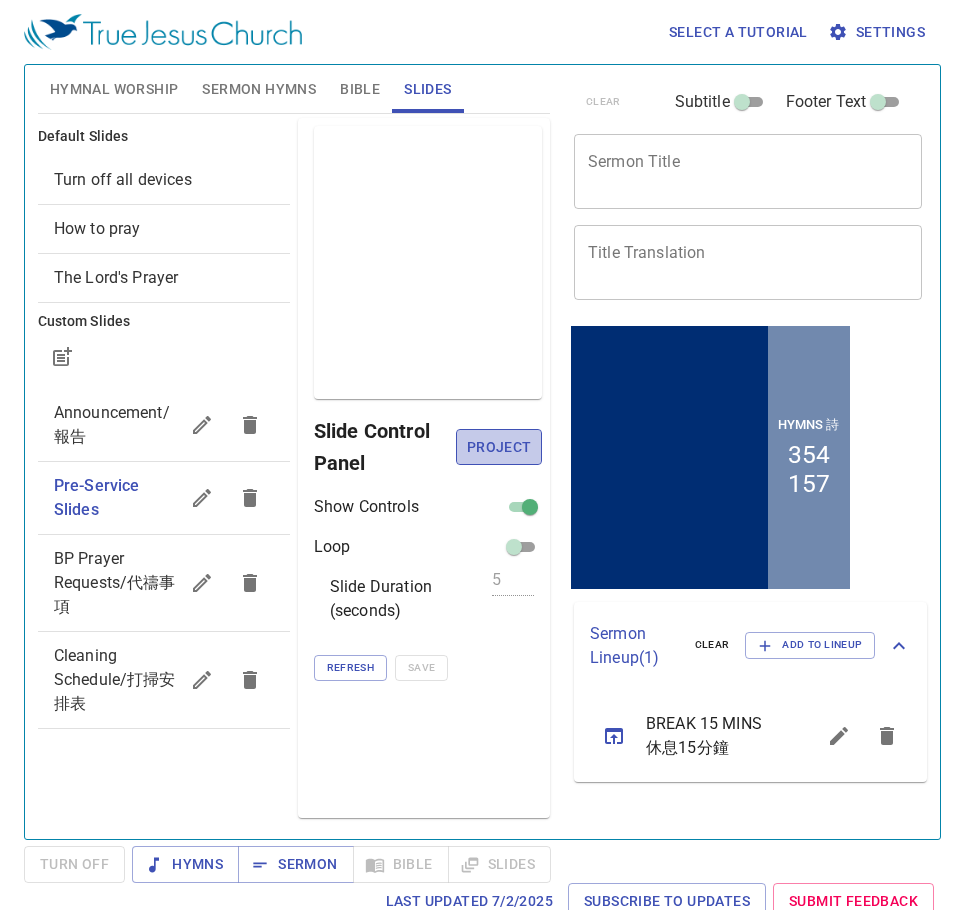 click on "Project" at bounding box center (498, 447) 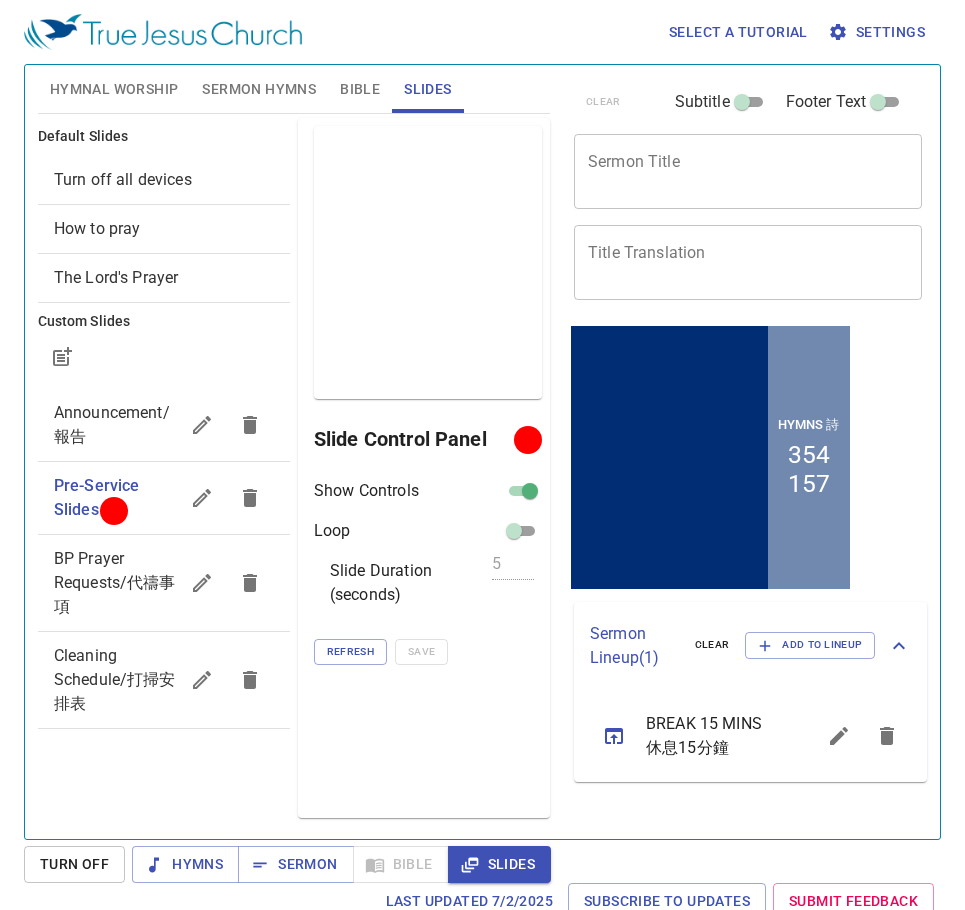 click on "x Title Translation" at bounding box center (748, 262) 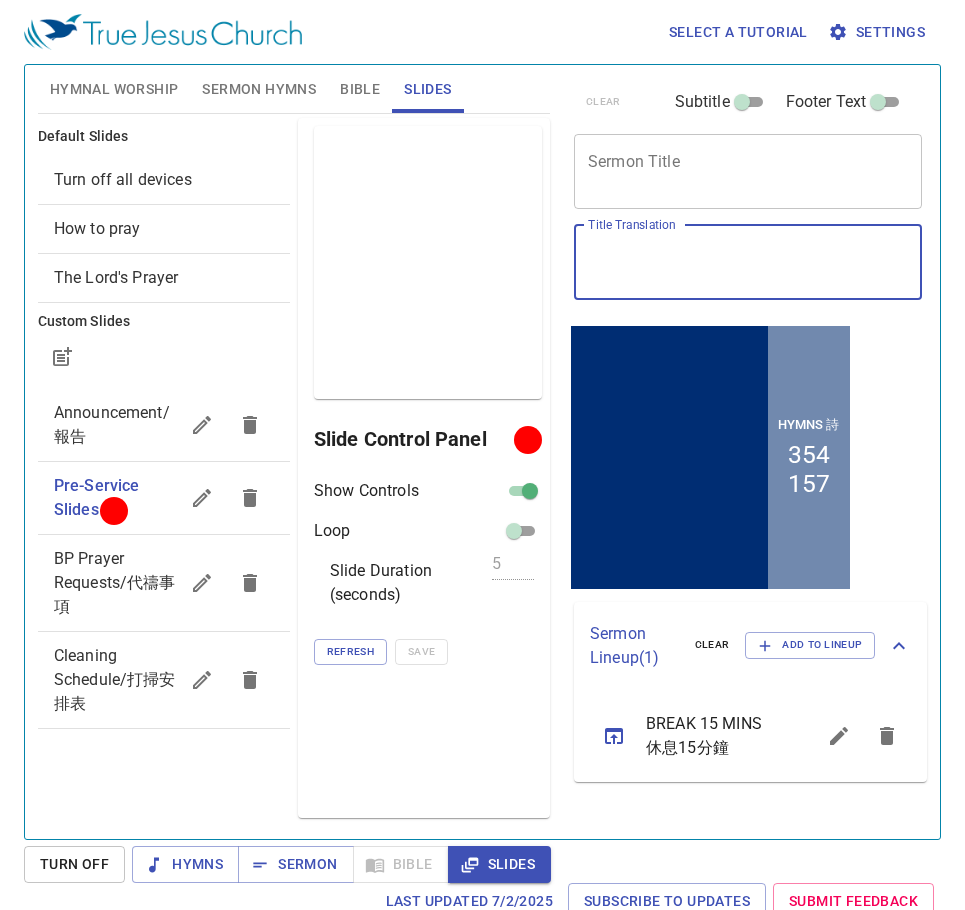 click on "Title Translation" at bounding box center (748, 262) 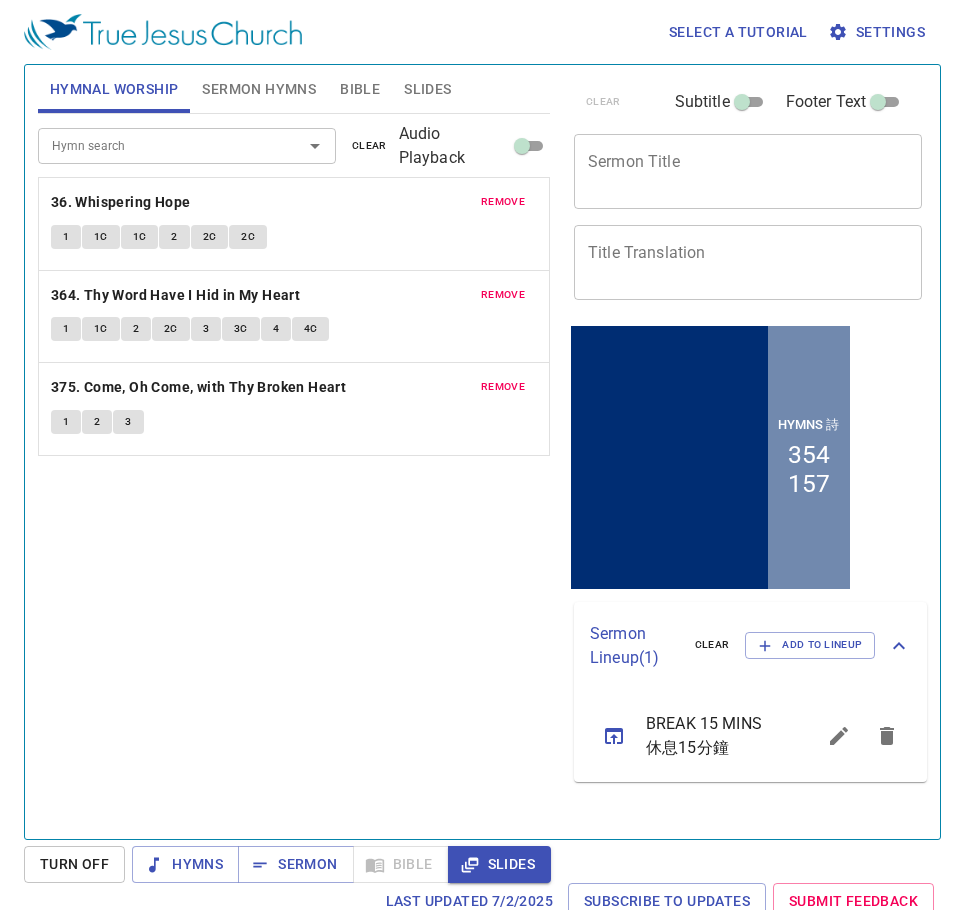 click on "Sermon Hymns" at bounding box center [259, 89] 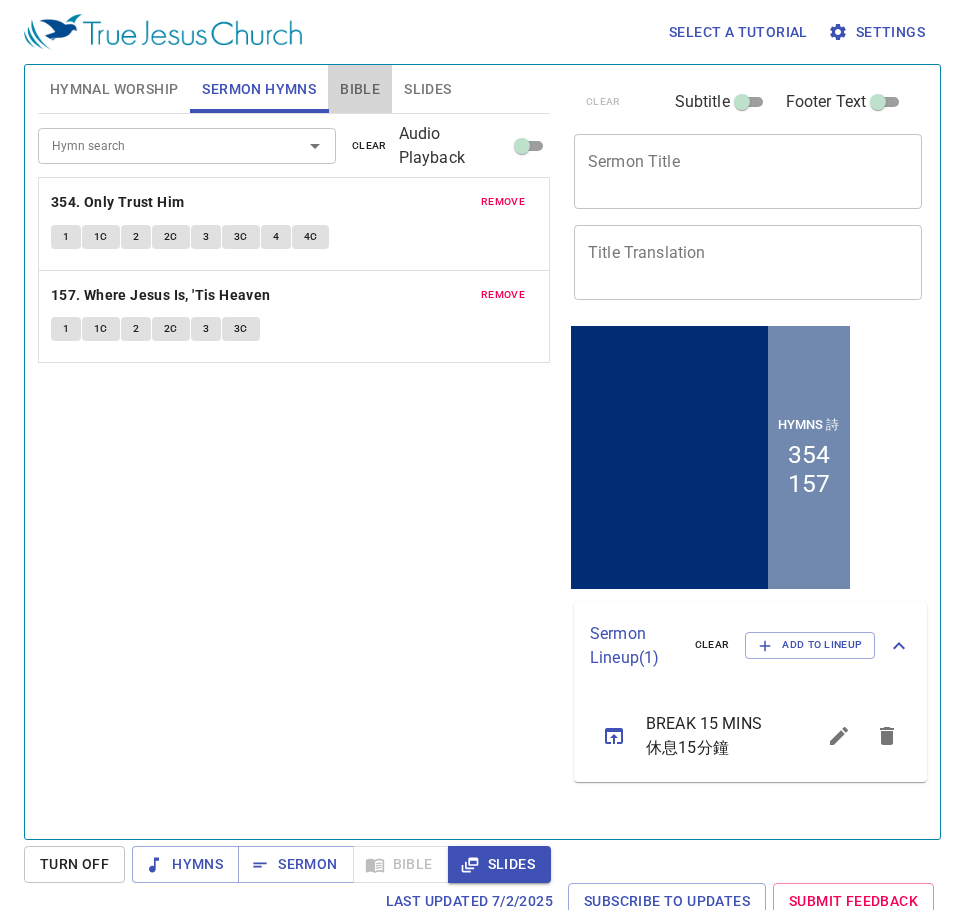 click on "Bible" at bounding box center [360, 89] 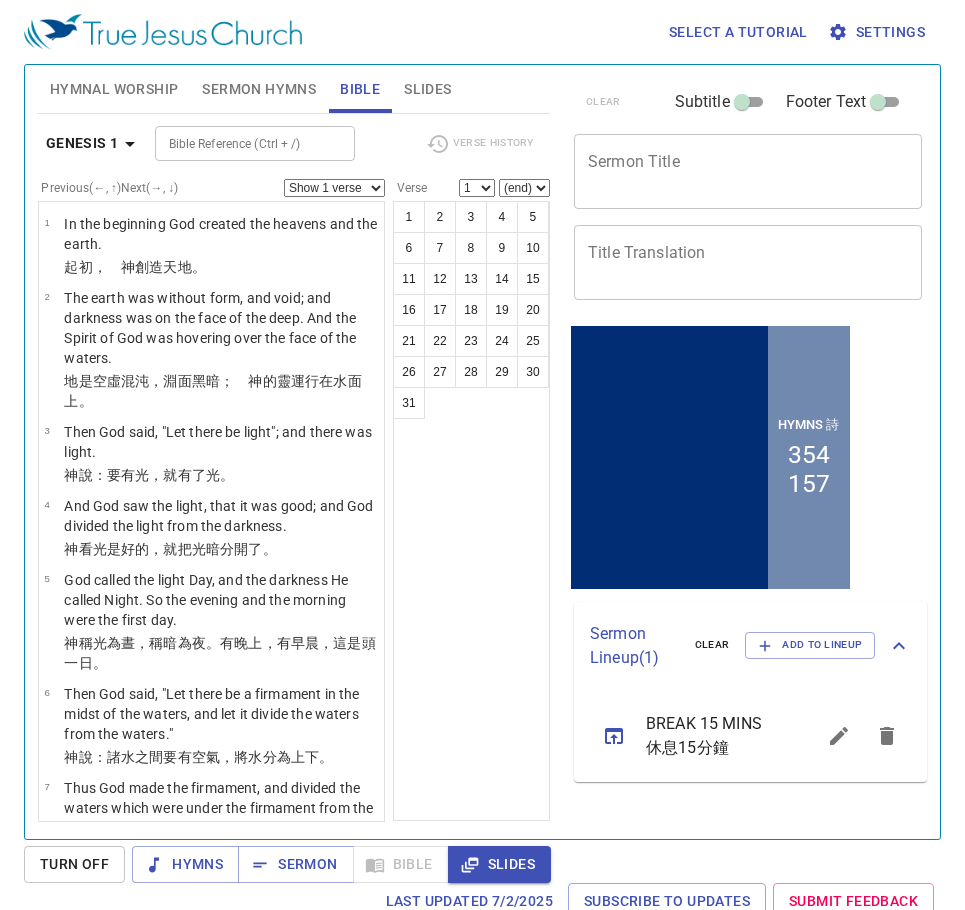 click on "Slides" at bounding box center (427, 89) 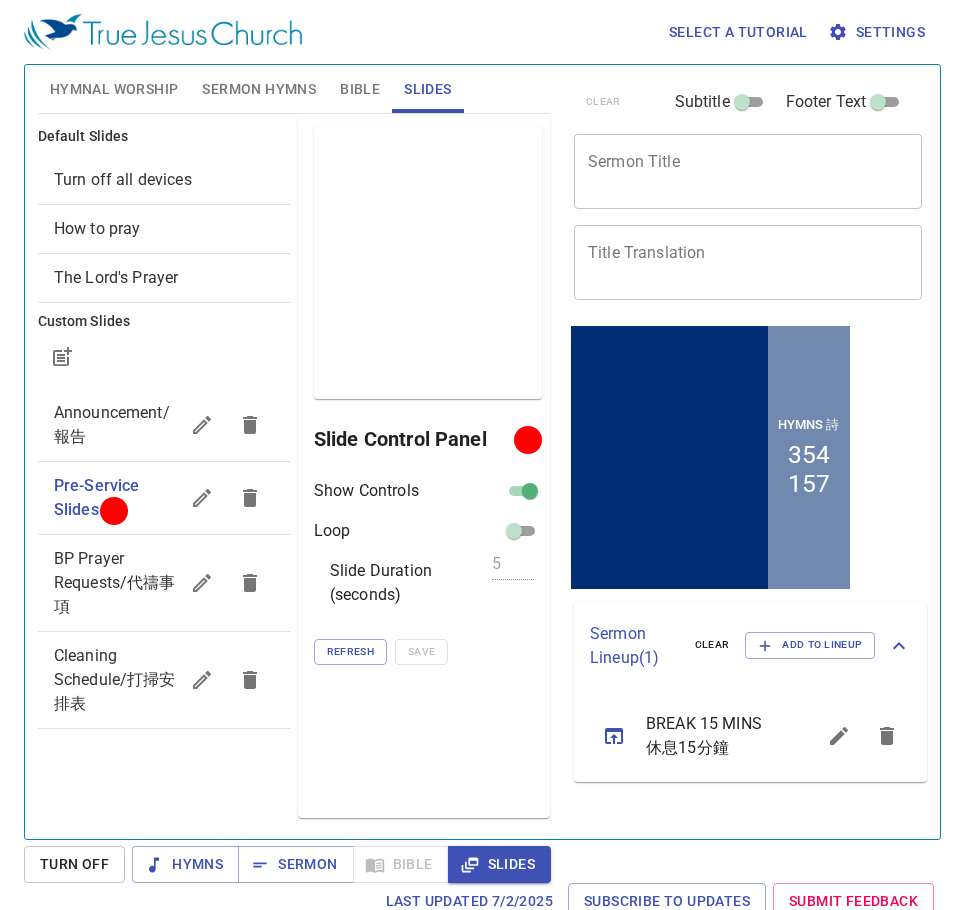 type 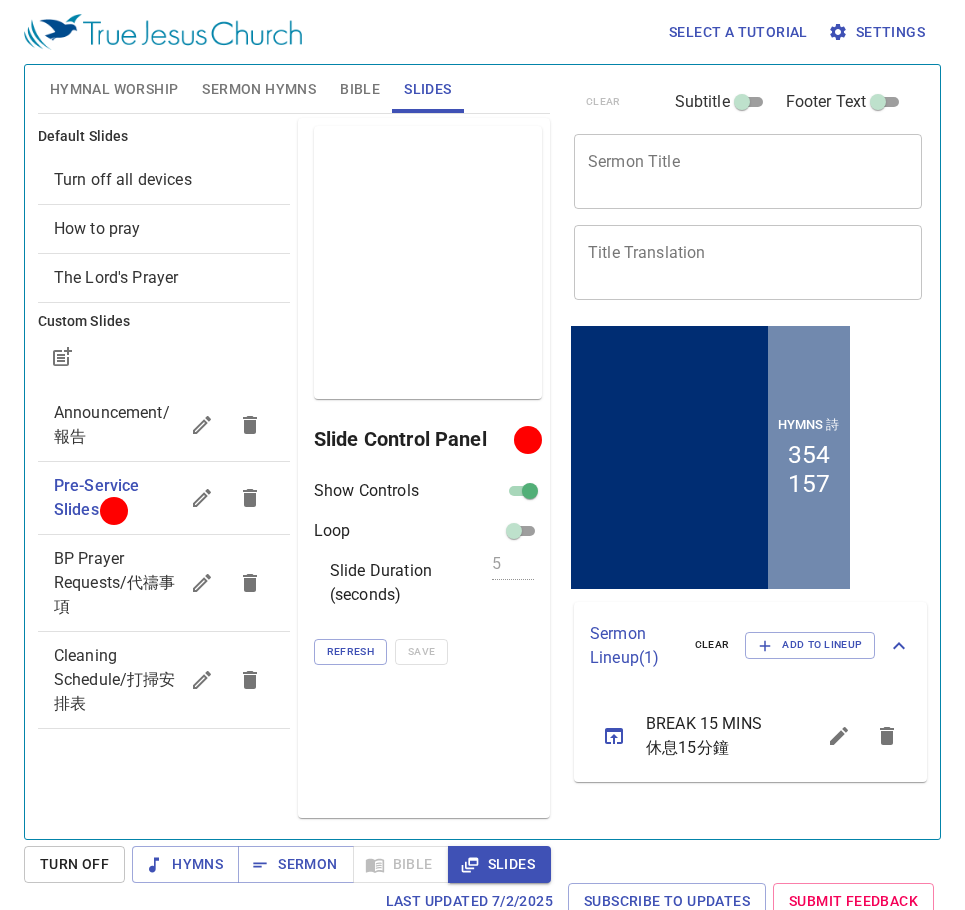 click on "Slides" at bounding box center [427, 89] 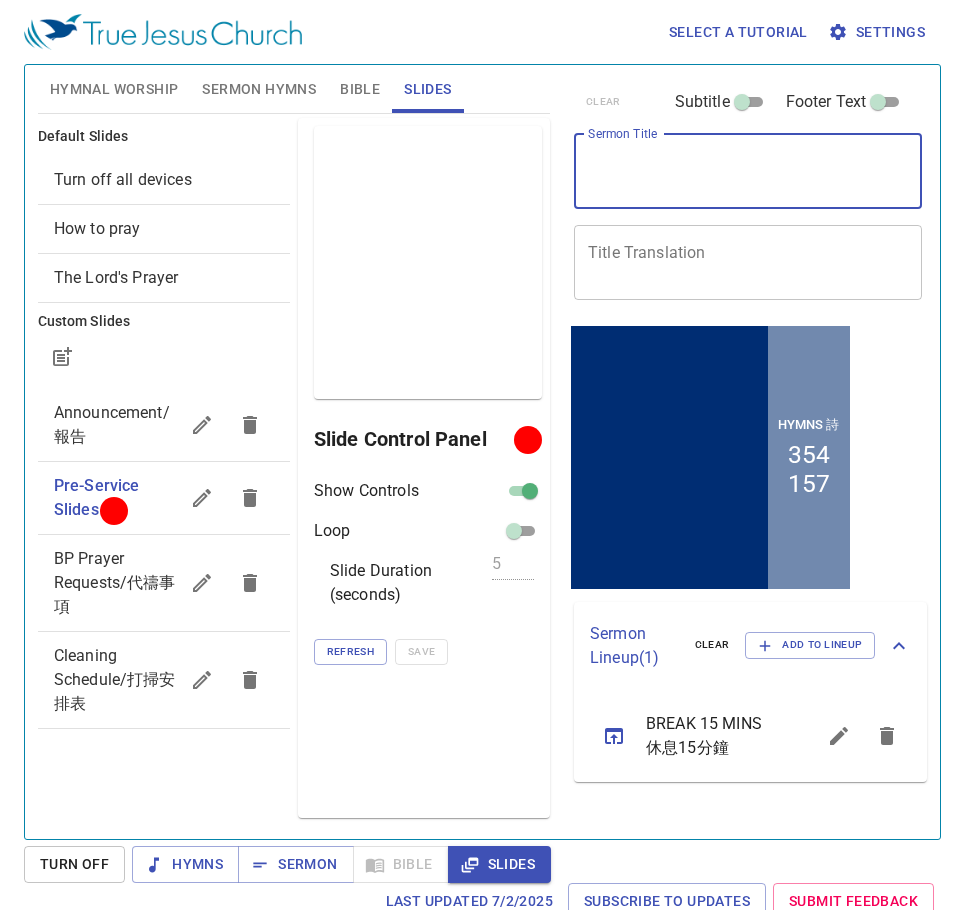 type on "G" 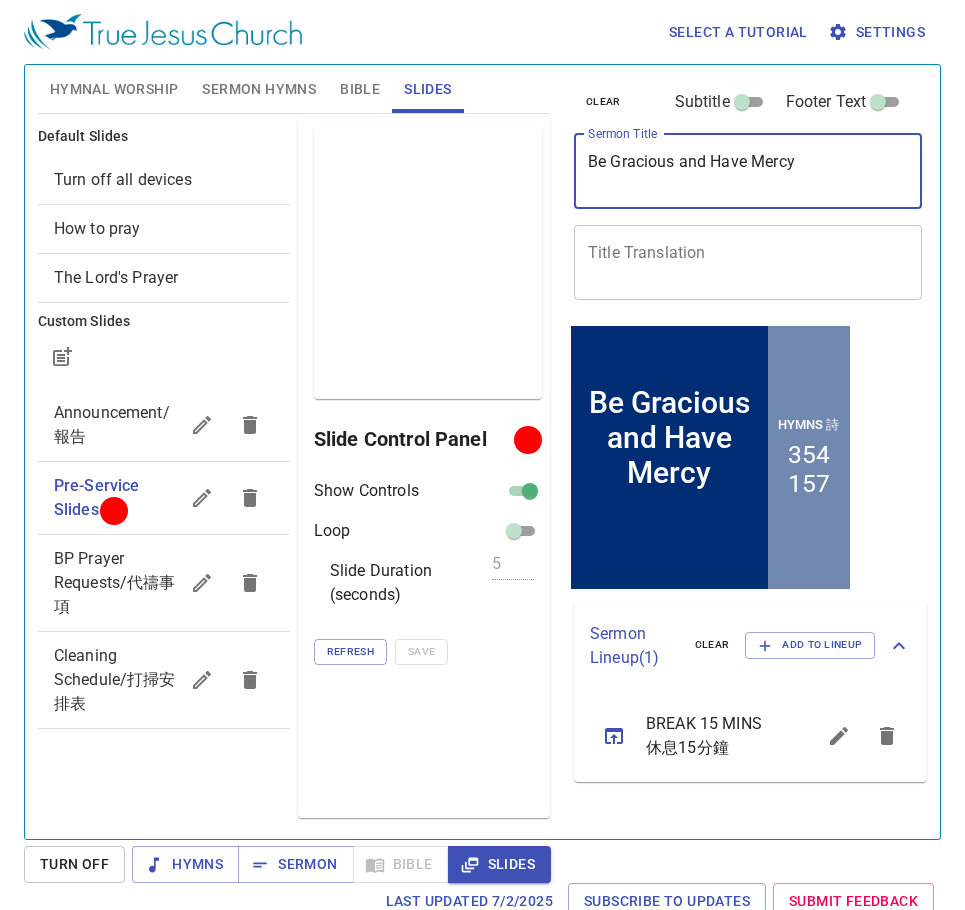 type on "Be Gracious and Have Mercy" 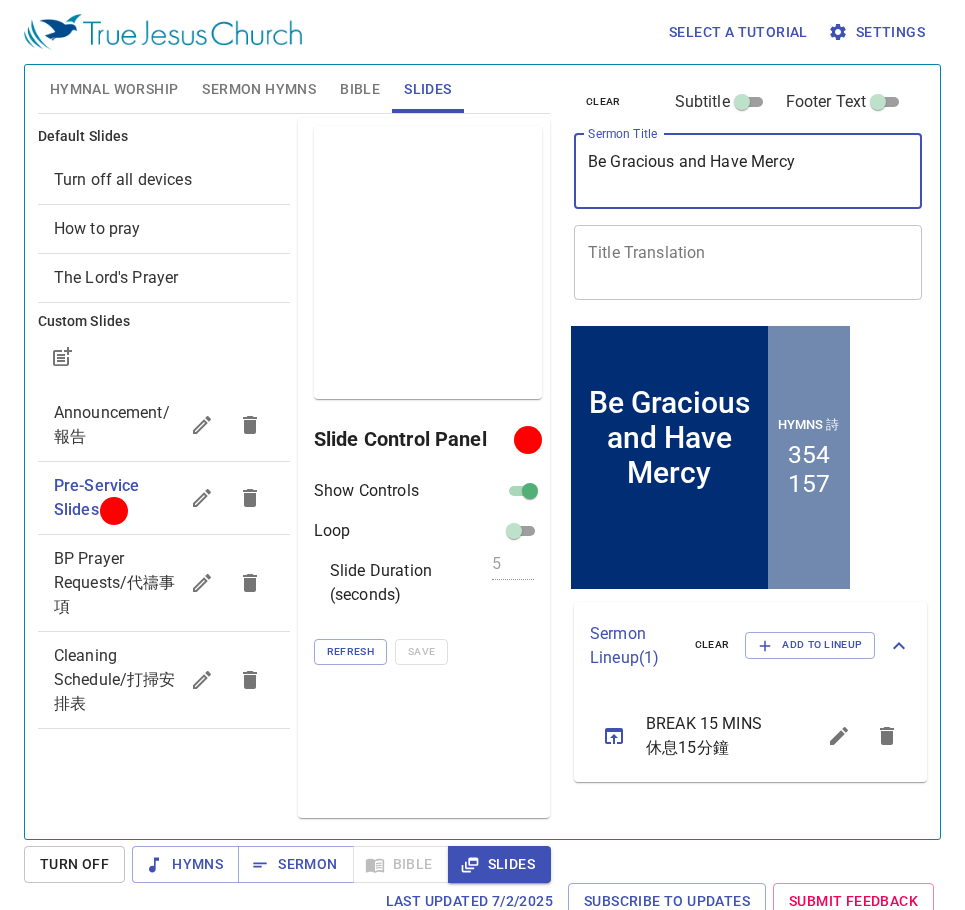 click on "Title Translation" at bounding box center (748, 262) 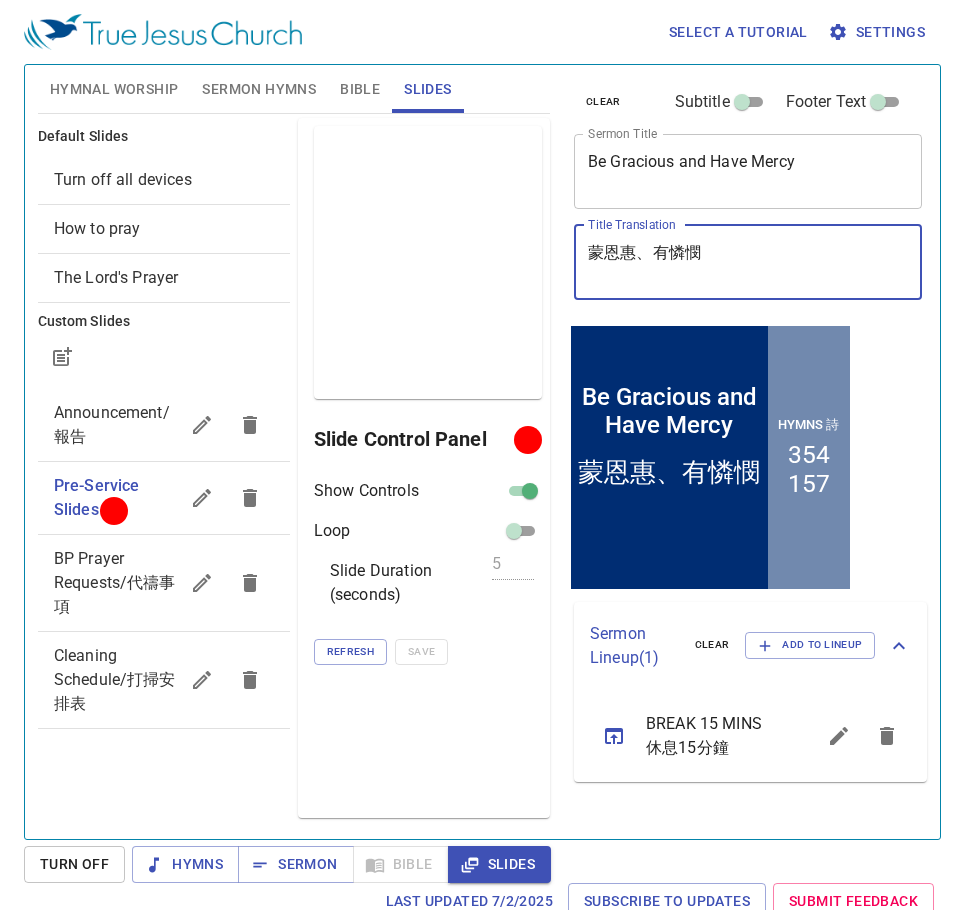 type on "蒙恩惠、有憐憫" 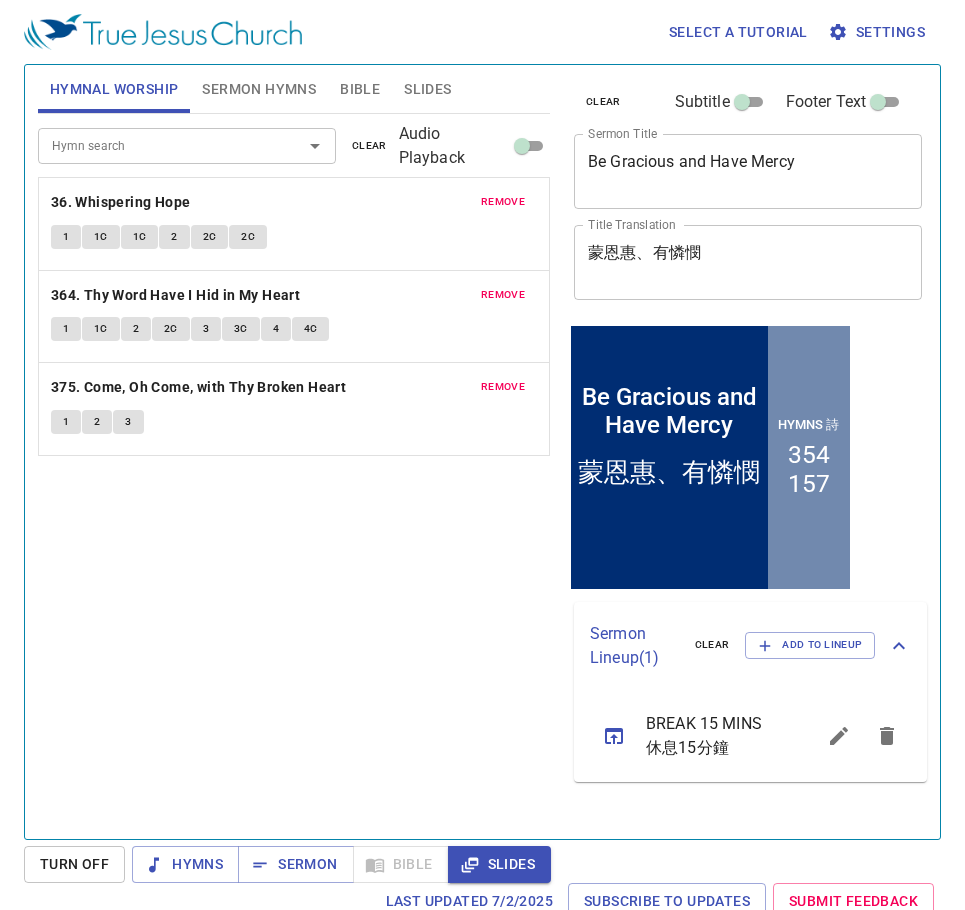click on "Sermon Hymns" at bounding box center (259, 89) 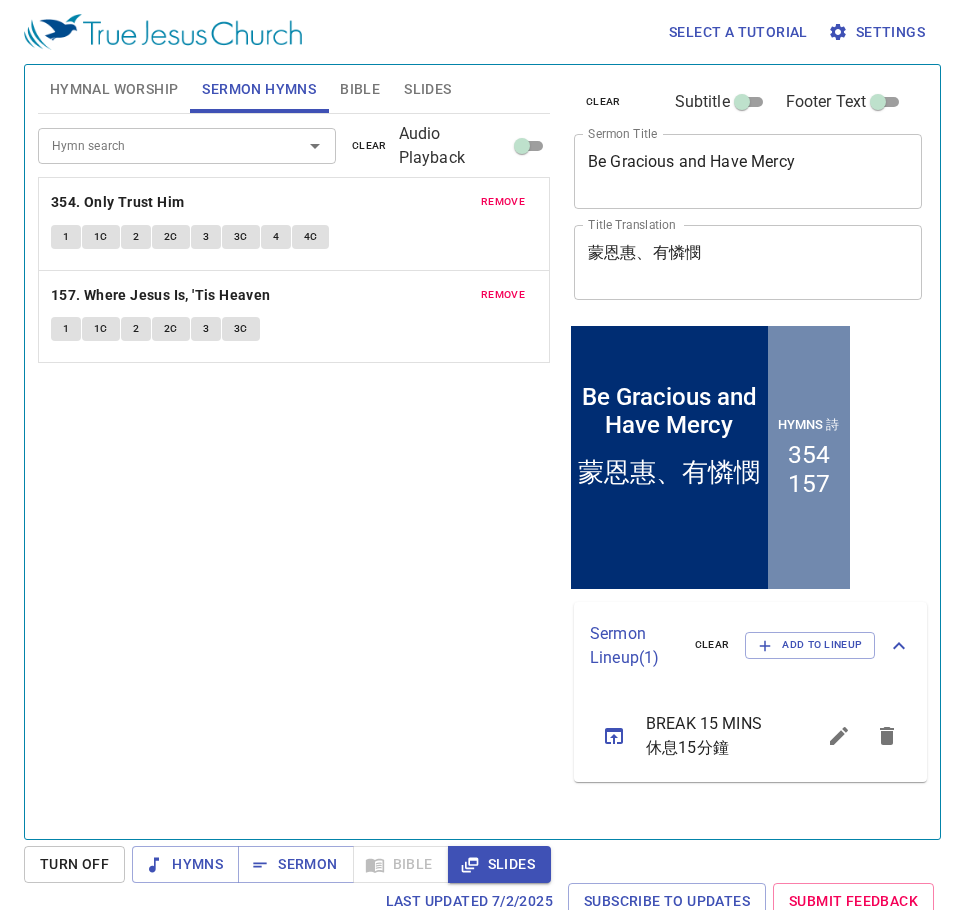 click on "蒙恩惠、有憐憫" at bounding box center (748, 262) 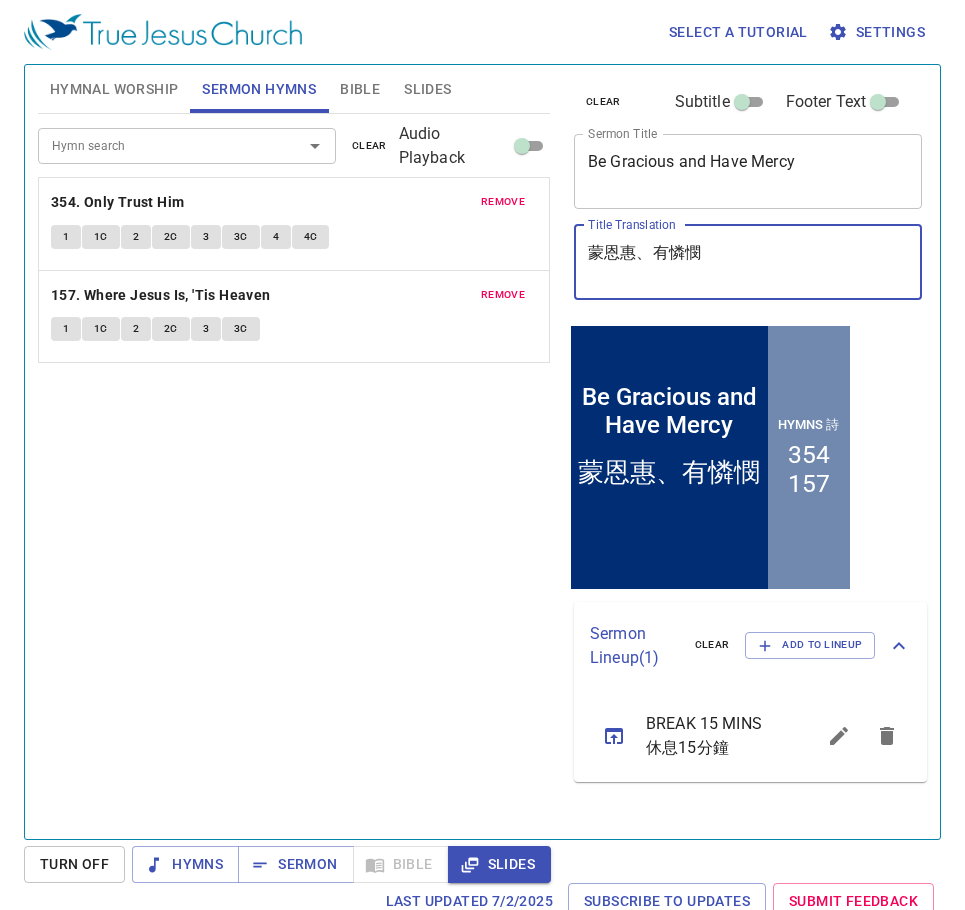 click on "Slides" at bounding box center [427, 89] 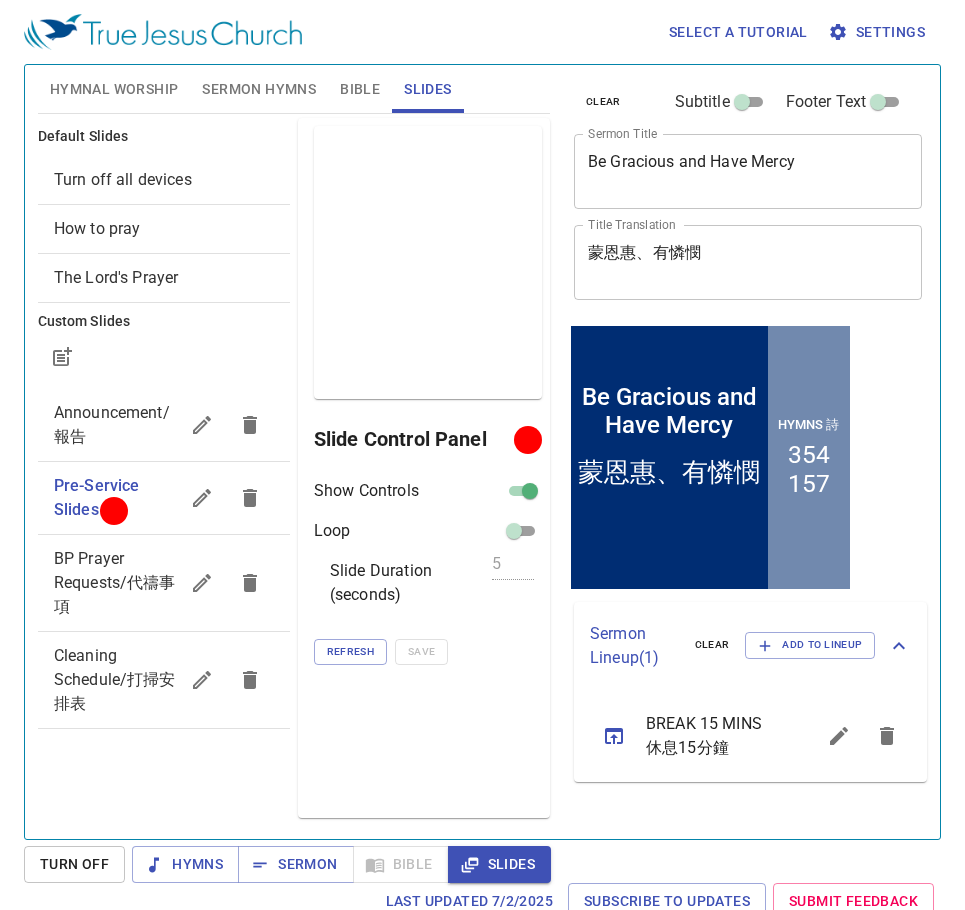 click on "Sermon Hymns" at bounding box center [259, 89] 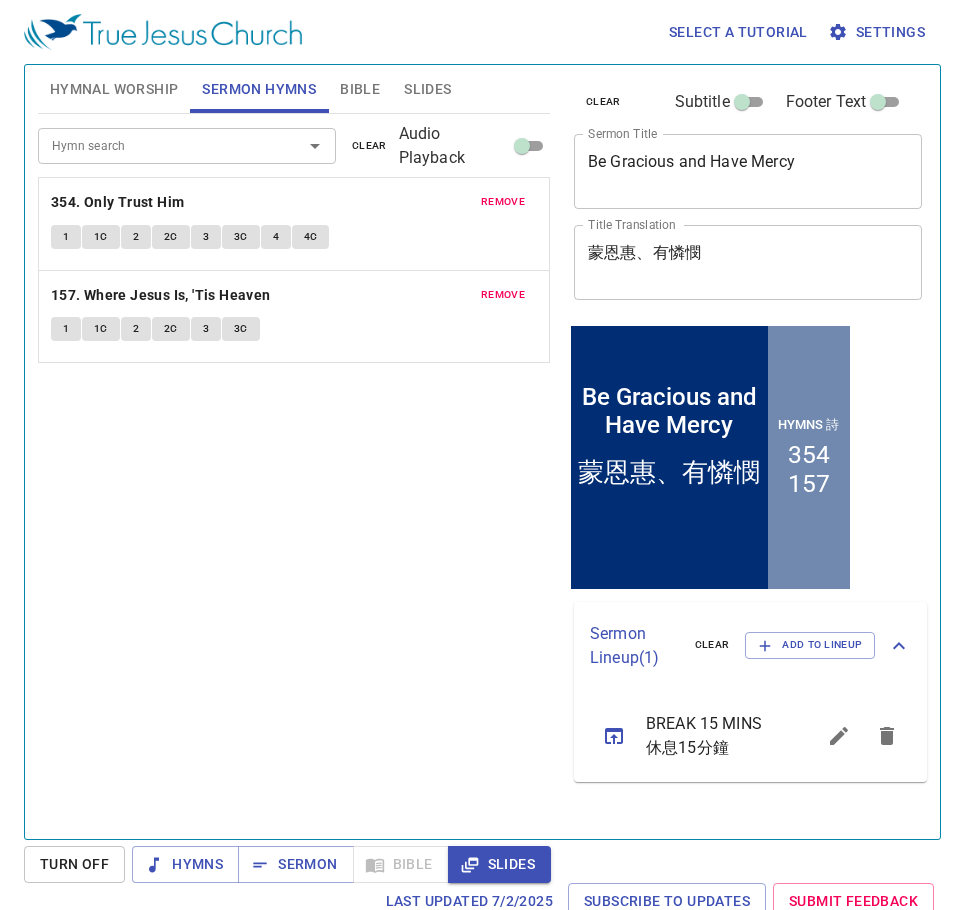type 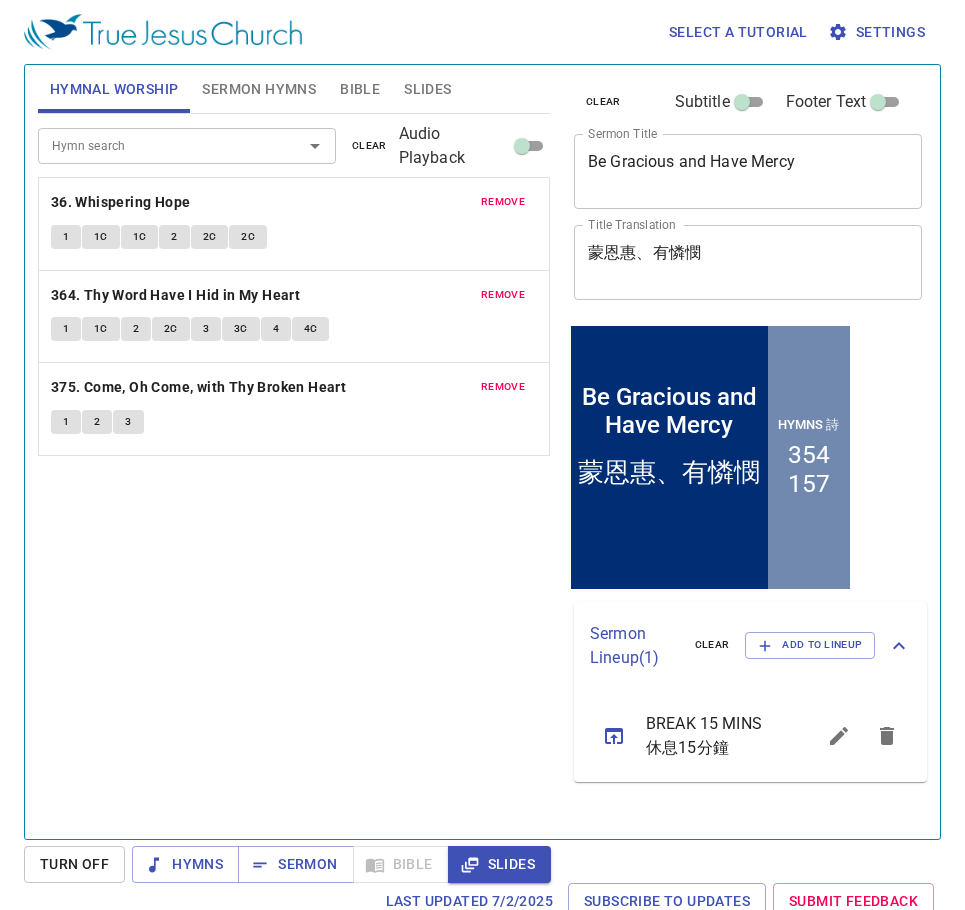 click on "Sermon Hymns" at bounding box center (259, 89) 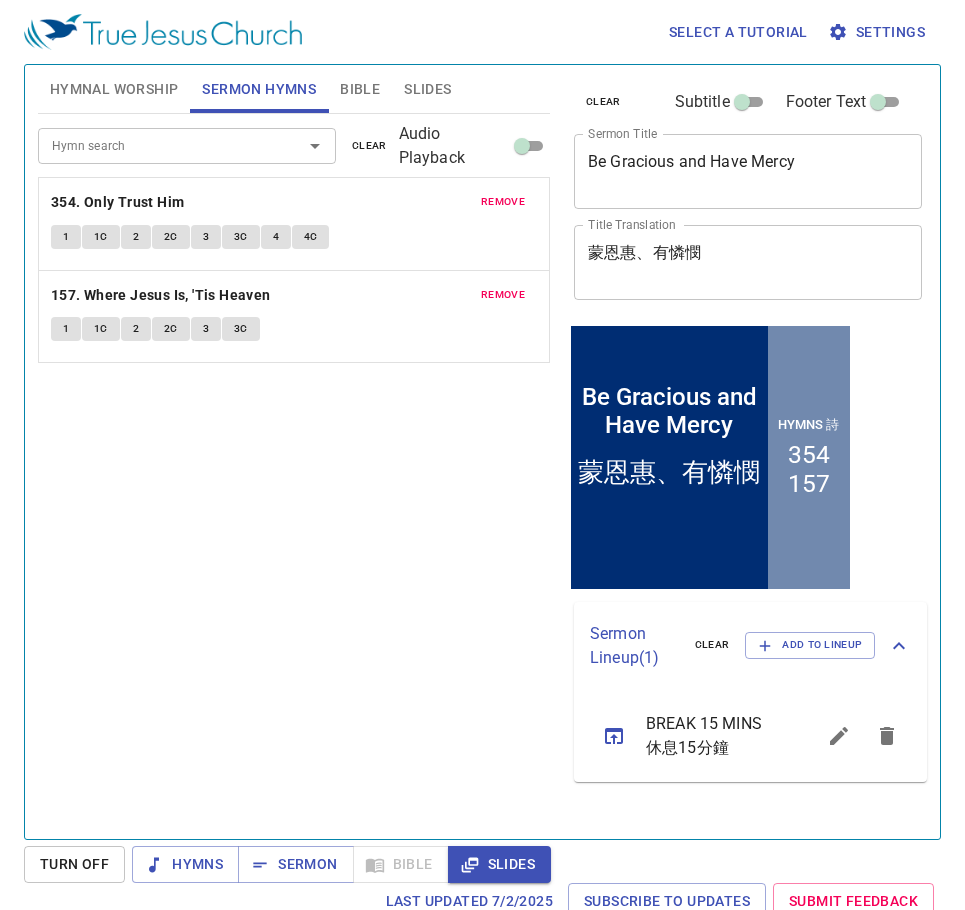click on "Slides" at bounding box center (427, 89) 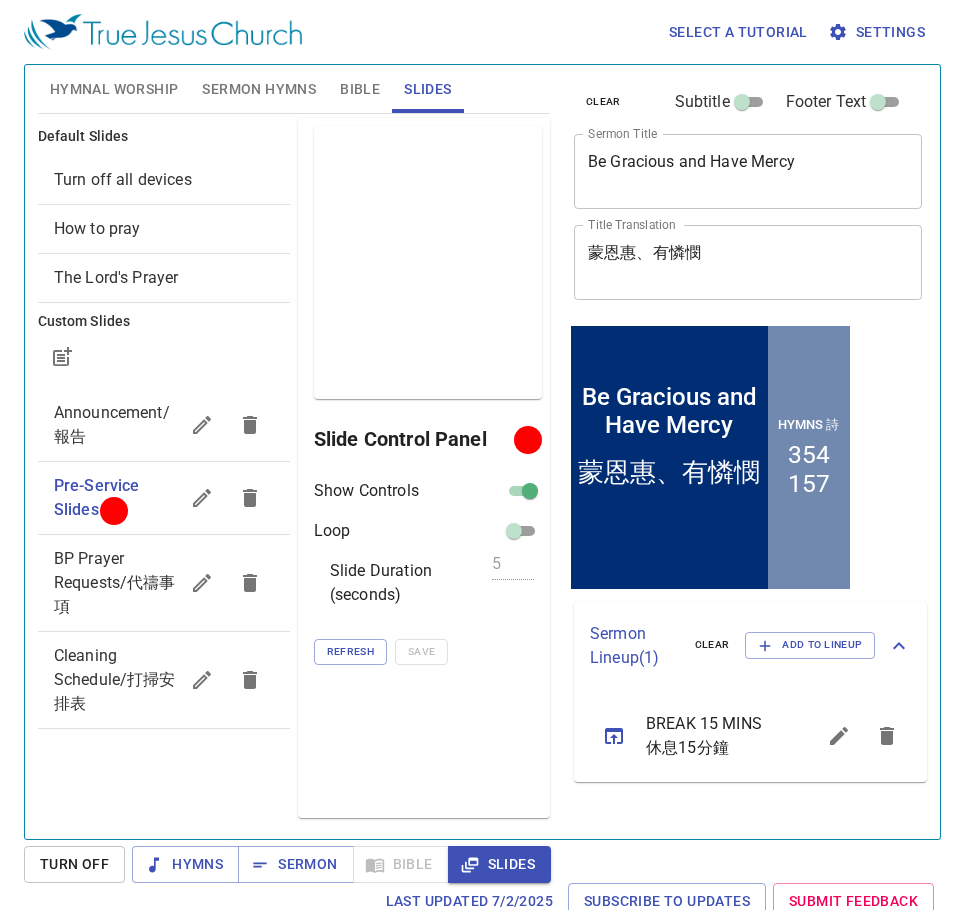 click on "Hymnal Worship" at bounding box center (114, 89) 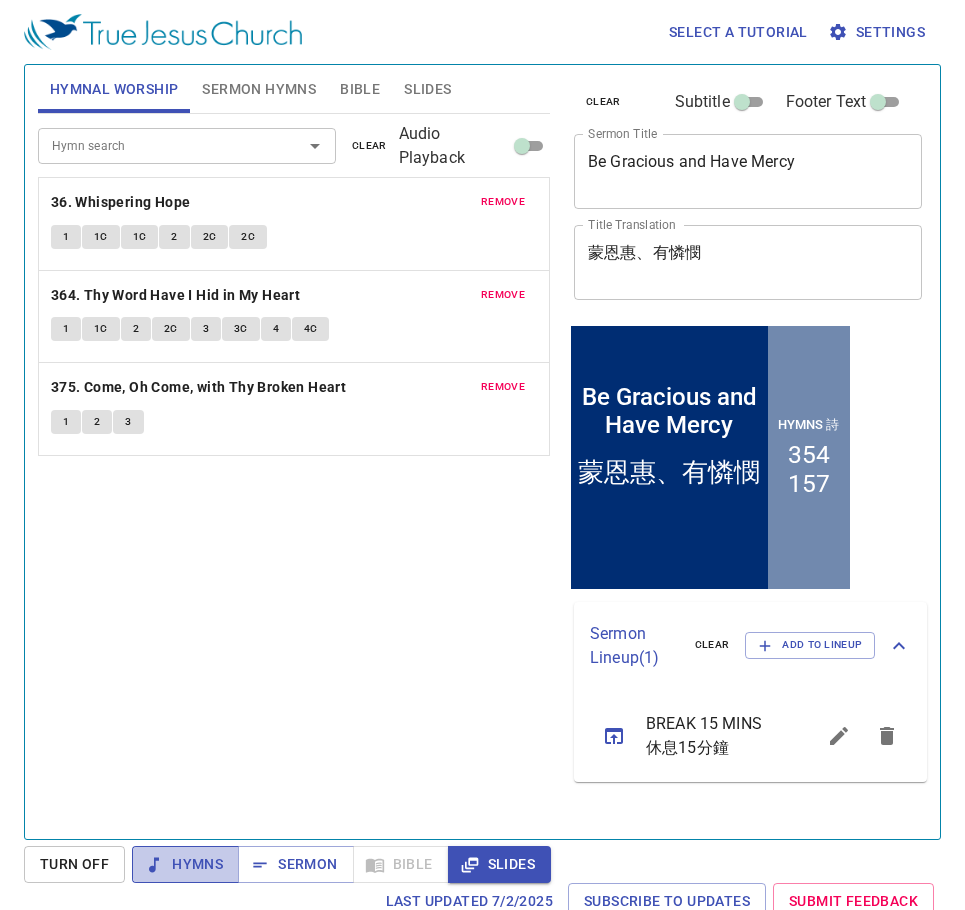 click on "Hymns" at bounding box center (185, 864) 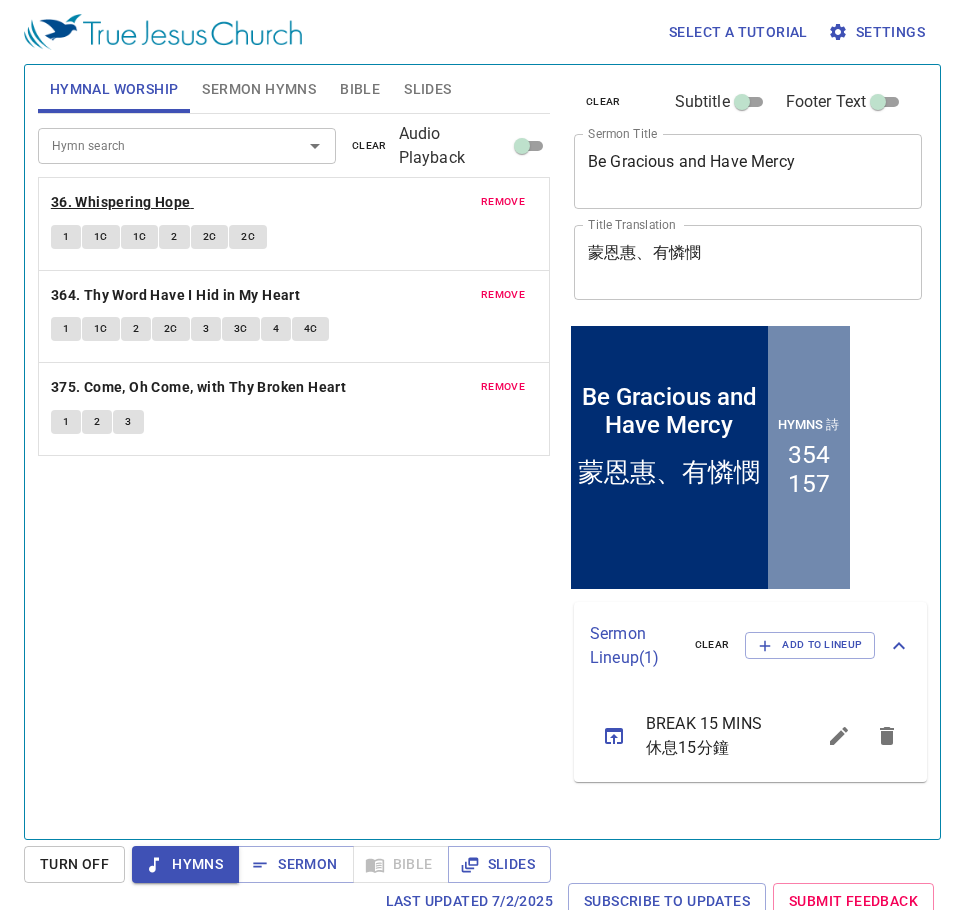 click on "36. Whispering Hope" at bounding box center [121, 202] 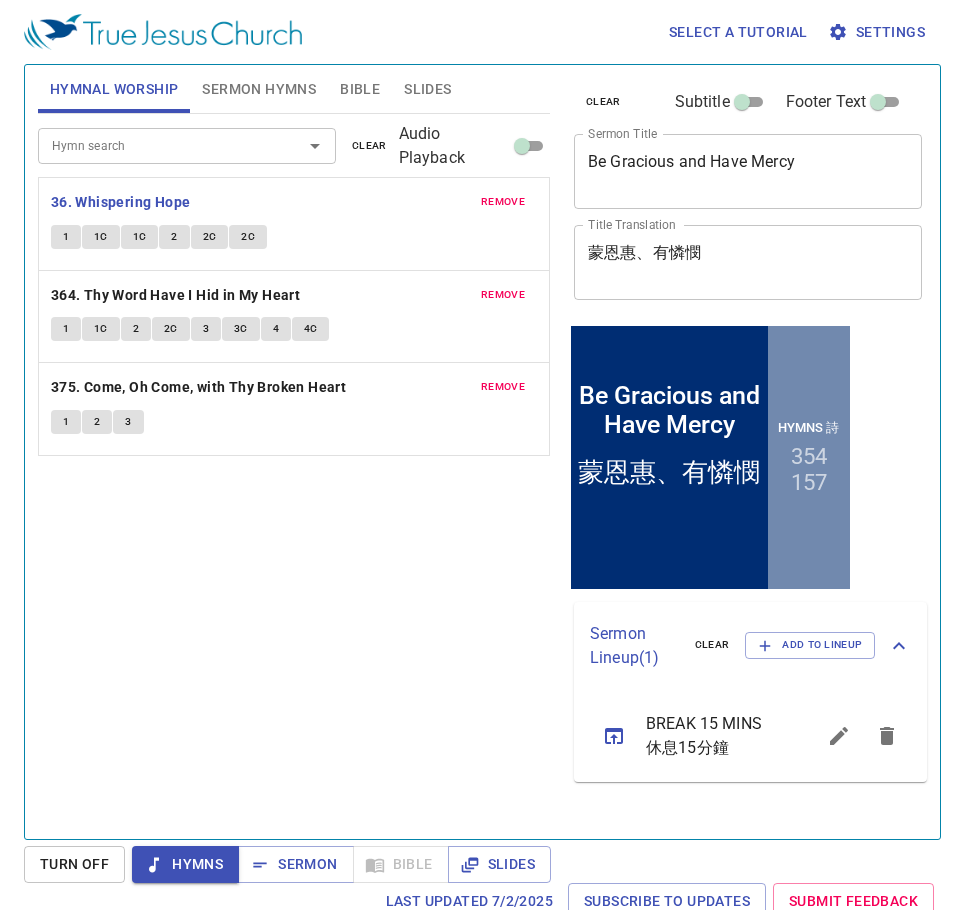click on "1" at bounding box center (66, 237) 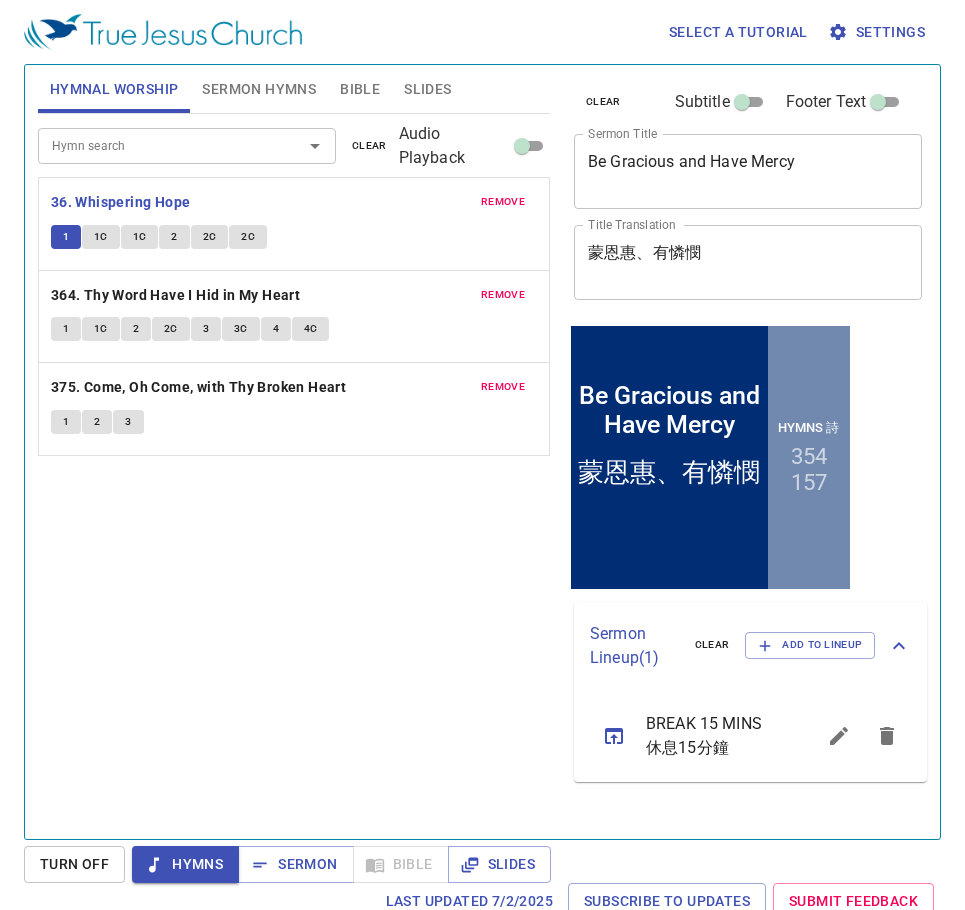 click on "1C" at bounding box center (101, 237) 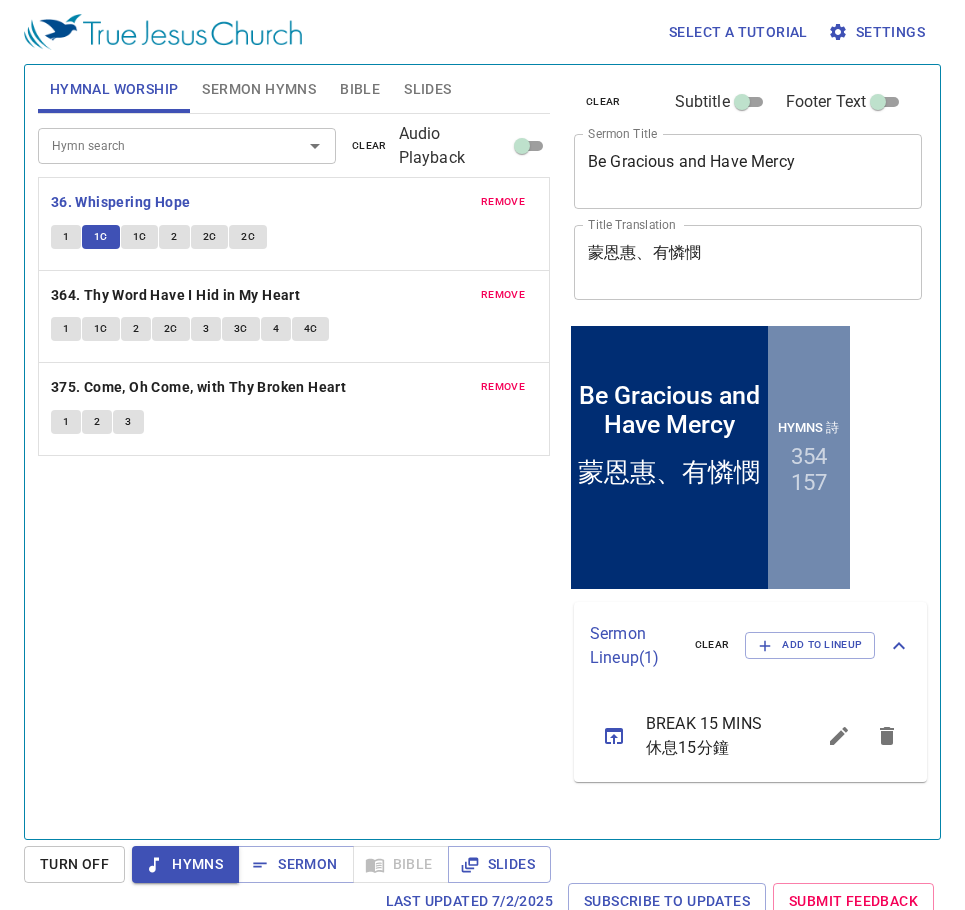 click on "1C" at bounding box center (140, 237) 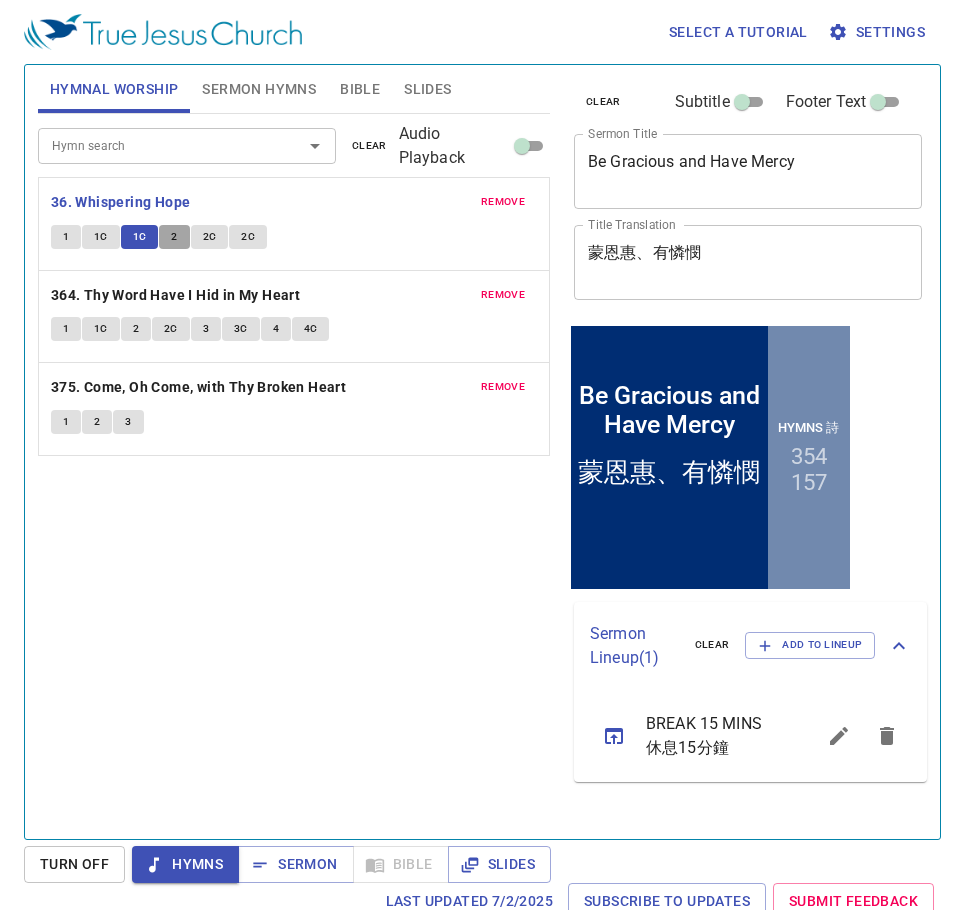 click on "2" at bounding box center [174, 237] 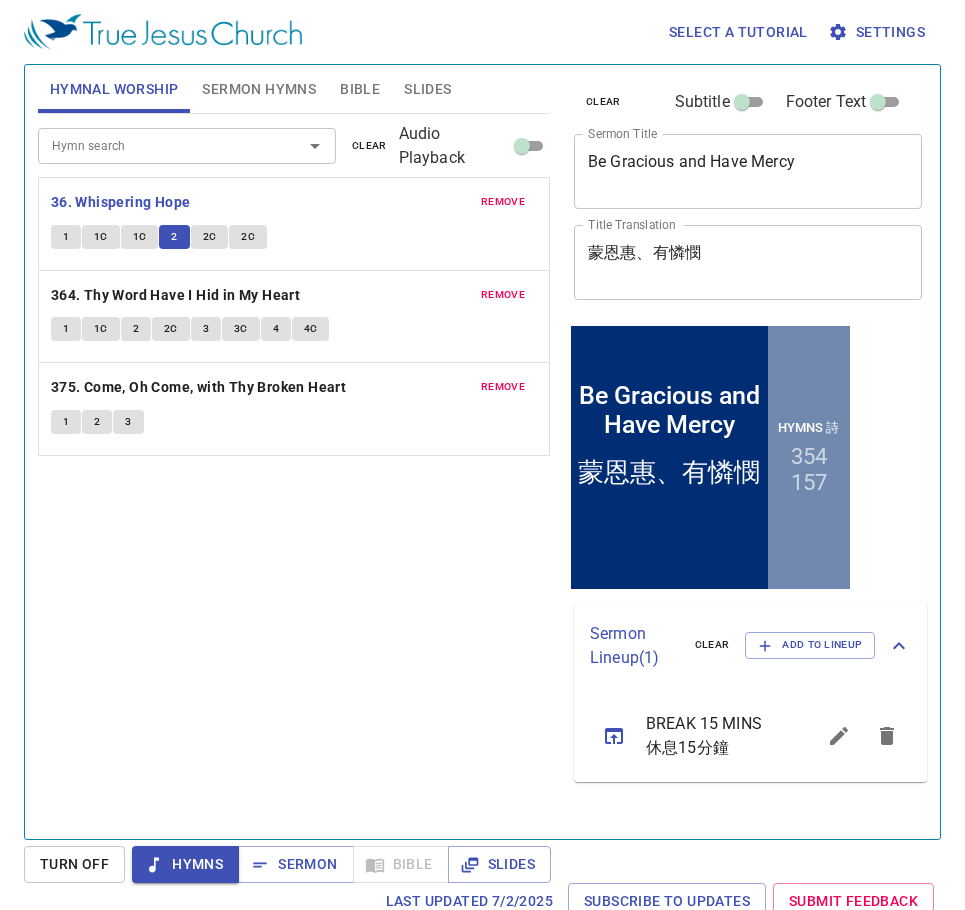 click on "2C" at bounding box center (210, 237) 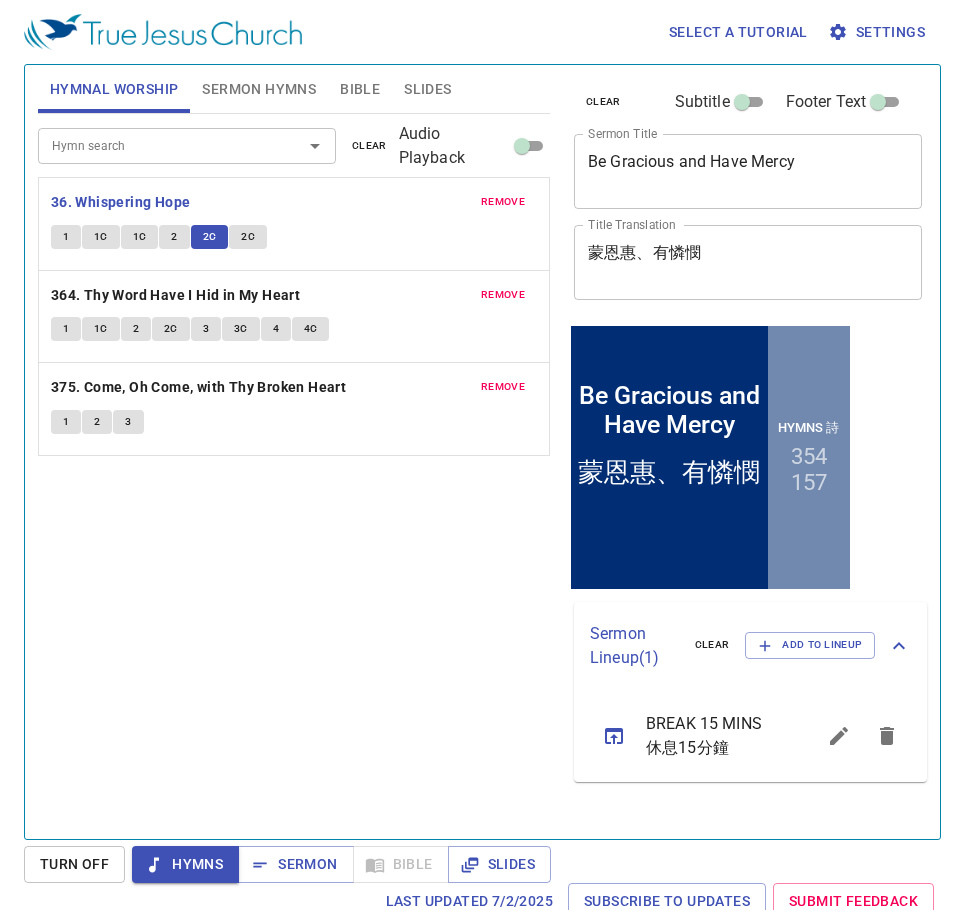 click on "2C" at bounding box center (248, 237) 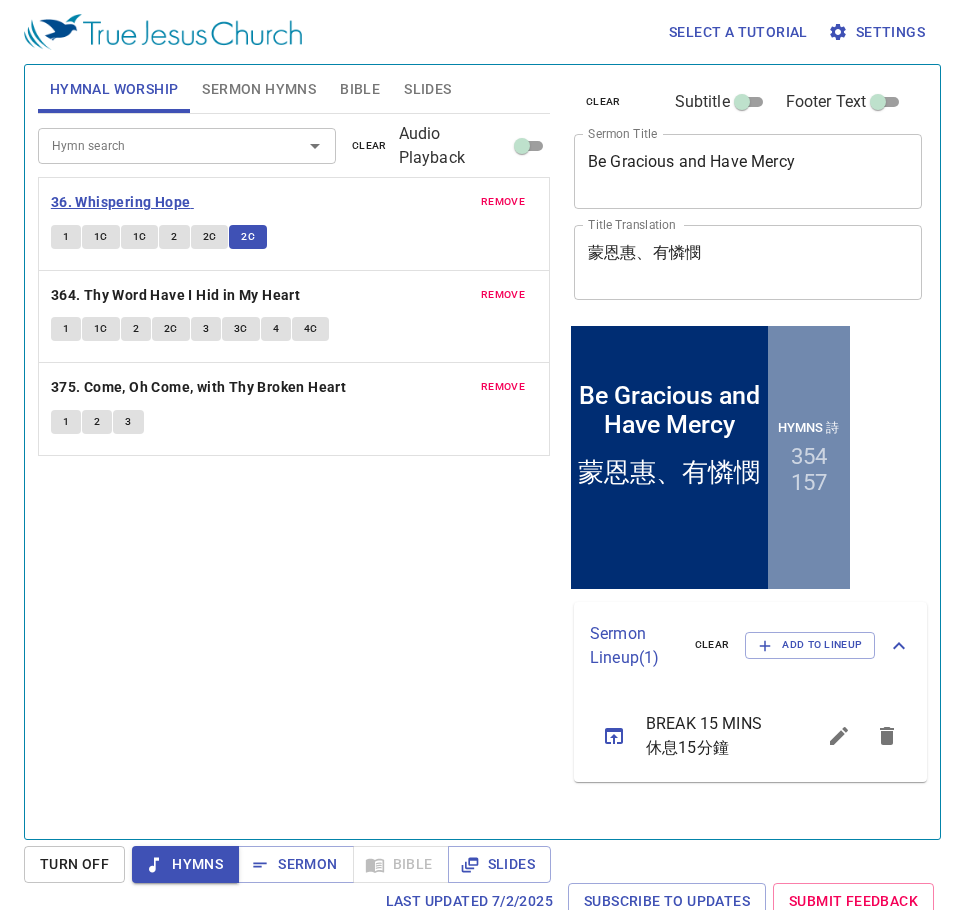 click on "36. Whispering Hope" at bounding box center (121, 202) 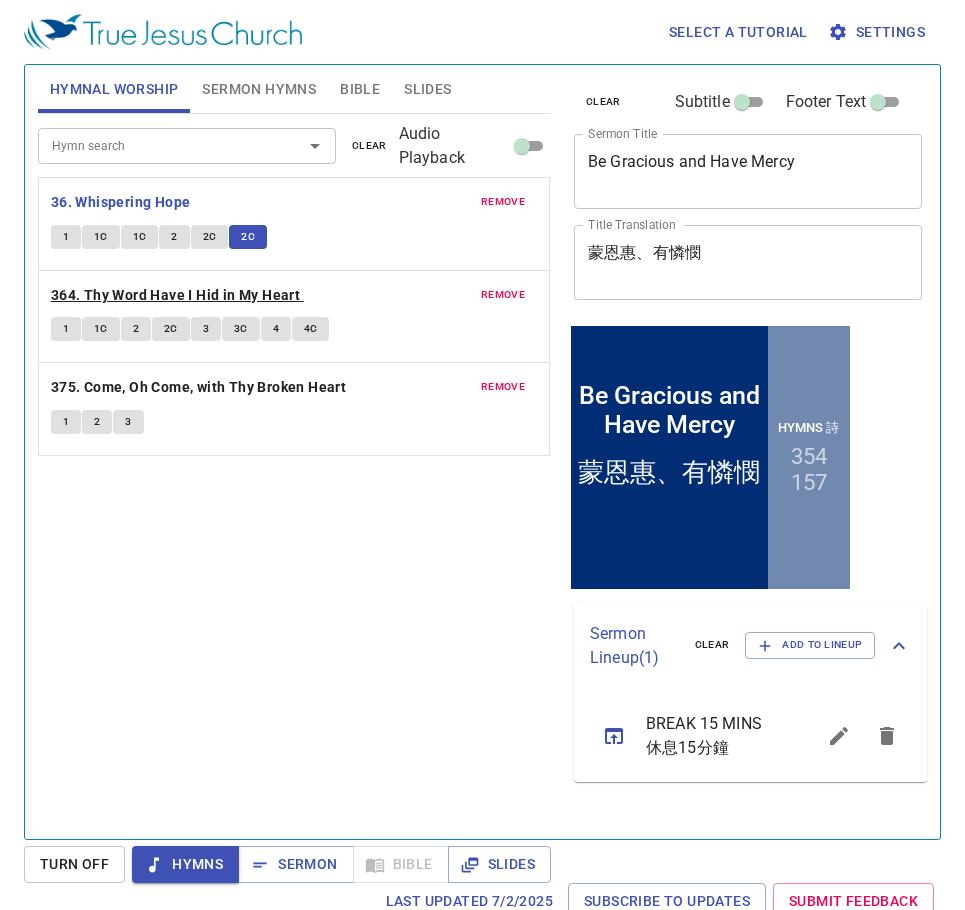 click on "364. Thy Word Have I Hid in My Heart" at bounding box center [175, 295] 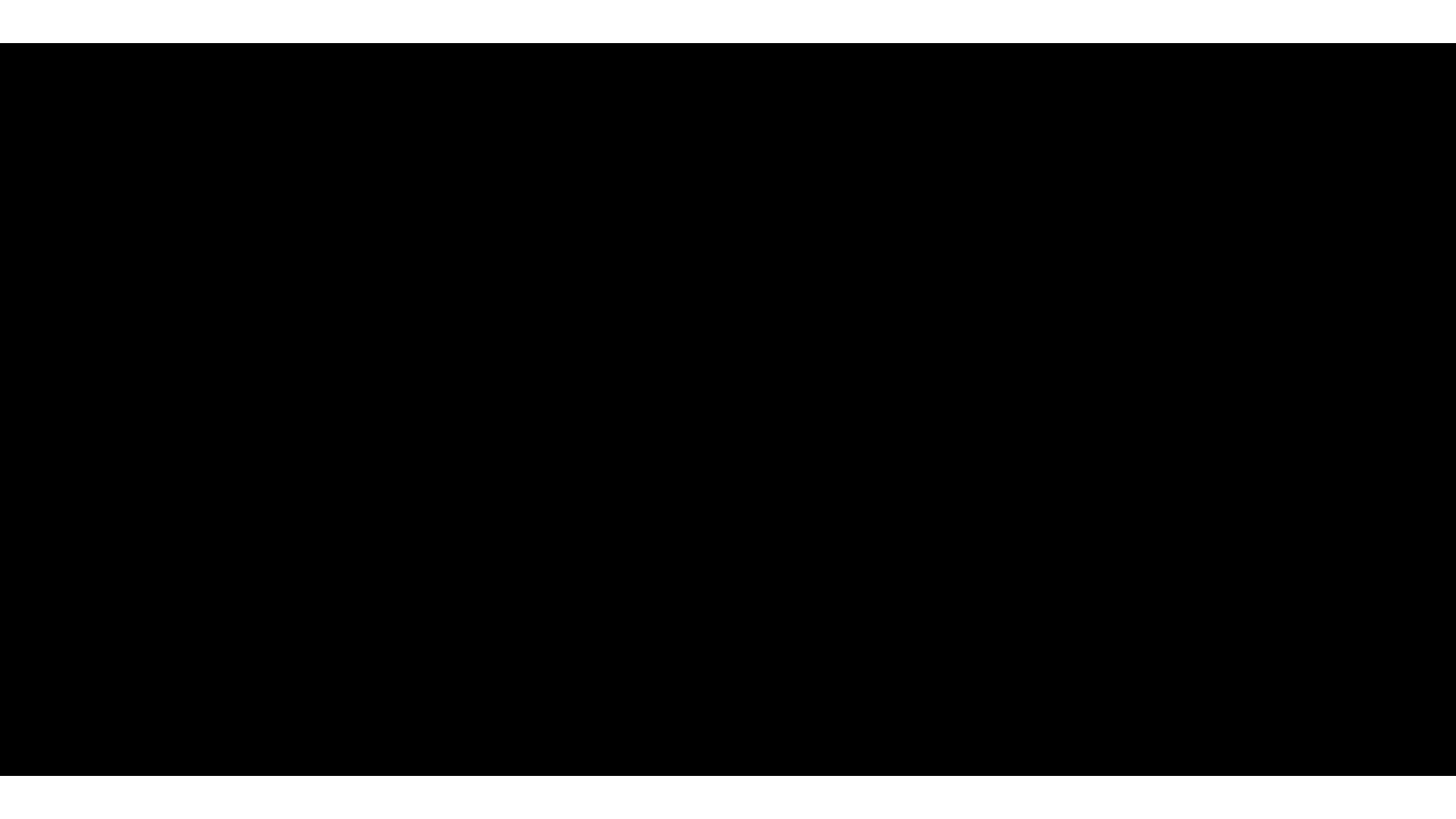 scroll, scrollTop: 0, scrollLeft: 0, axis: both 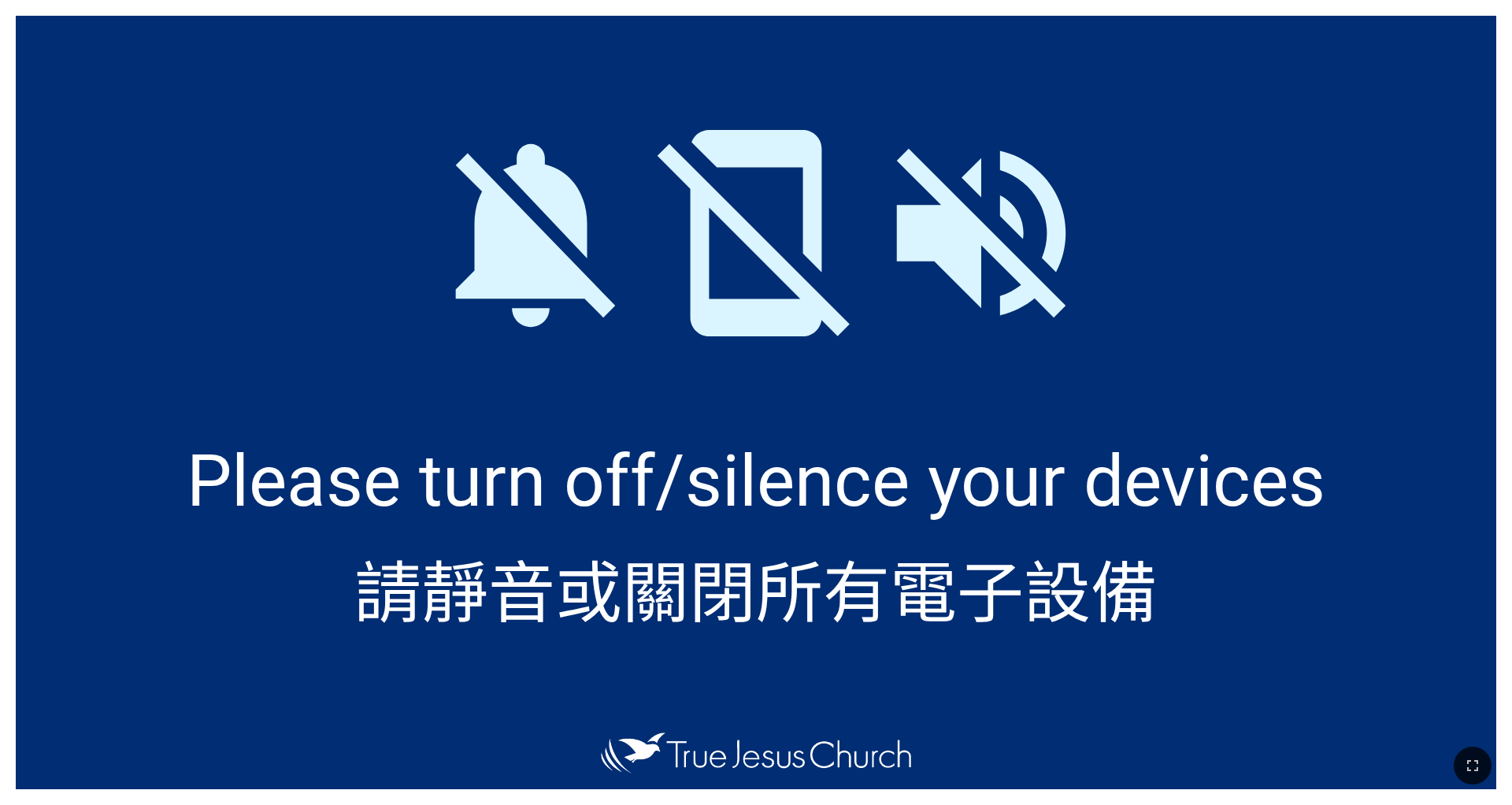 drag, startPoint x: 1468, startPoint y: 762, endPoint x: 1436, endPoint y: 810, distance: 57.6888 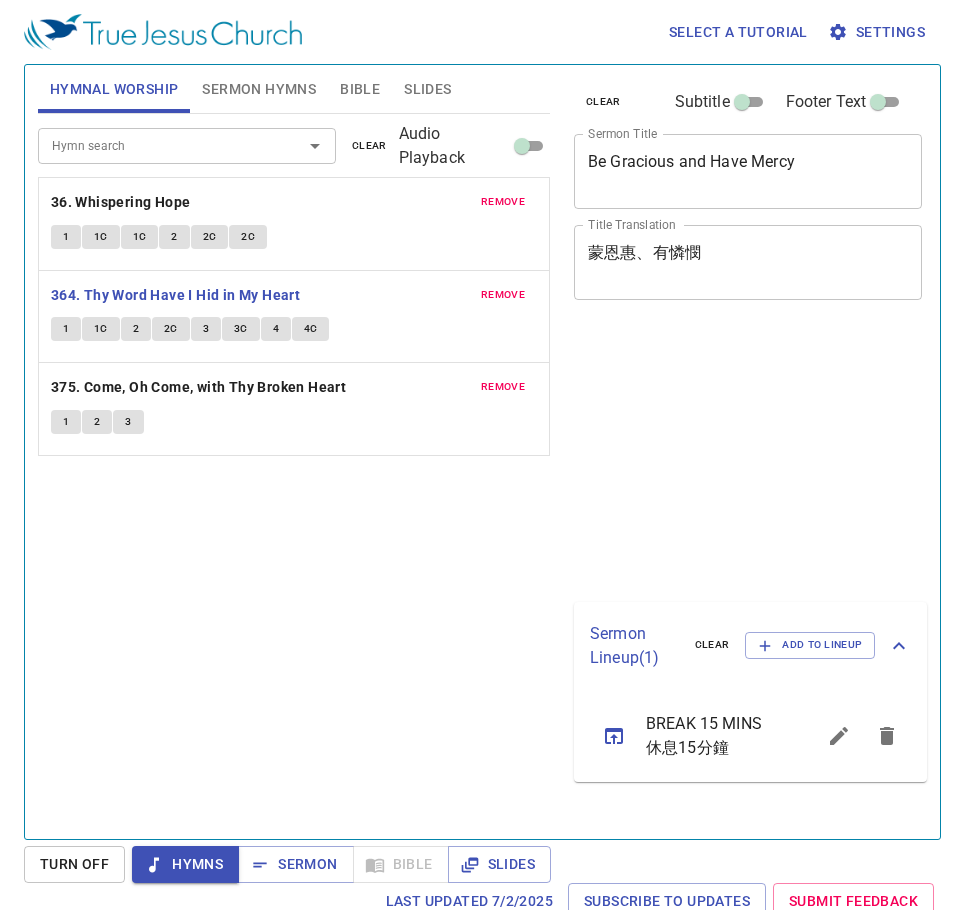 scroll, scrollTop: 0, scrollLeft: 0, axis: both 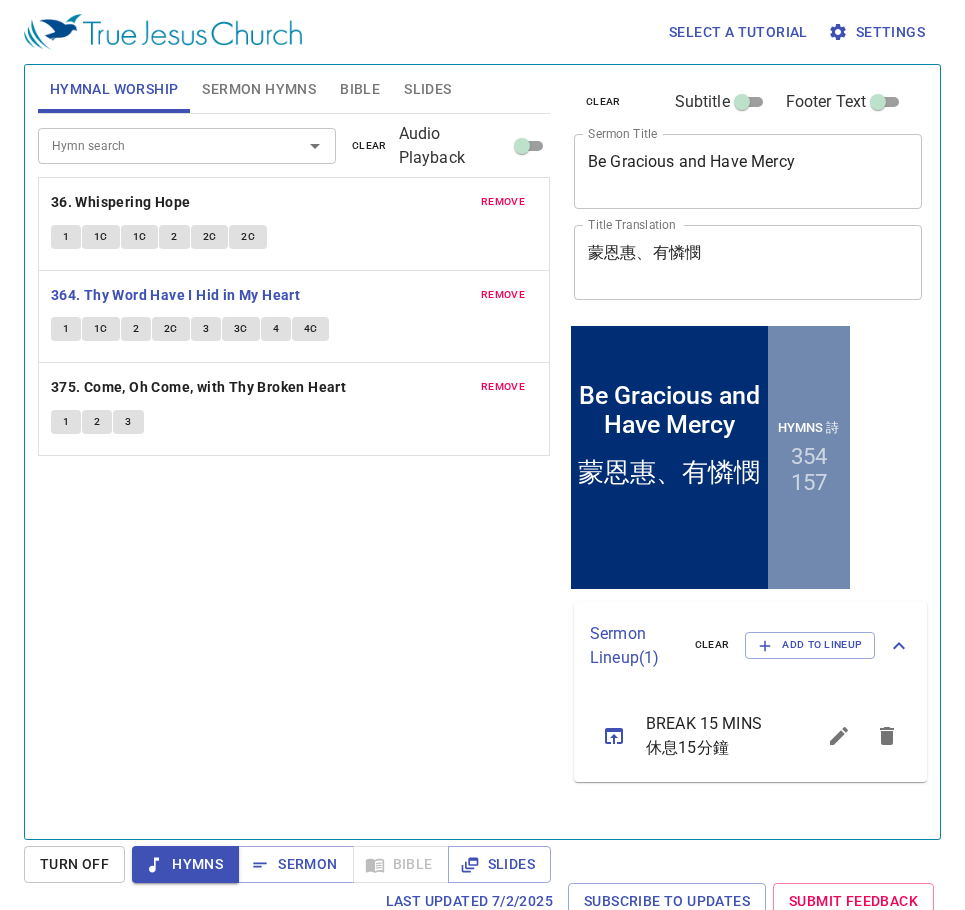 click on "1" at bounding box center (66, 329) 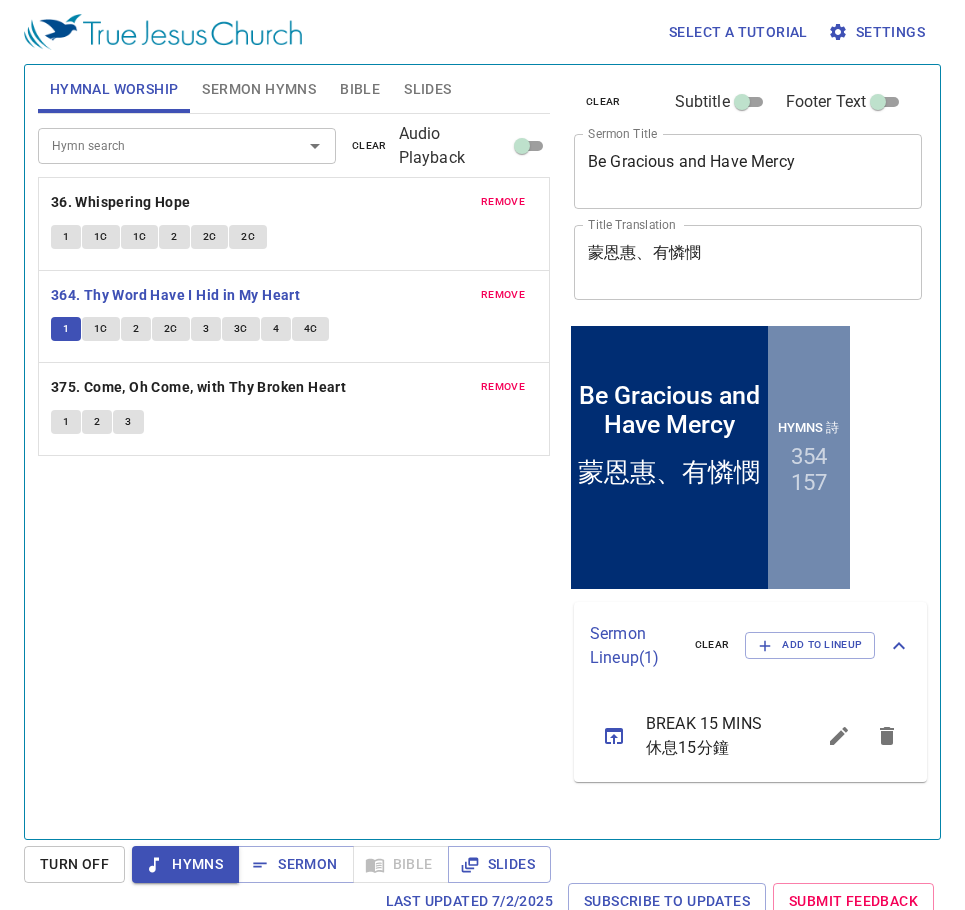click on "1C" at bounding box center (101, 329) 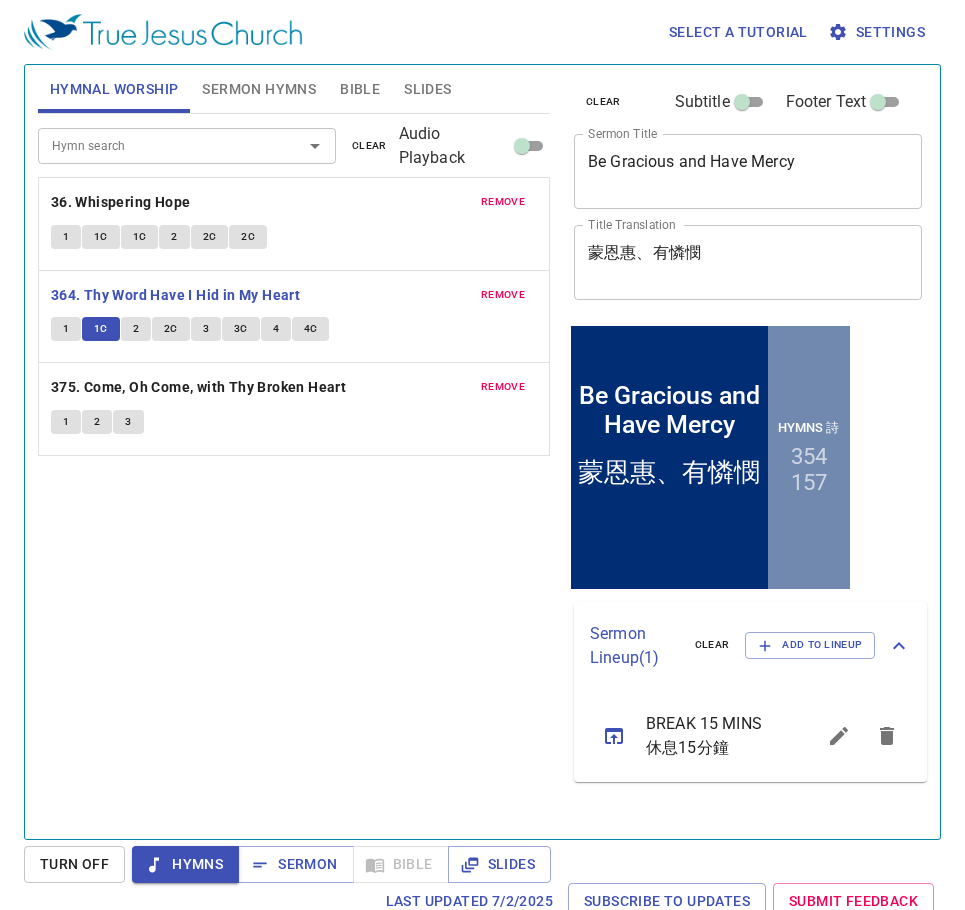 click on "2" at bounding box center [136, 329] 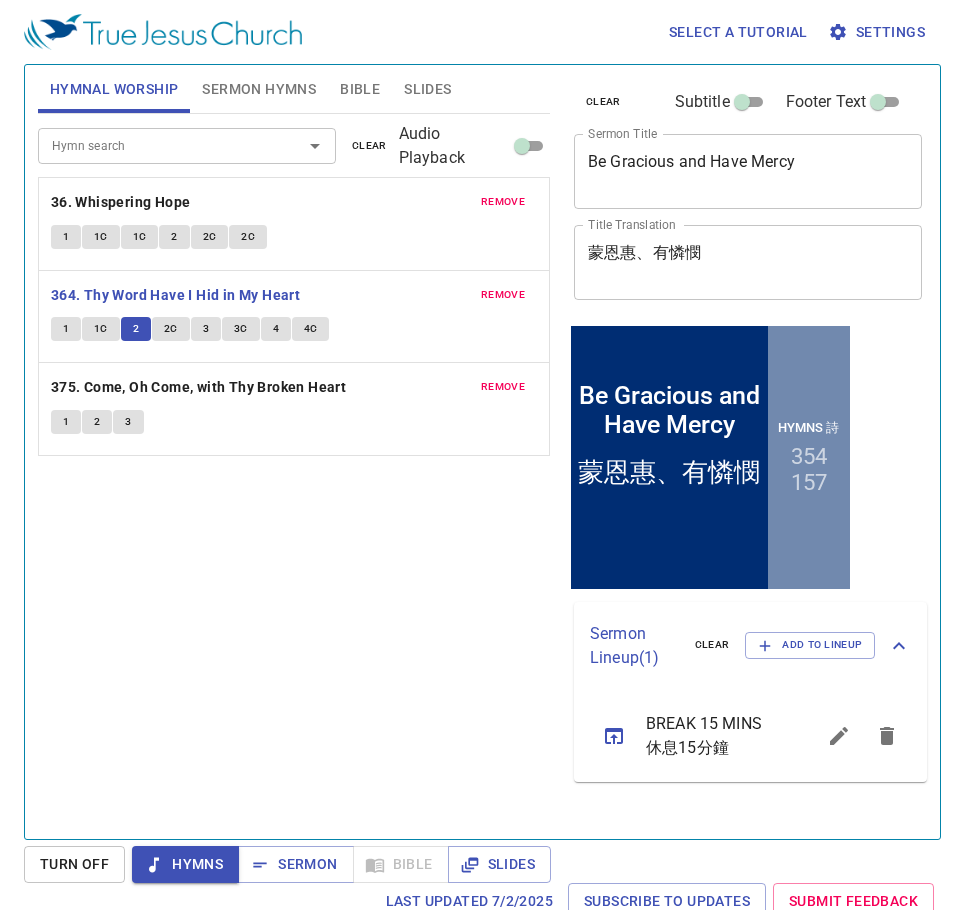 click on "2C" at bounding box center (171, 329) 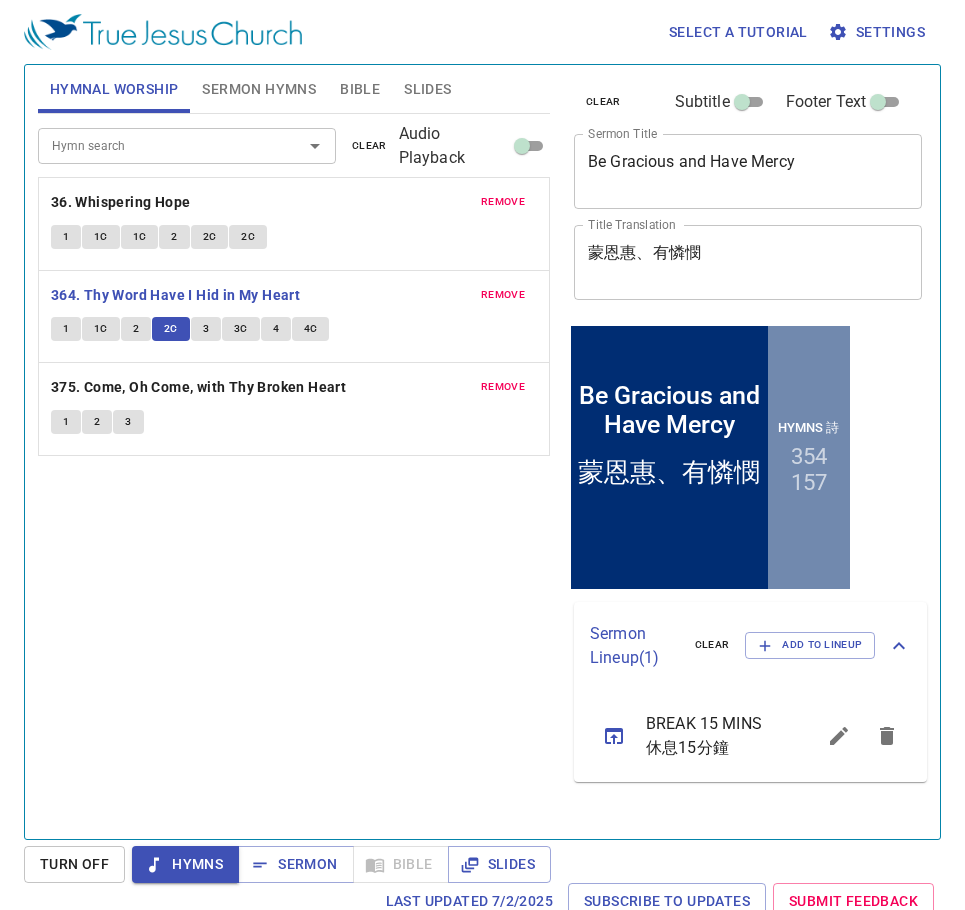 click on "3" at bounding box center [206, 329] 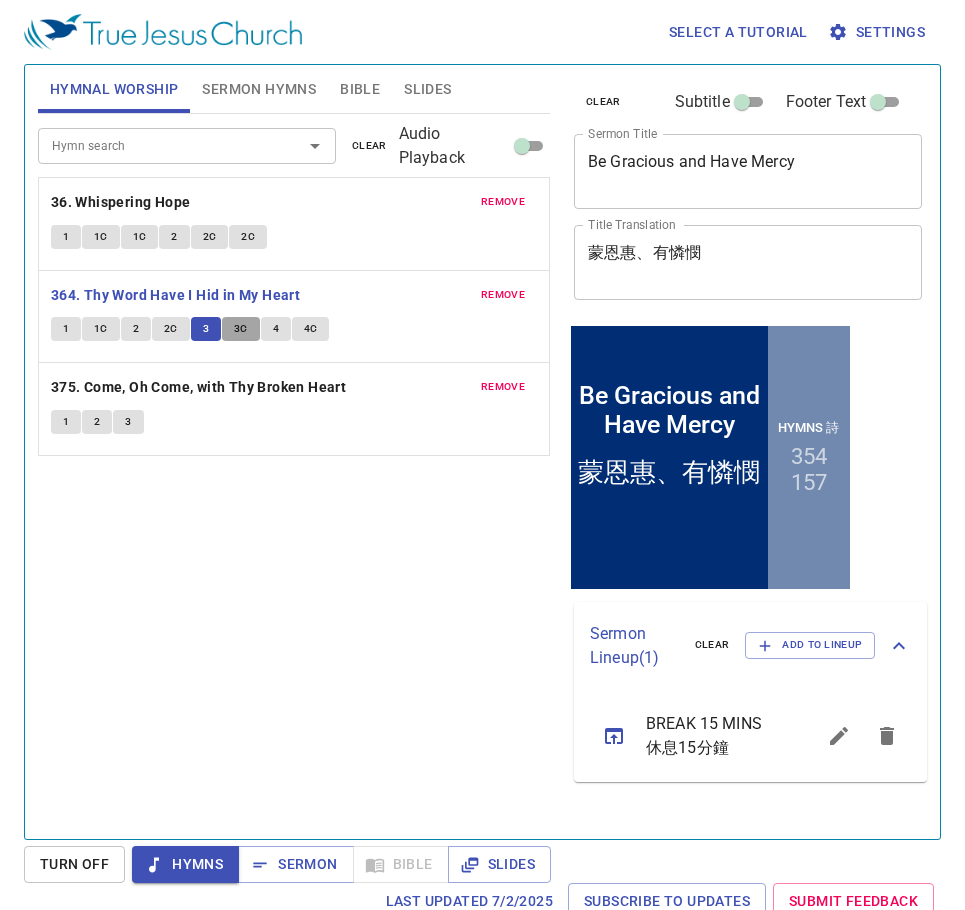 click on "3C" at bounding box center (241, 329) 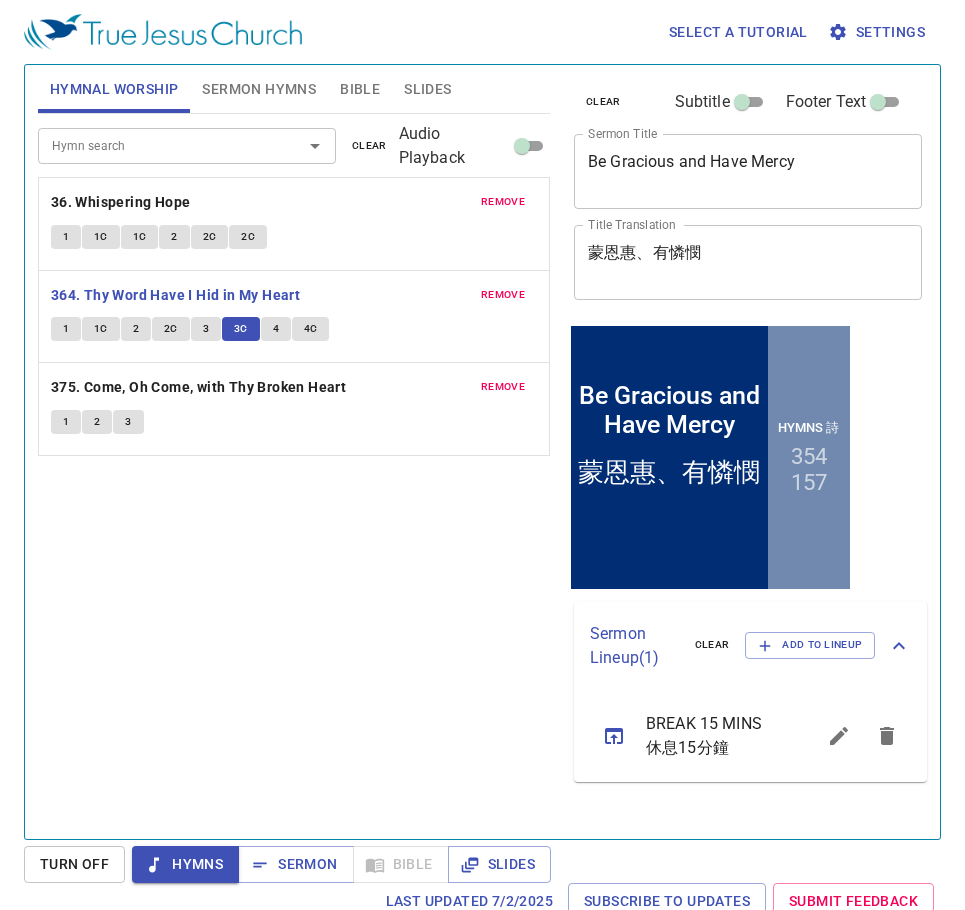 click on "4" at bounding box center [276, 329] 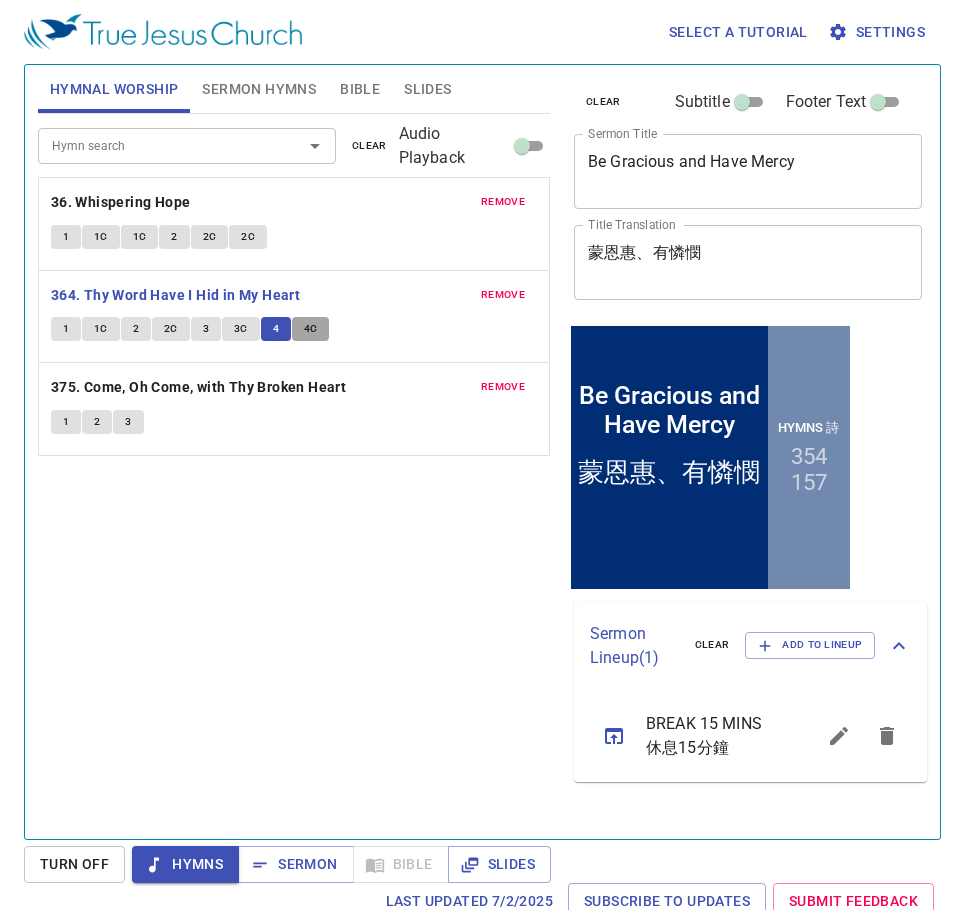 click on "4C" at bounding box center [311, 329] 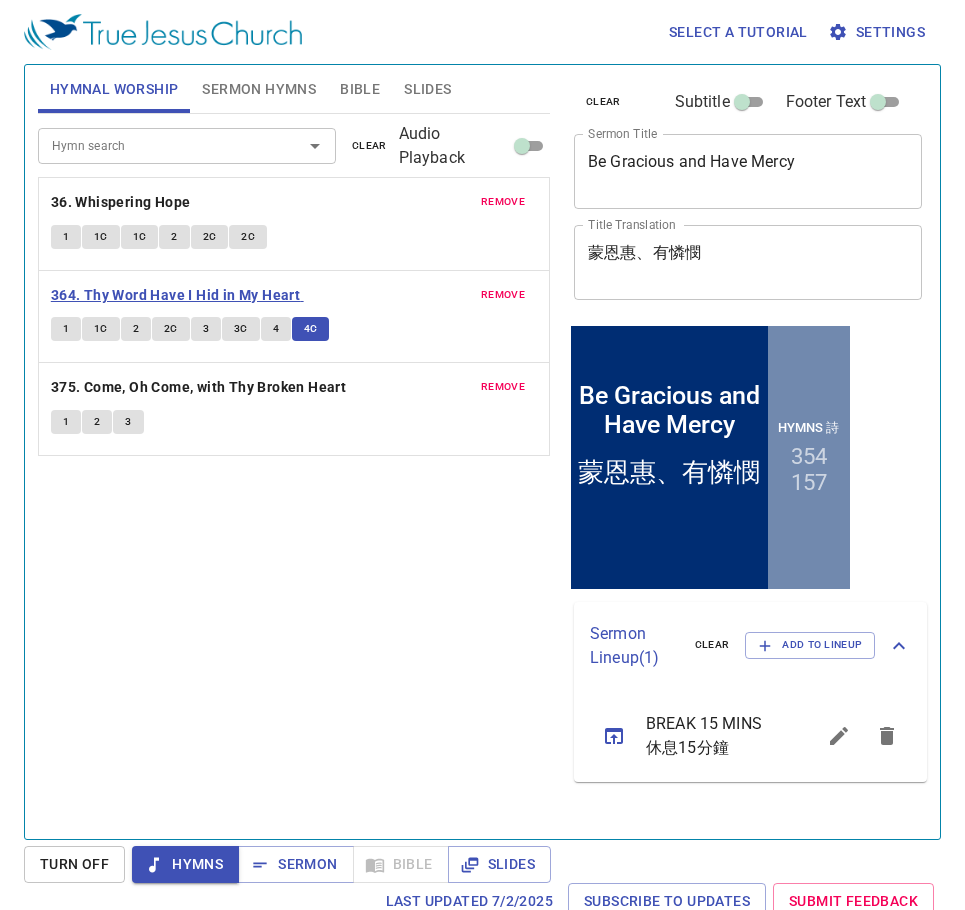 click on "364. Thy Word Have I Hid in My Heart" at bounding box center (175, 295) 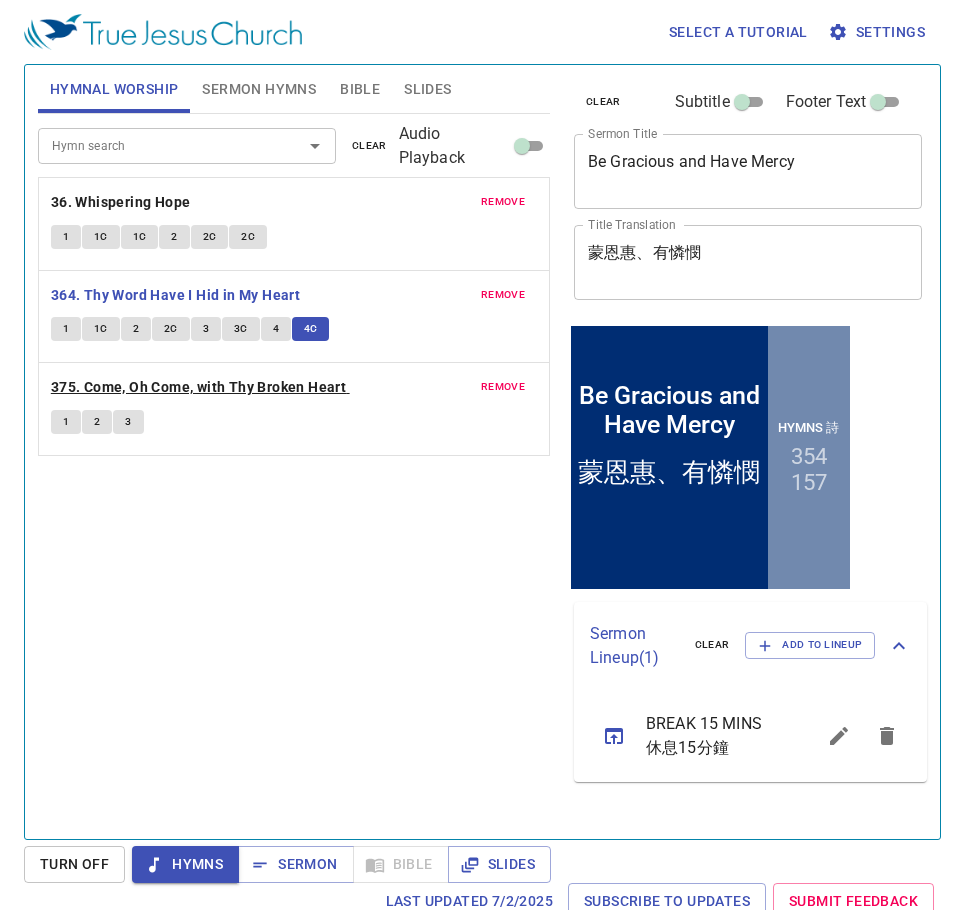 click on "375. Come, Oh Come, with Thy Broken Heart" at bounding box center [198, 387] 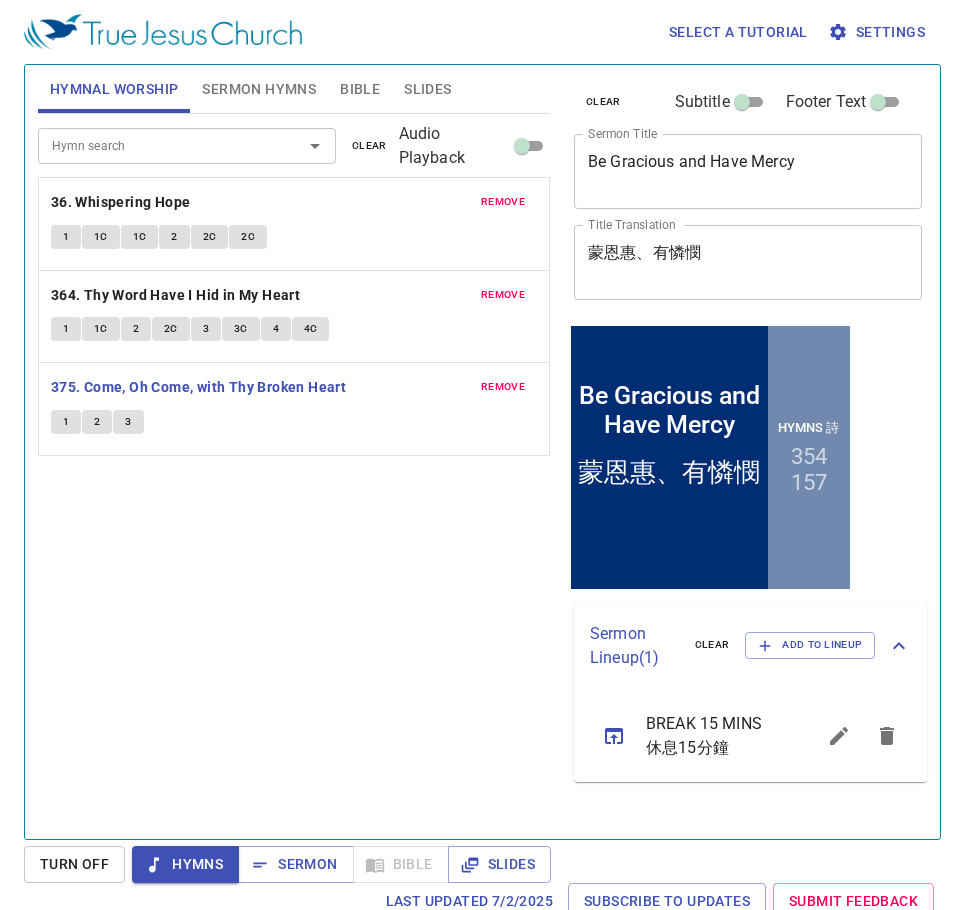 click on "1" at bounding box center (66, 422) 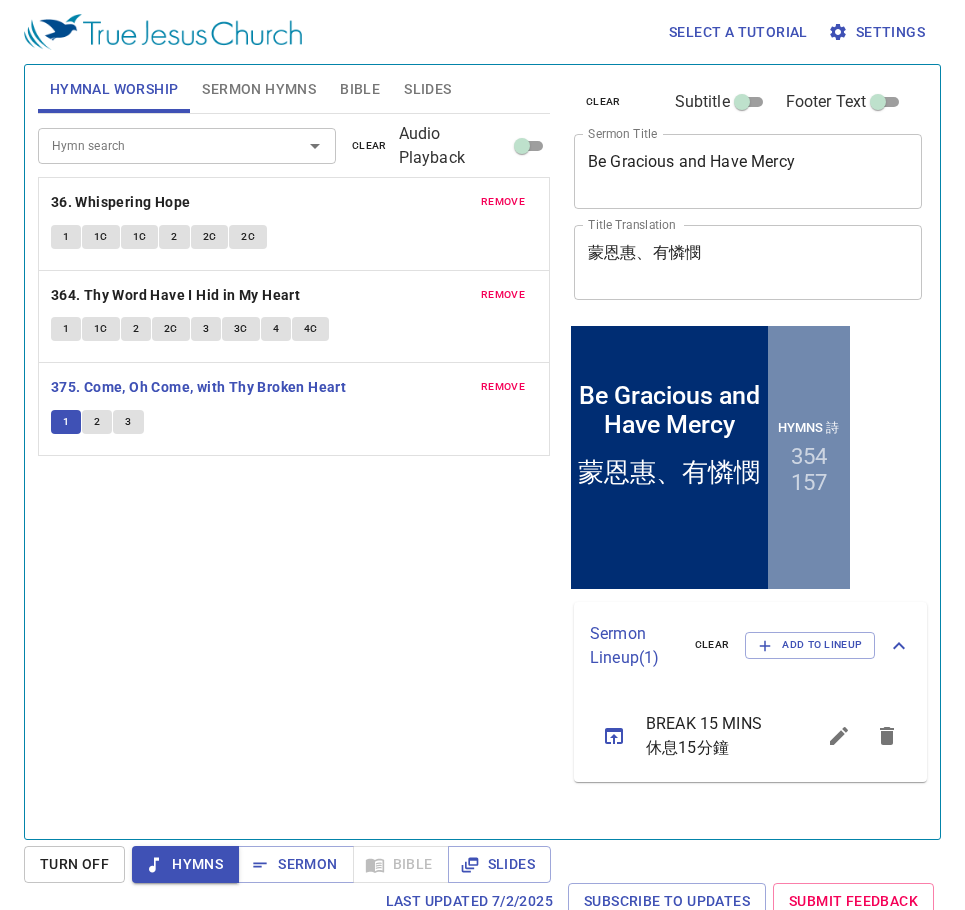 click on "2" at bounding box center [97, 422] 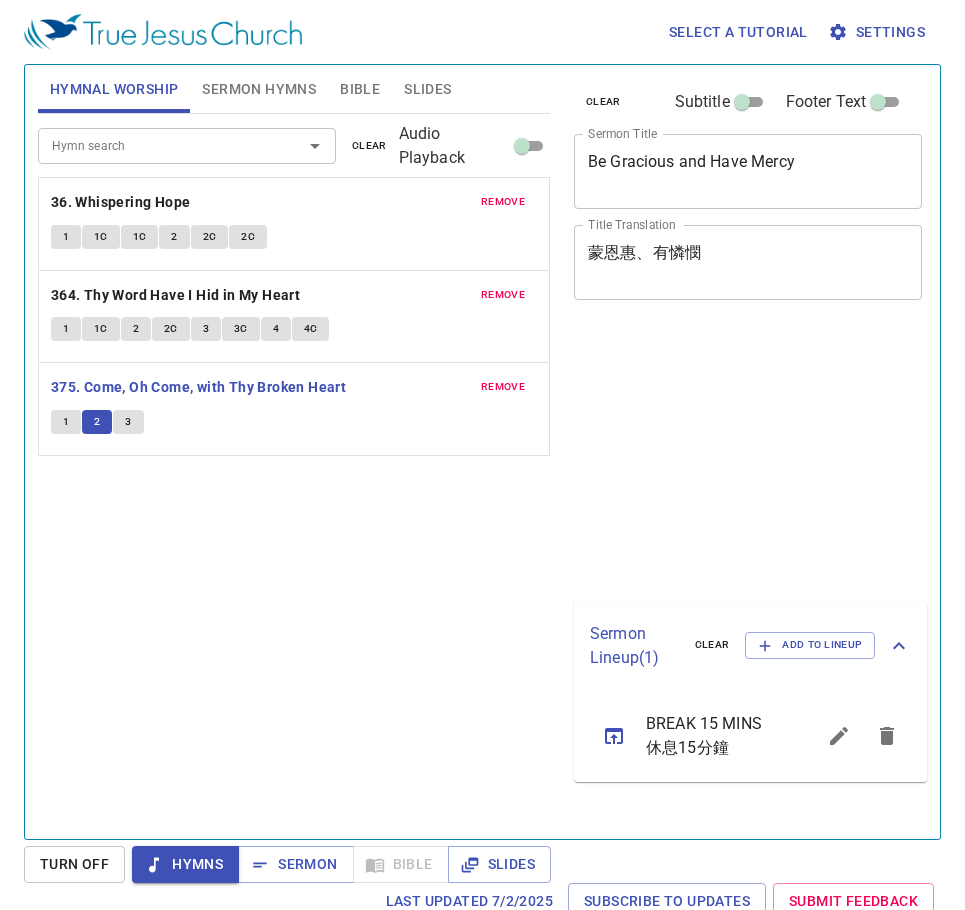 scroll, scrollTop: 0, scrollLeft: 0, axis: both 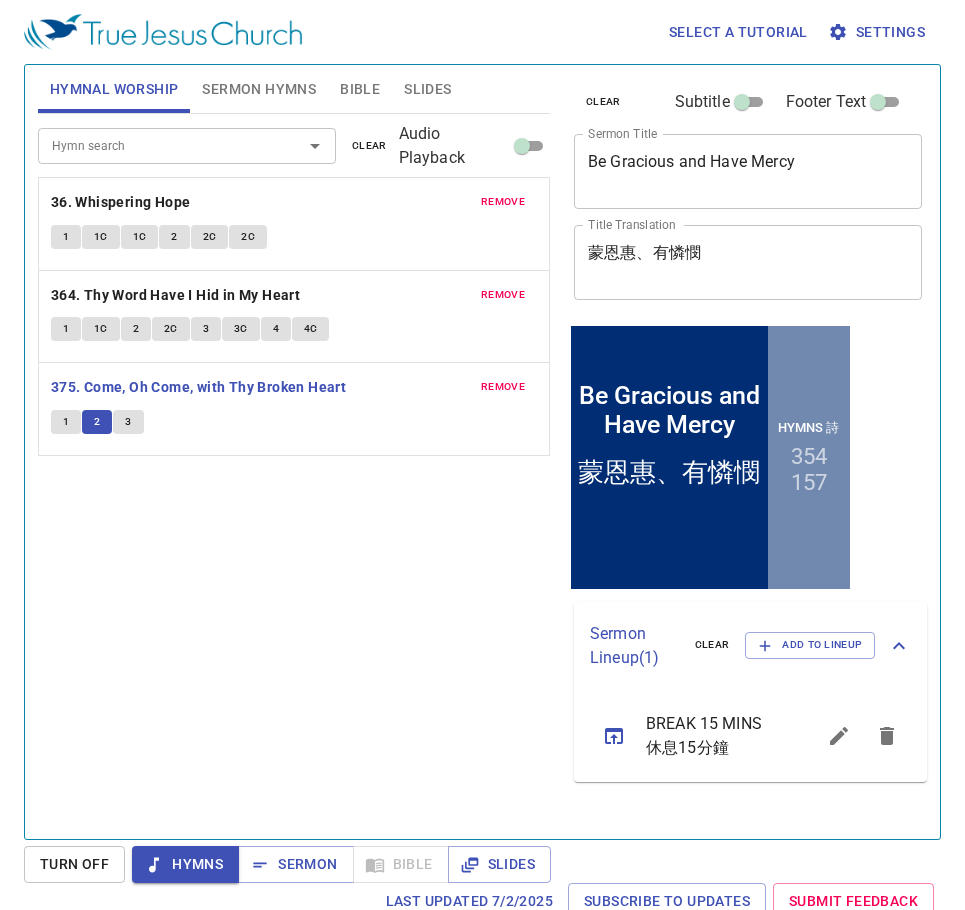 click on "3" at bounding box center [128, 422] 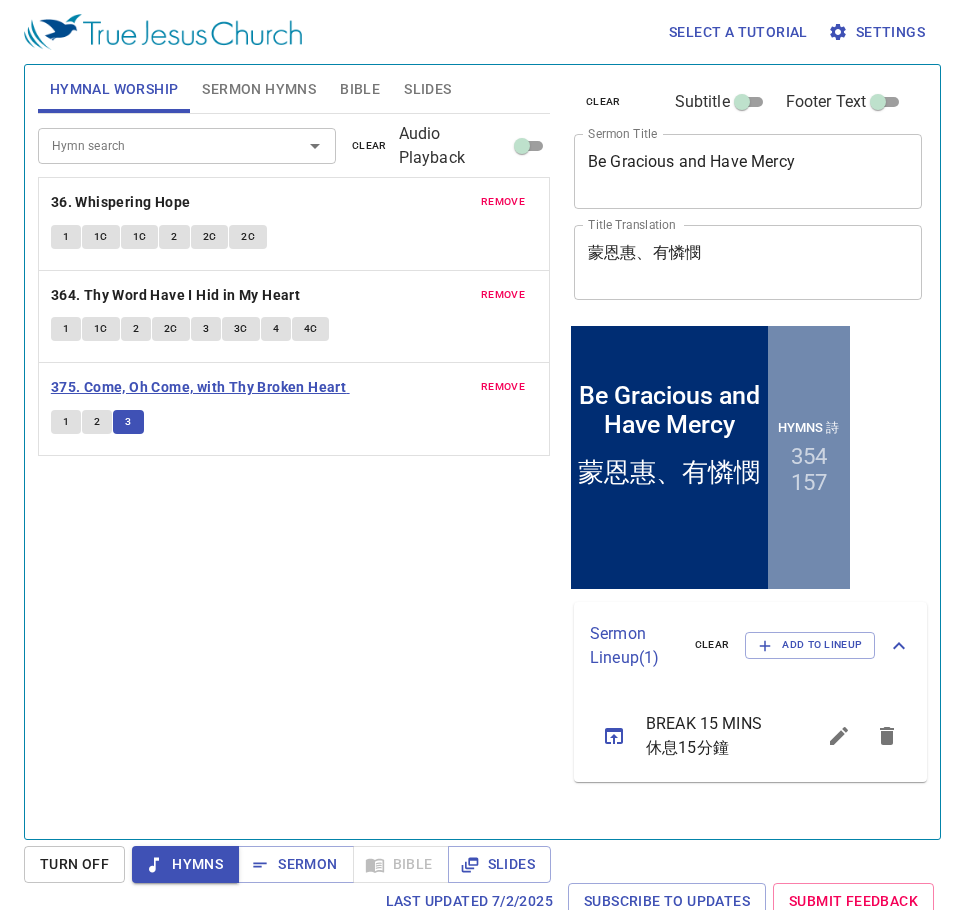 click on "375. Come, Oh Come, with Thy Broken Heart" at bounding box center [198, 387] 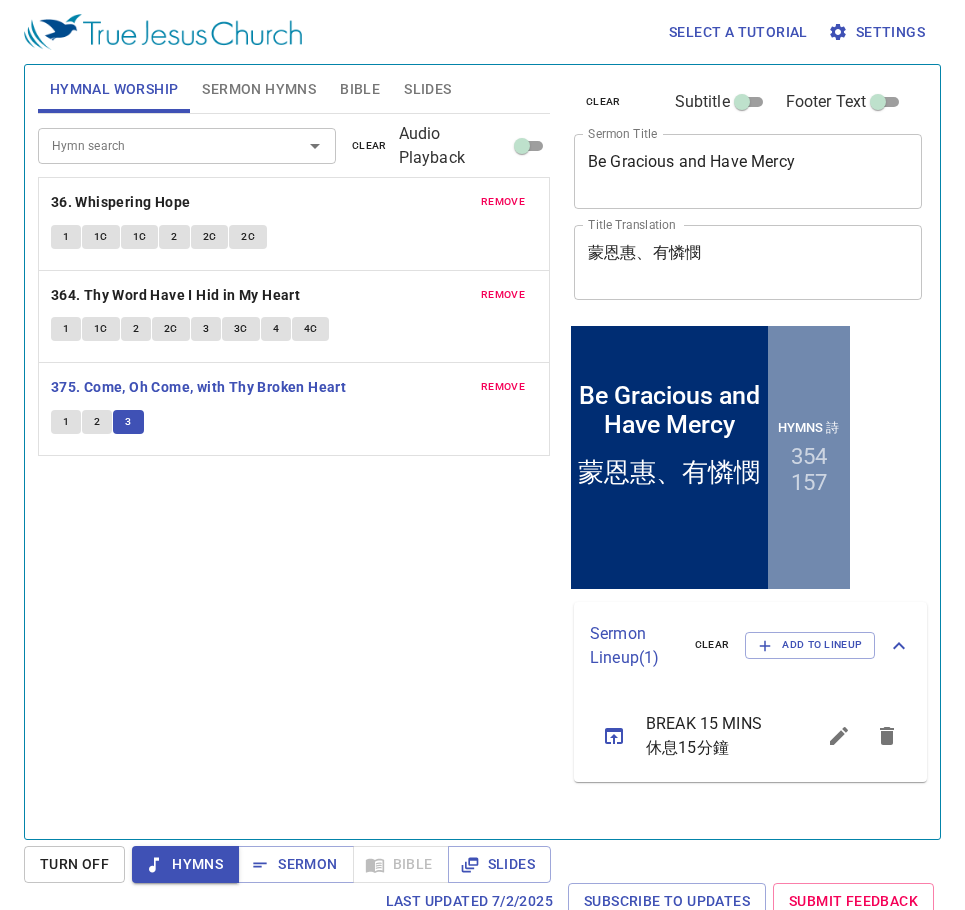 drag, startPoint x: 431, startPoint y: 95, endPoint x: 416, endPoint y: 103, distance: 17 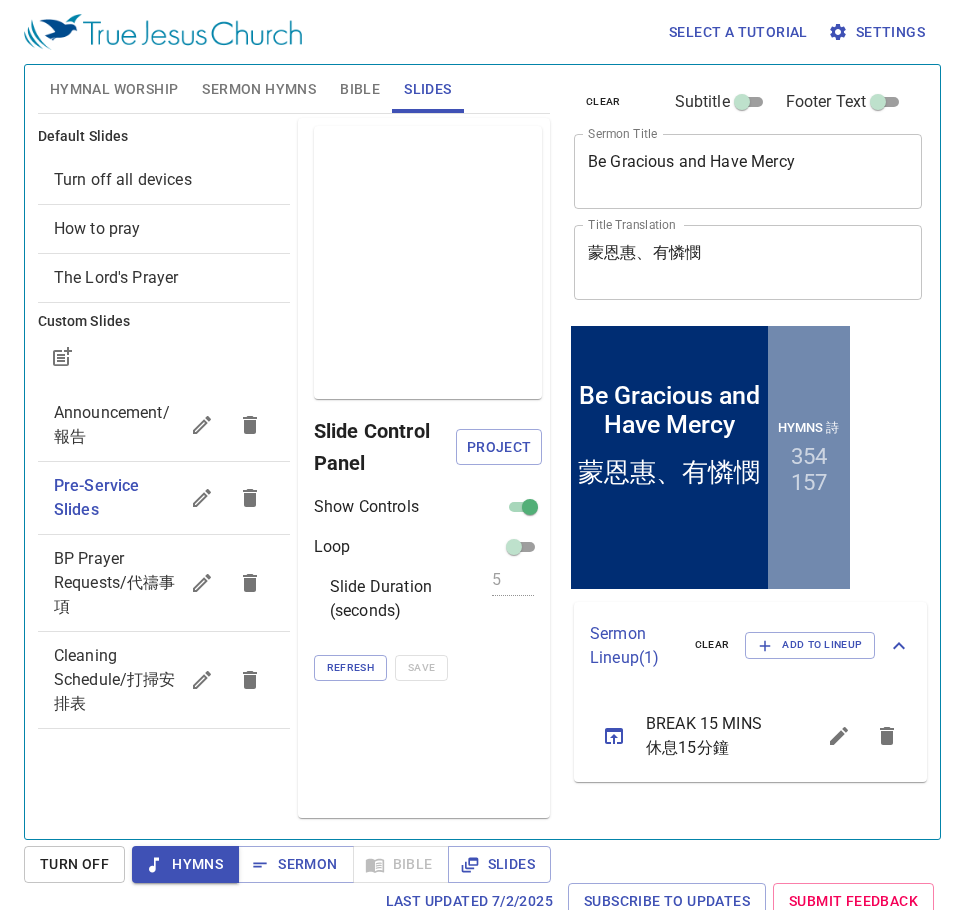 click on "Turn off all devices" at bounding box center (123, 179) 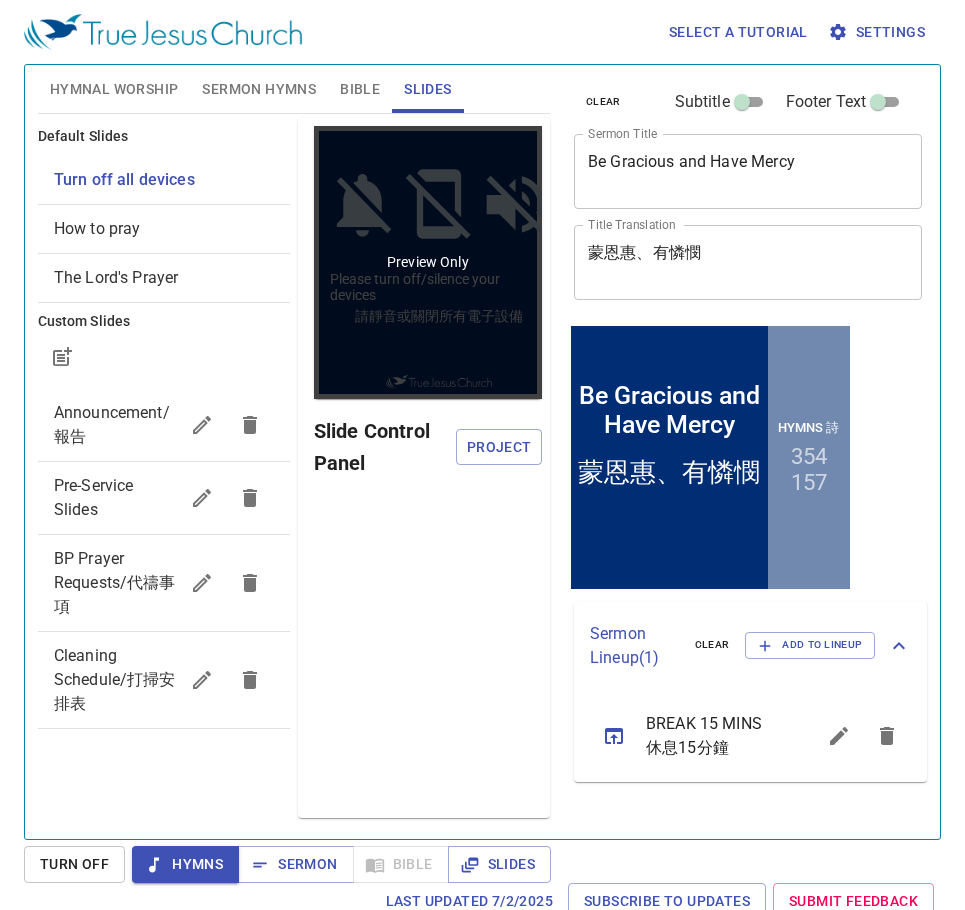 scroll, scrollTop: 0, scrollLeft: 0, axis: both 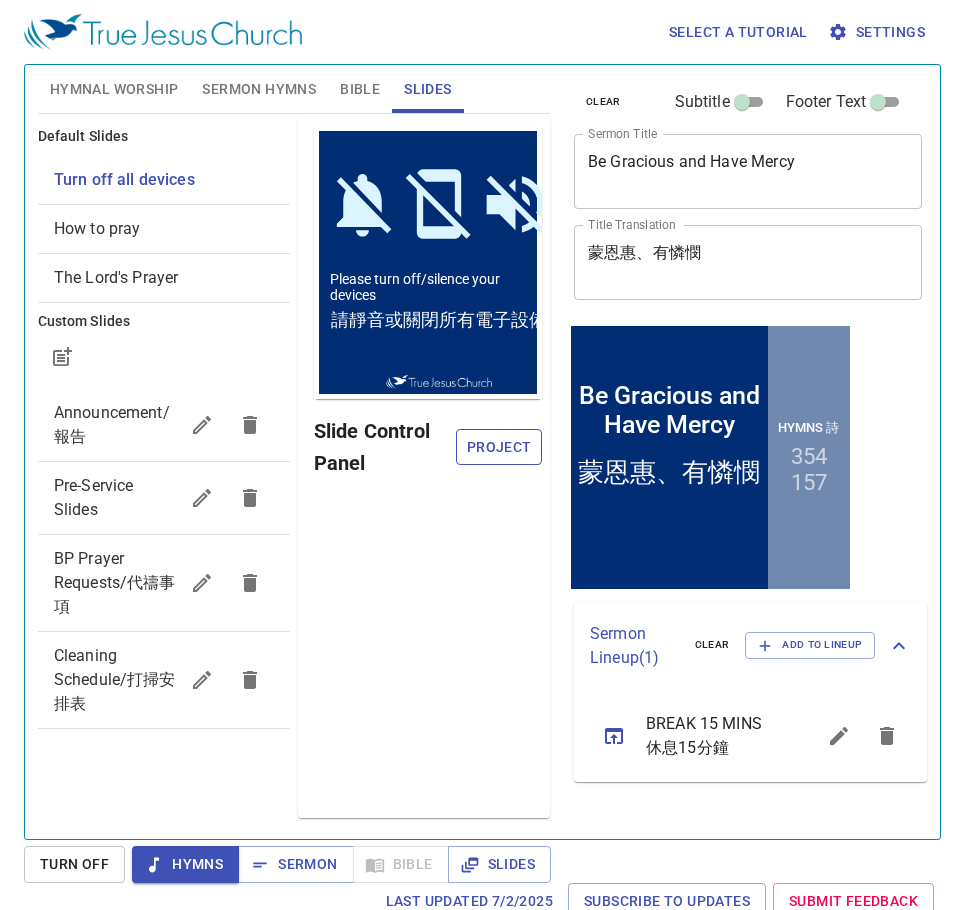 click on "Project" at bounding box center [498, 447] 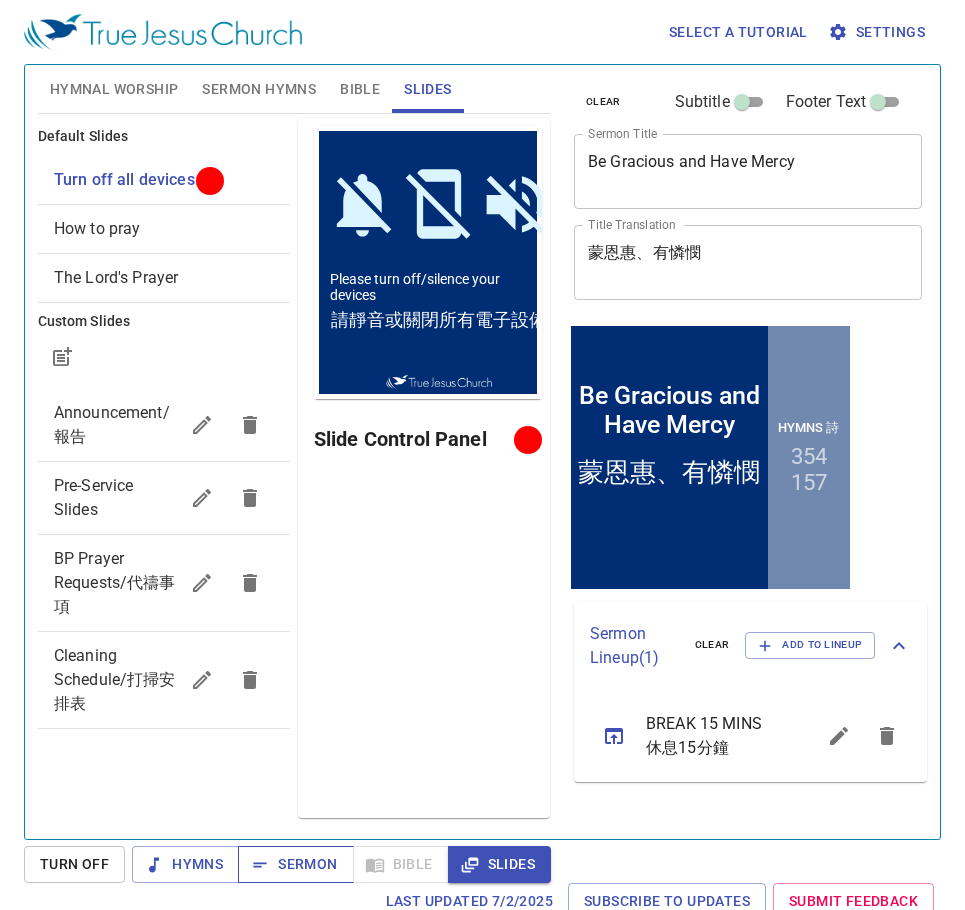 click on "Sermon" at bounding box center (295, 864) 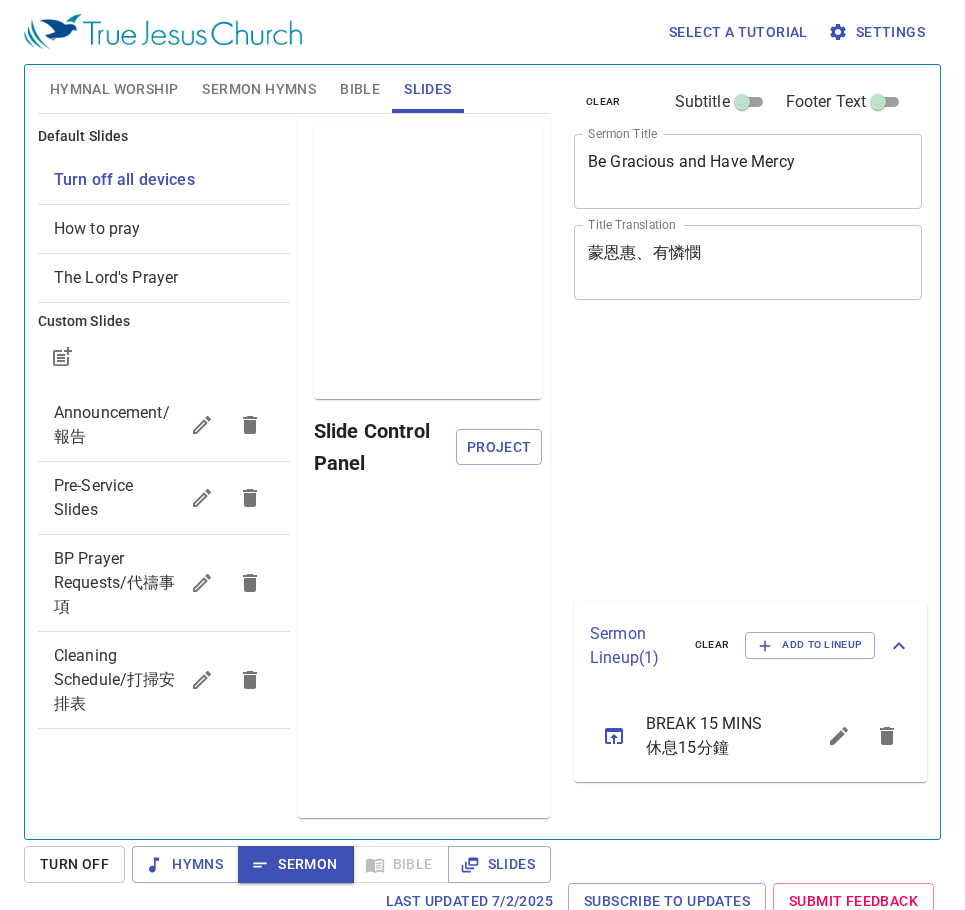 scroll, scrollTop: 0, scrollLeft: 0, axis: both 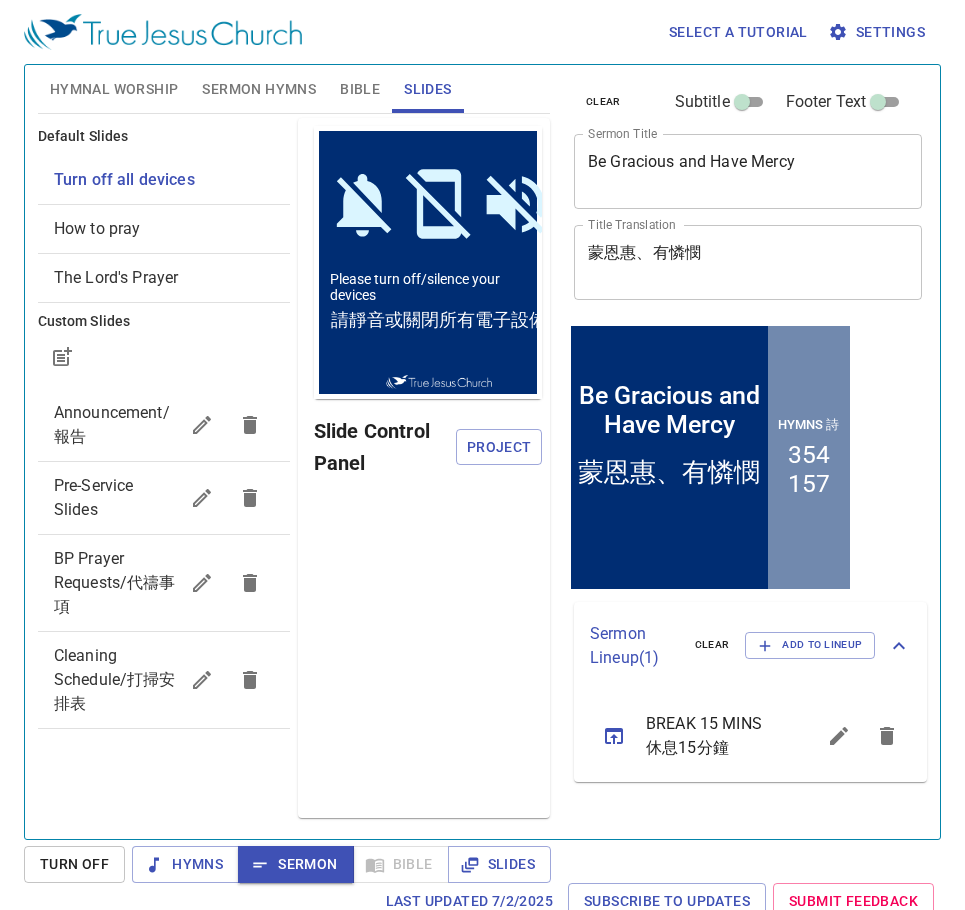 click on "Sermon Hymns" at bounding box center (259, 89) 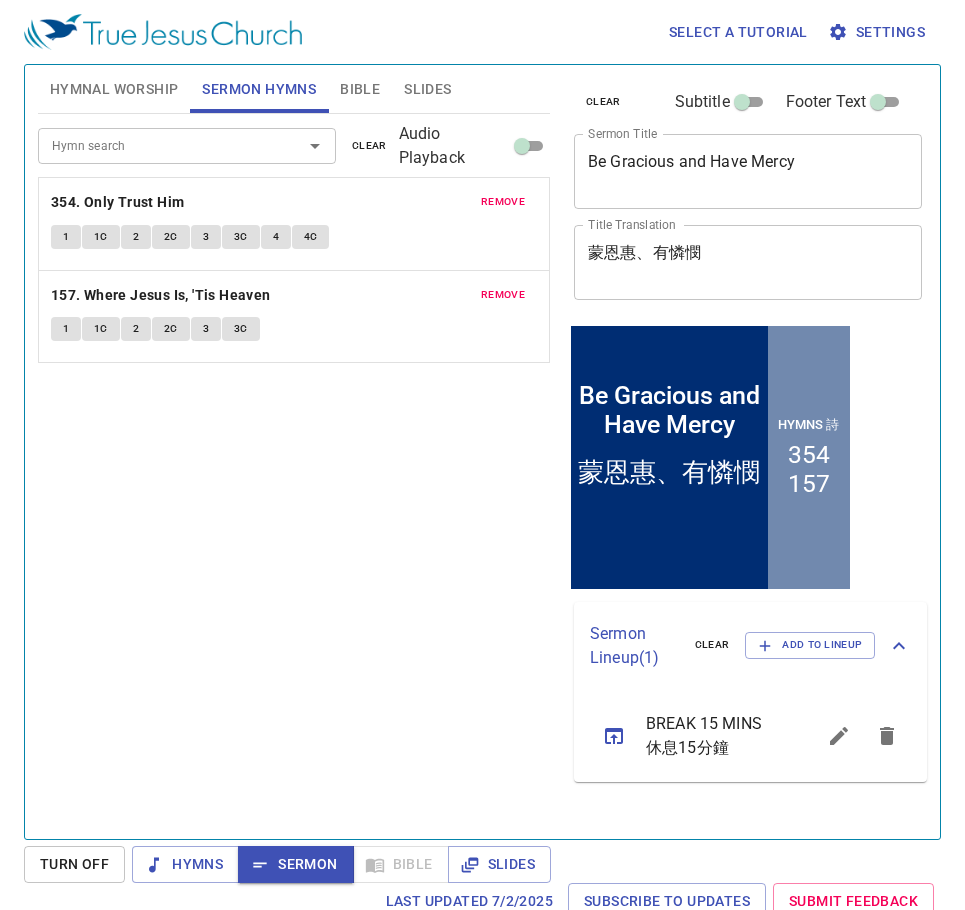 click on "1" at bounding box center [66, 237] 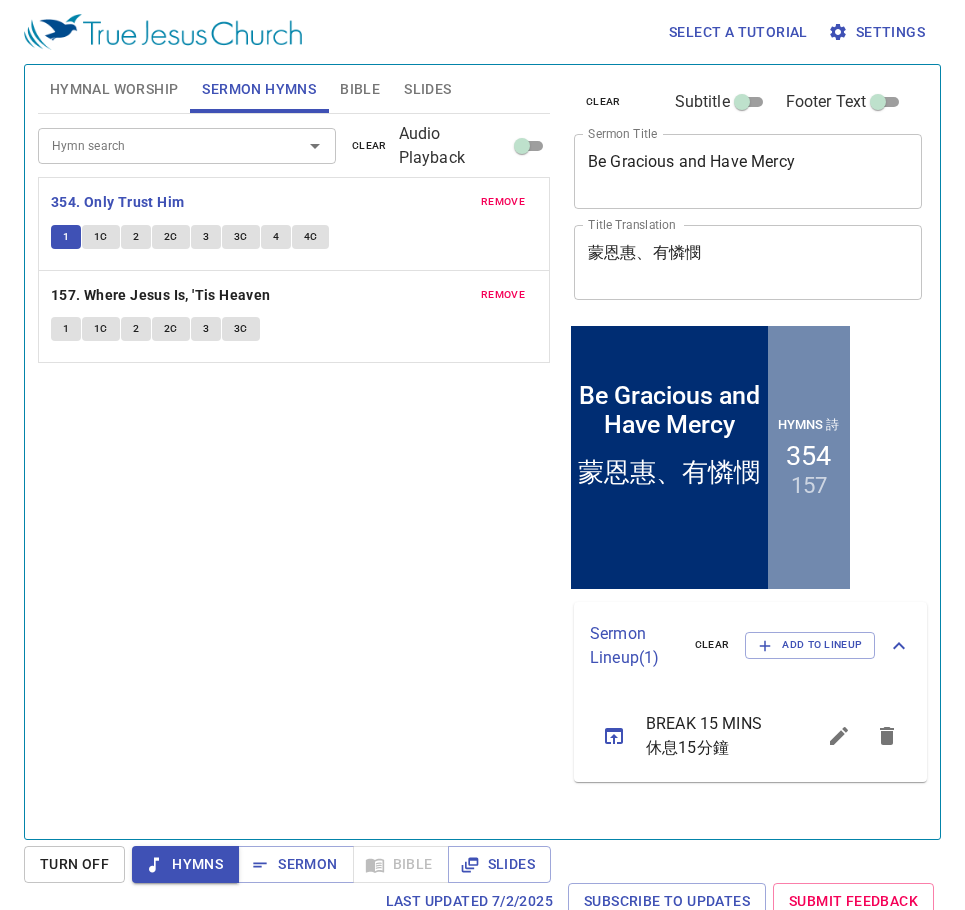 drag, startPoint x: 96, startPoint y: 229, endPoint x: 109, endPoint y: 247, distance: 22.203604 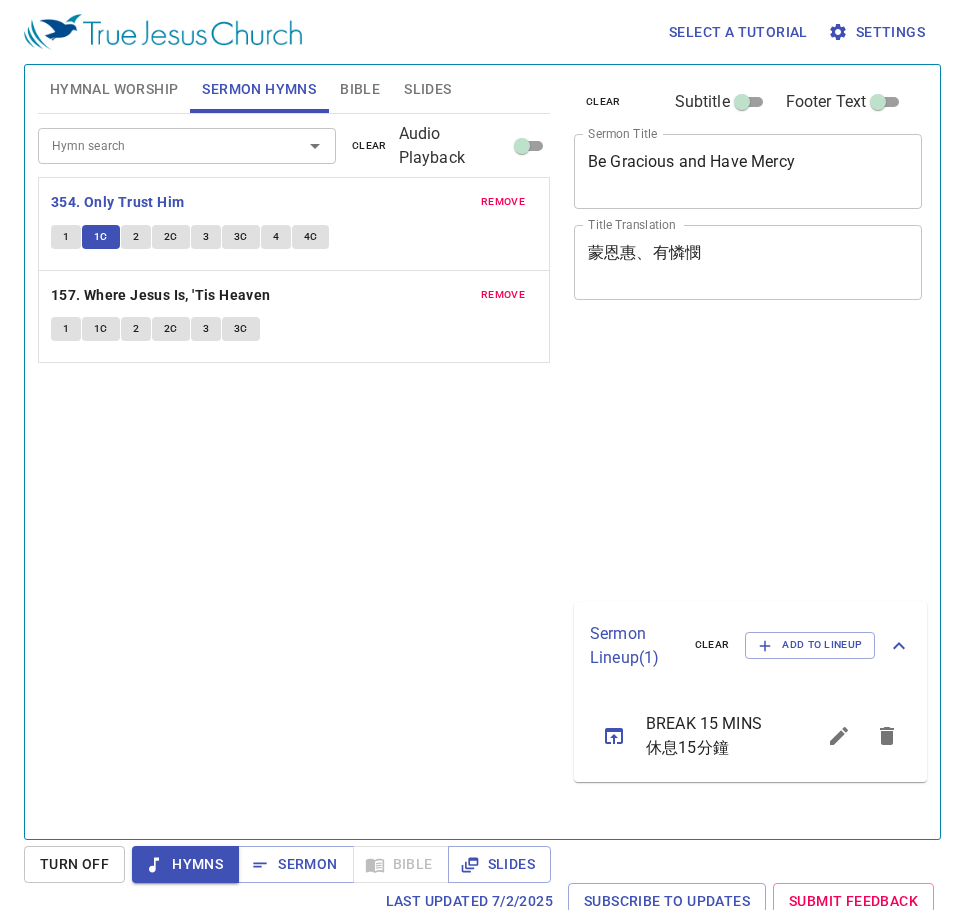 scroll, scrollTop: 0, scrollLeft: 0, axis: both 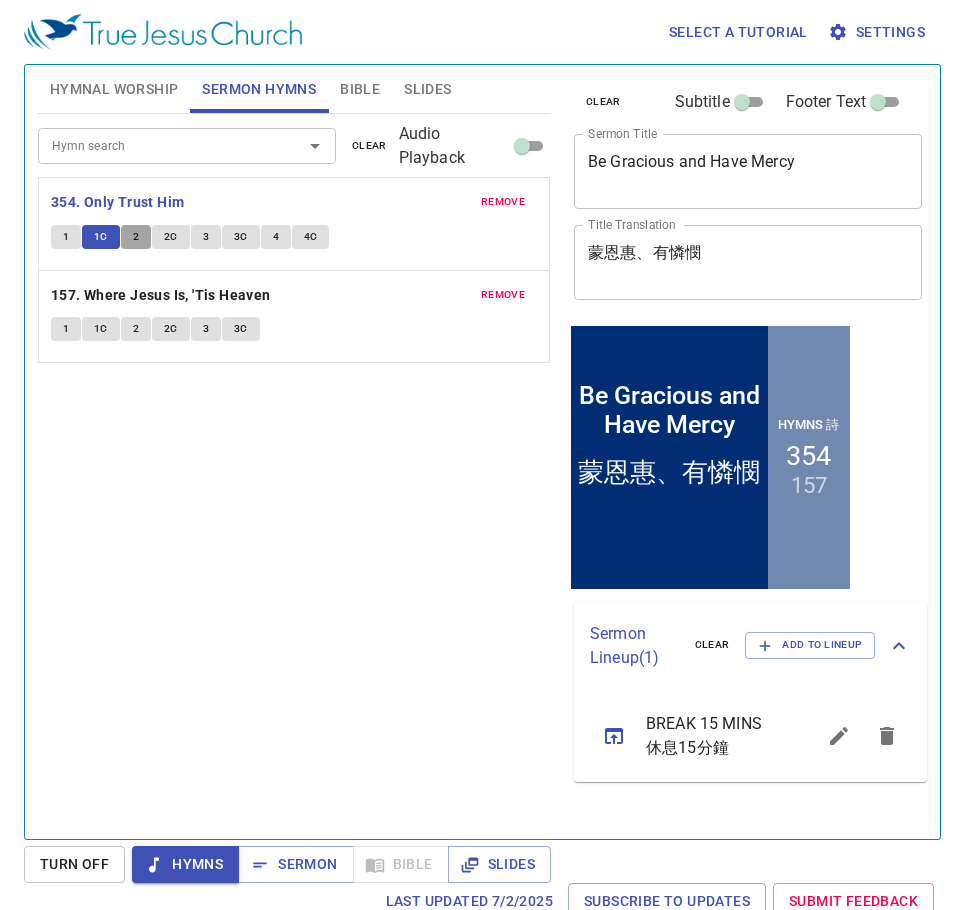click on "2" at bounding box center (136, 237) 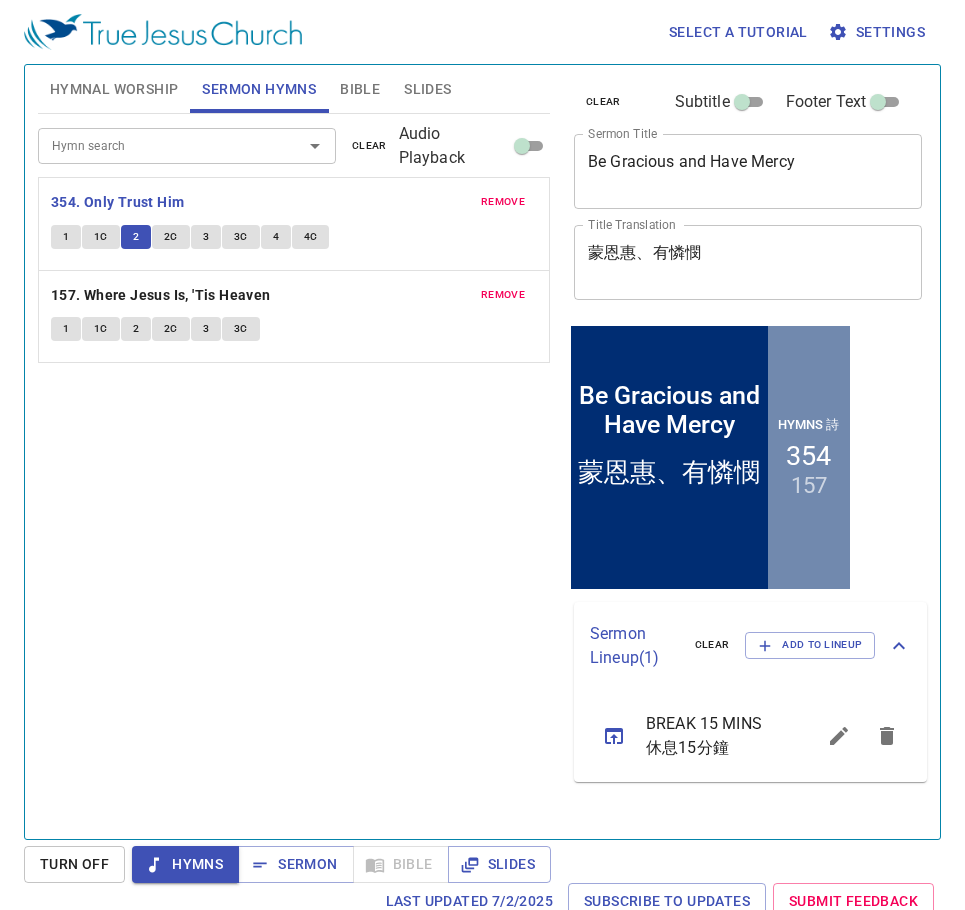 click on "2C" at bounding box center [171, 237] 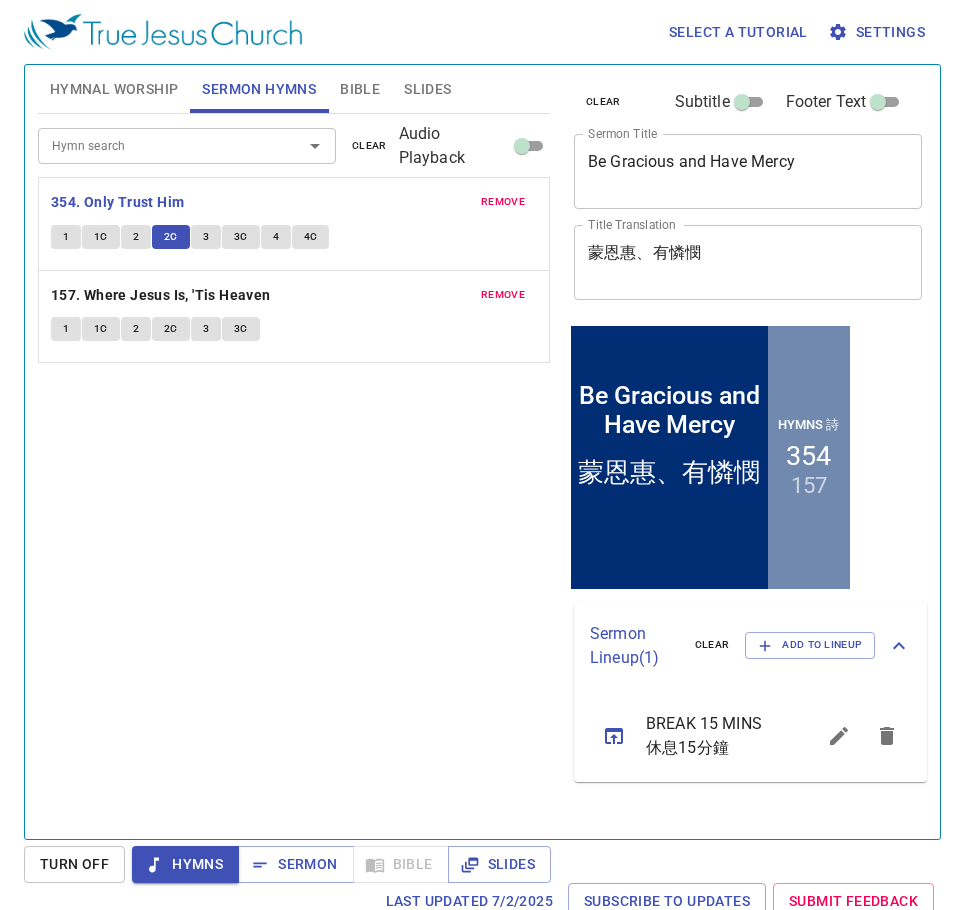 click on "3" at bounding box center [206, 237] 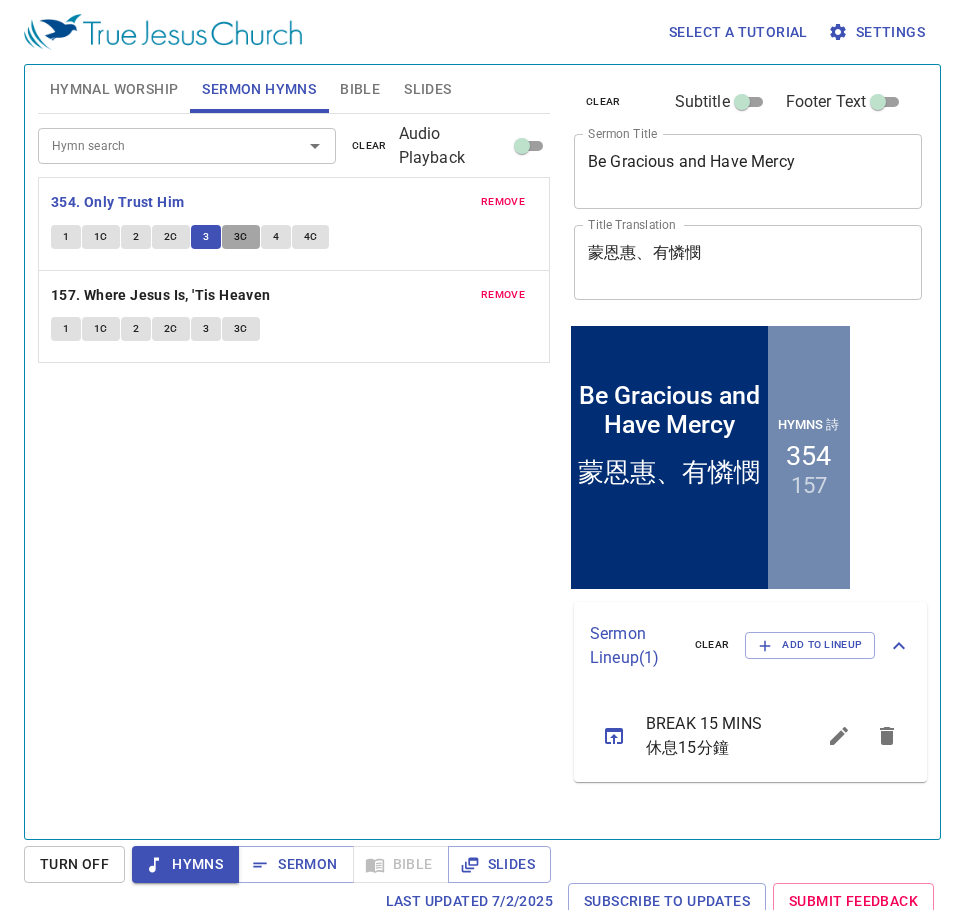 click on "3C" at bounding box center [241, 237] 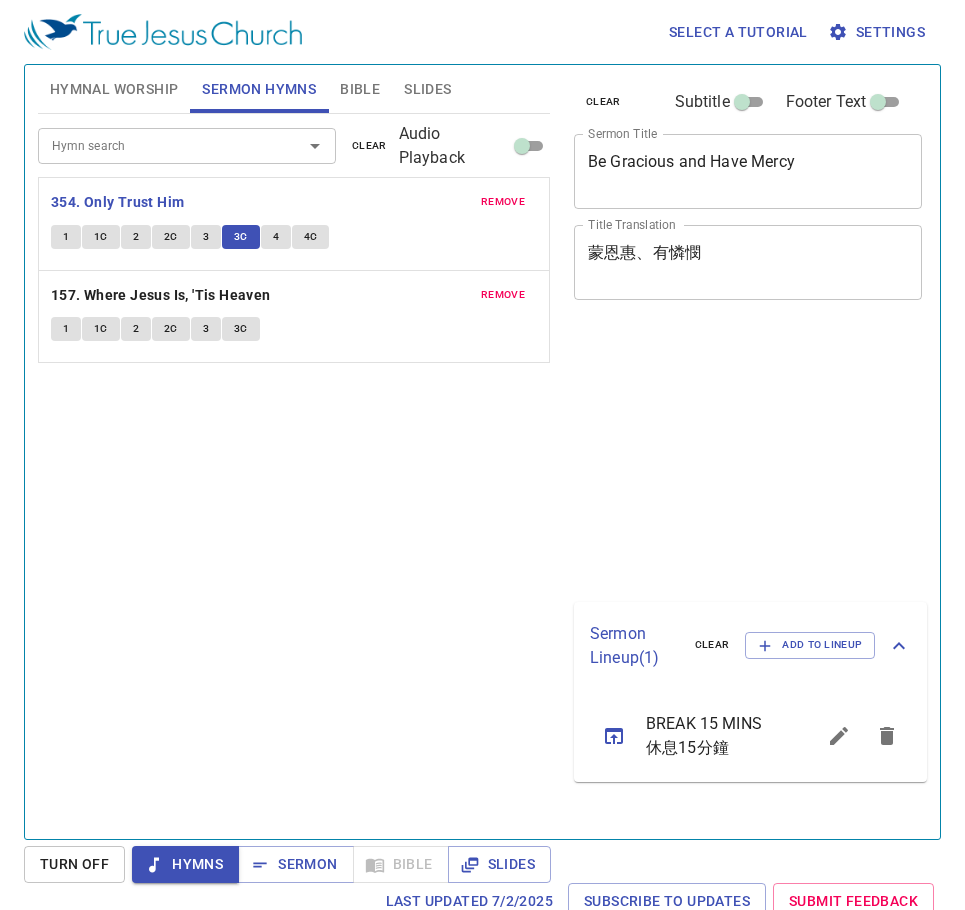 scroll, scrollTop: 0, scrollLeft: 0, axis: both 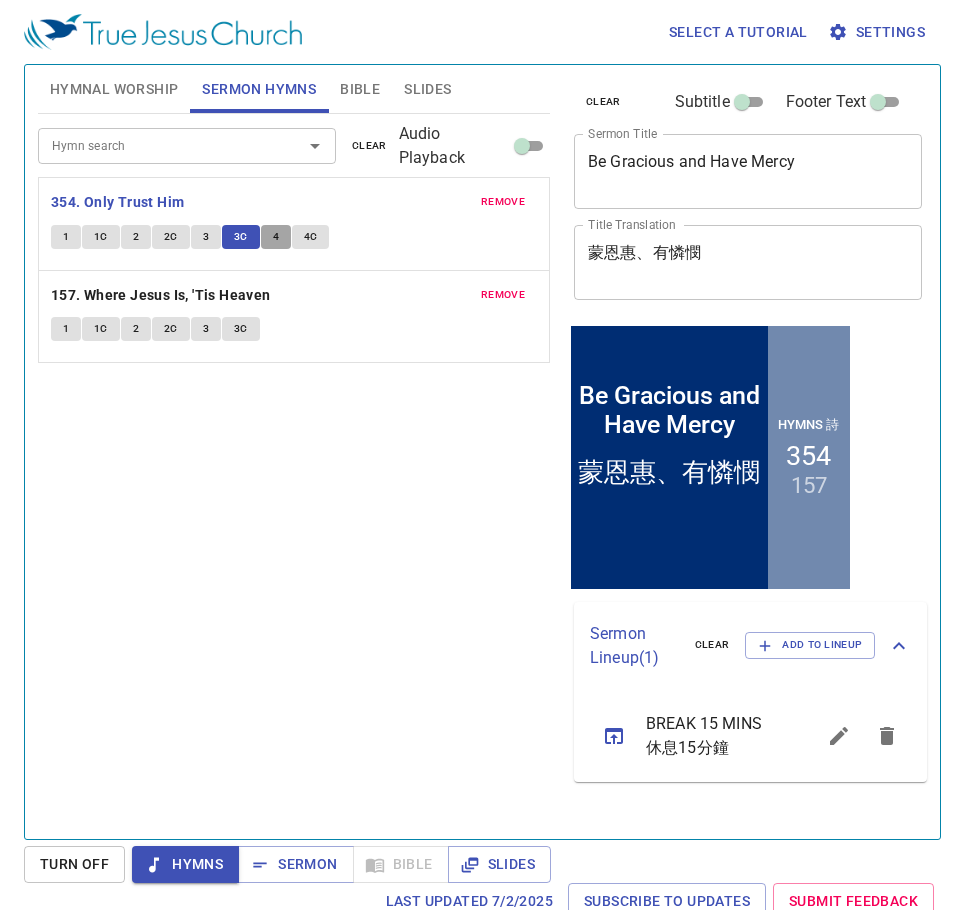 click on "4" at bounding box center [276, 237] 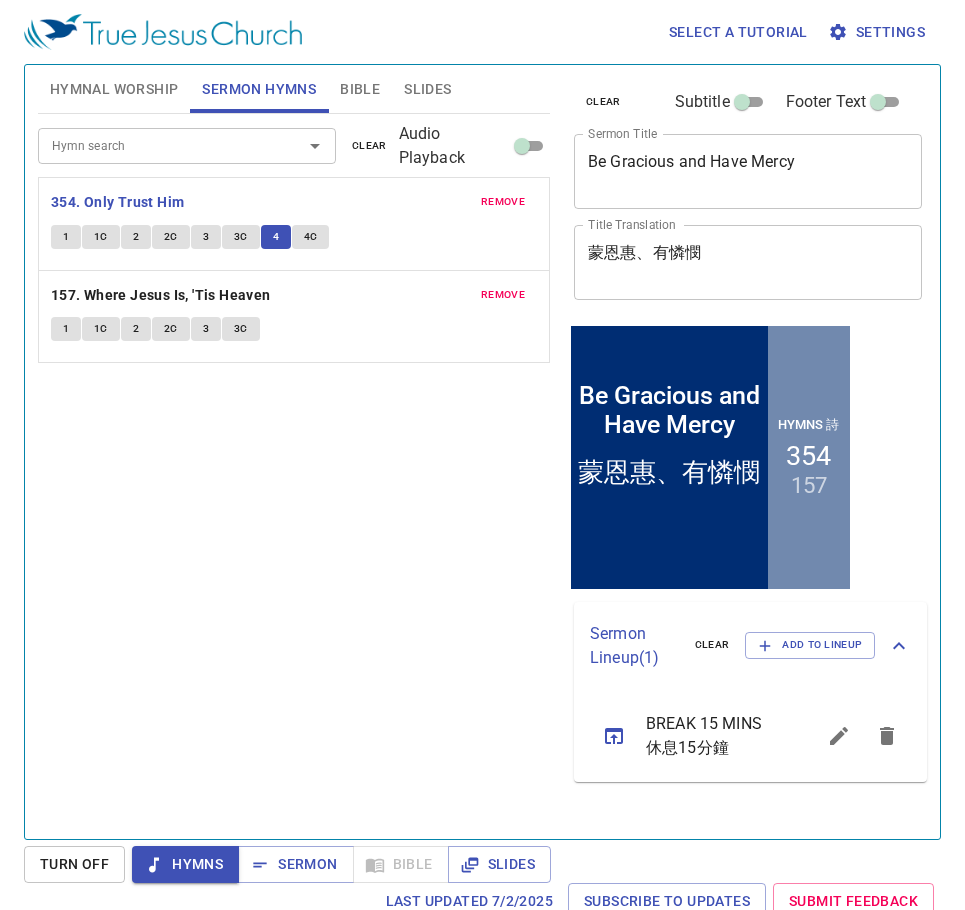 click on "4C" at bounding box center [311, 237] 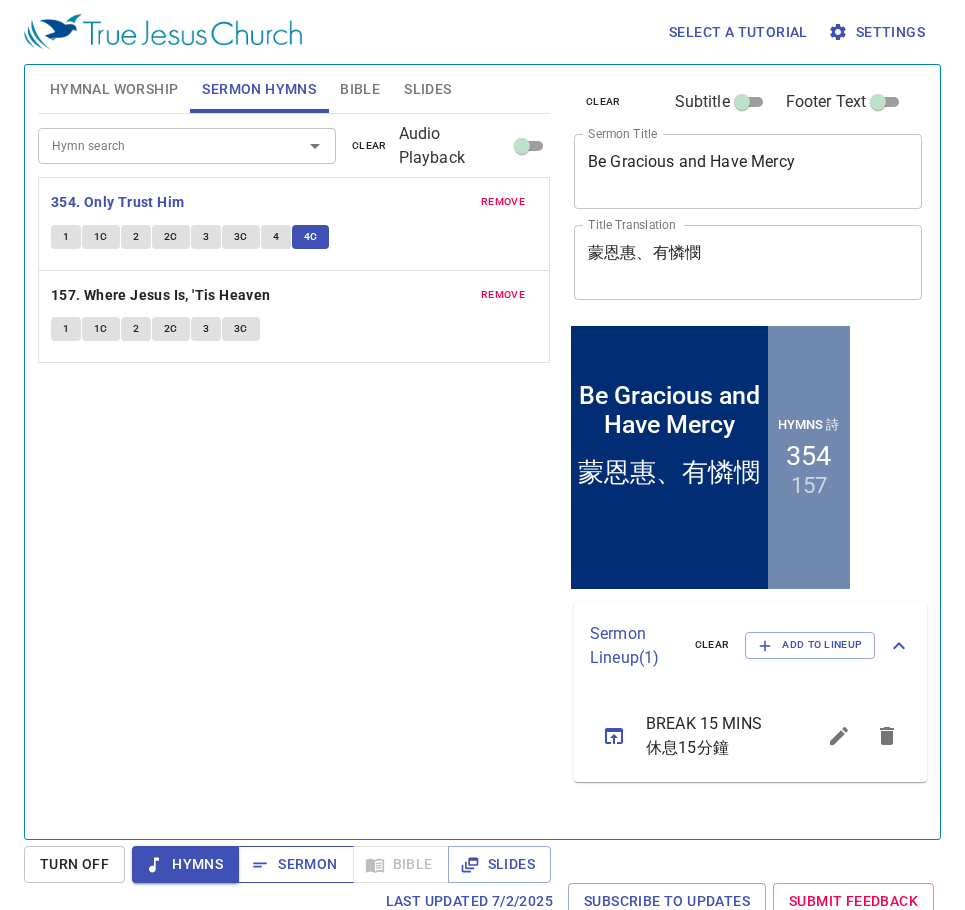 click on "Sermon" at bounding box center [295, 864] 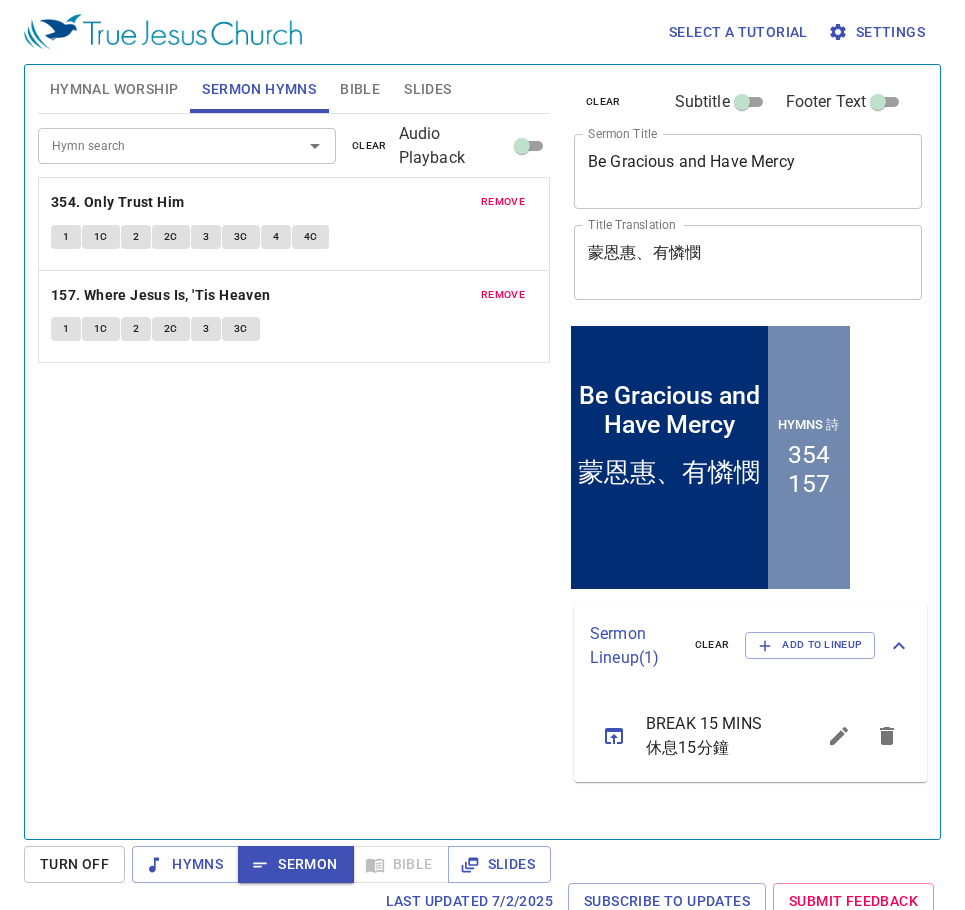 click on "Slides" at bounding box center [427, 89] 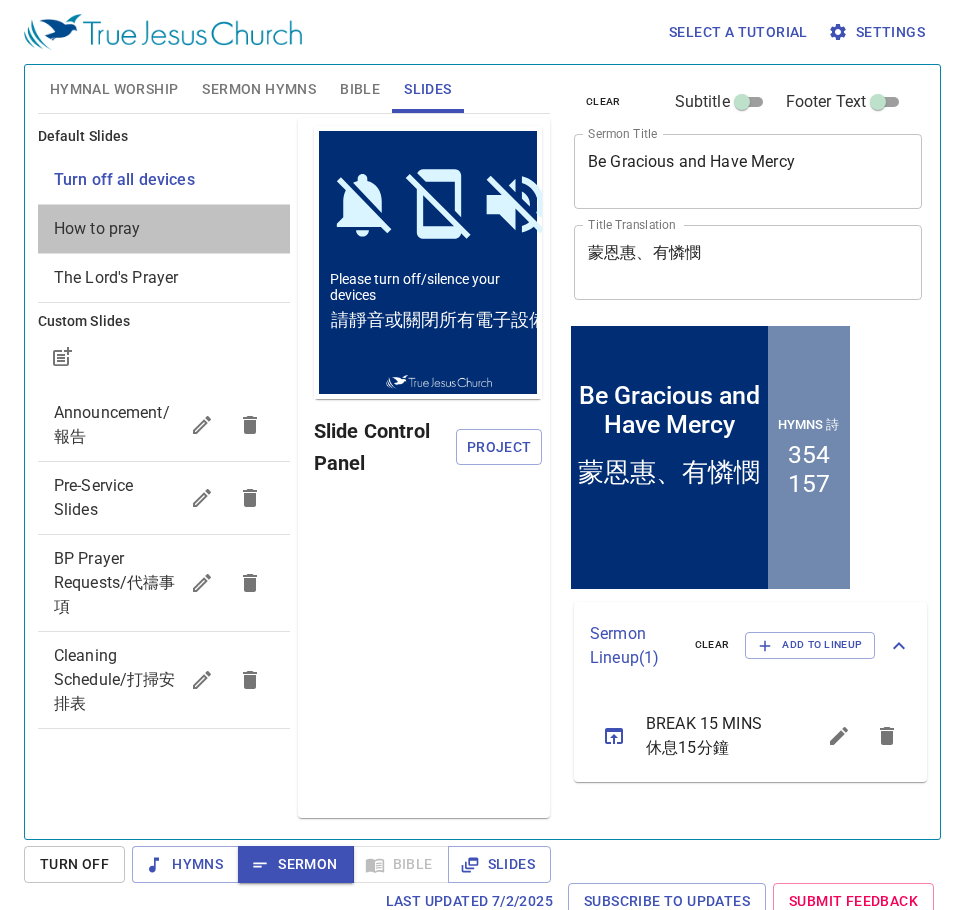 click on "How to pray" at bounding box center [164, 229] 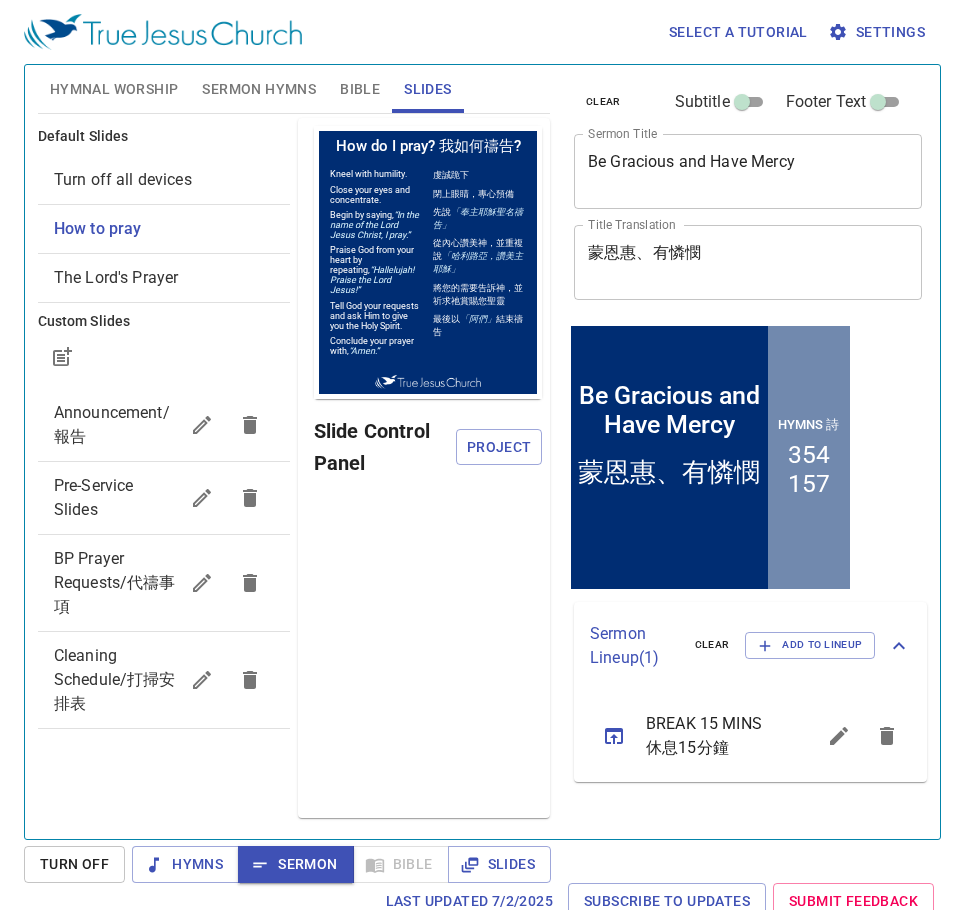 click on "How to pray" at bounding box center [164, 229] 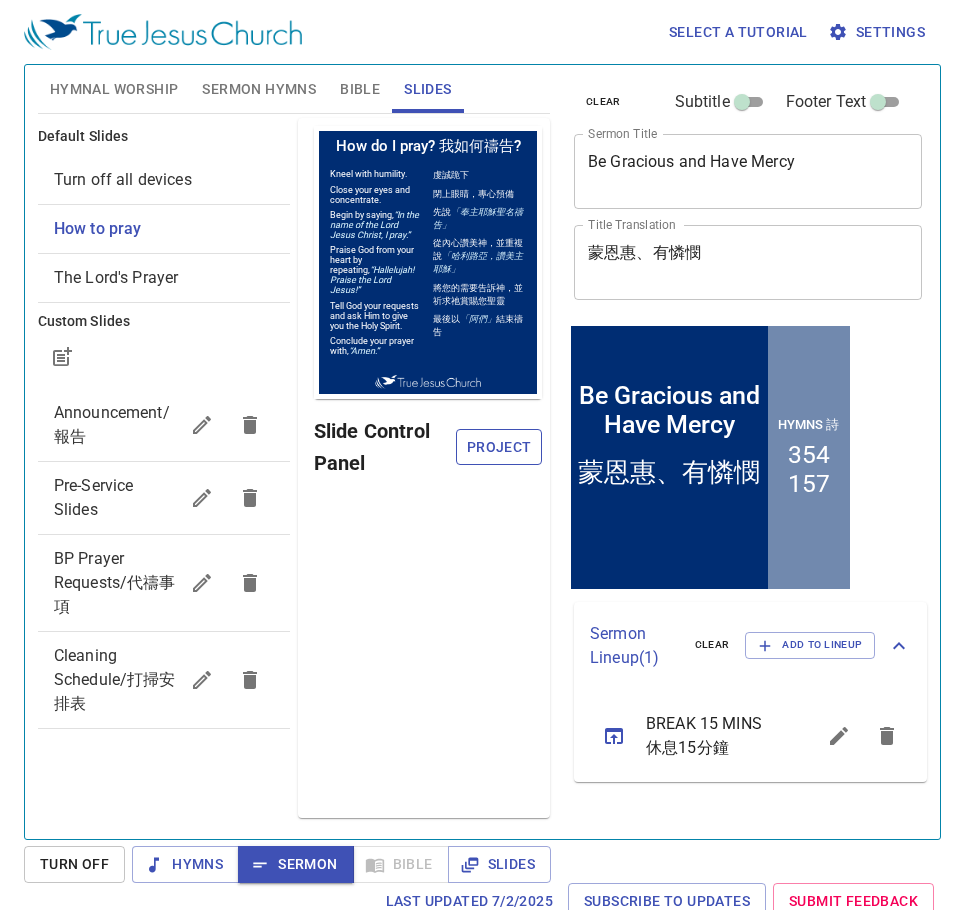 click on "Project" at bounding box center (498, 447) 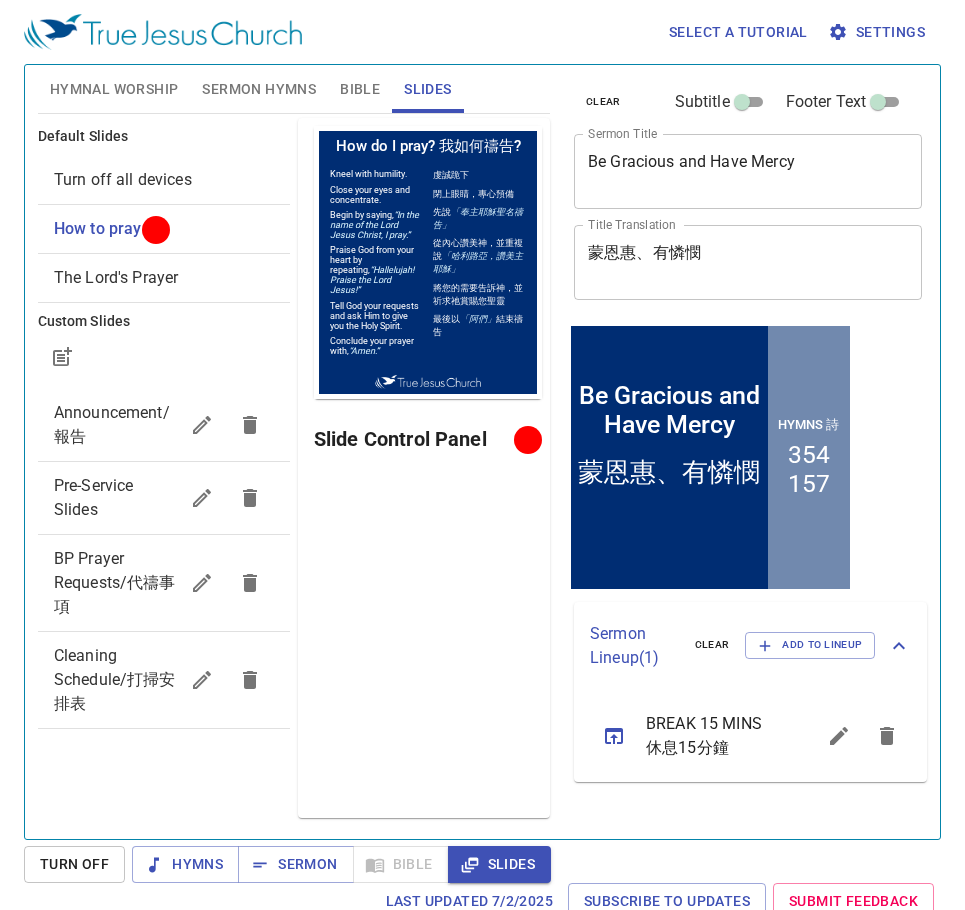 scroll, scrollTop: 0, scrollLeft: 0, axis: both 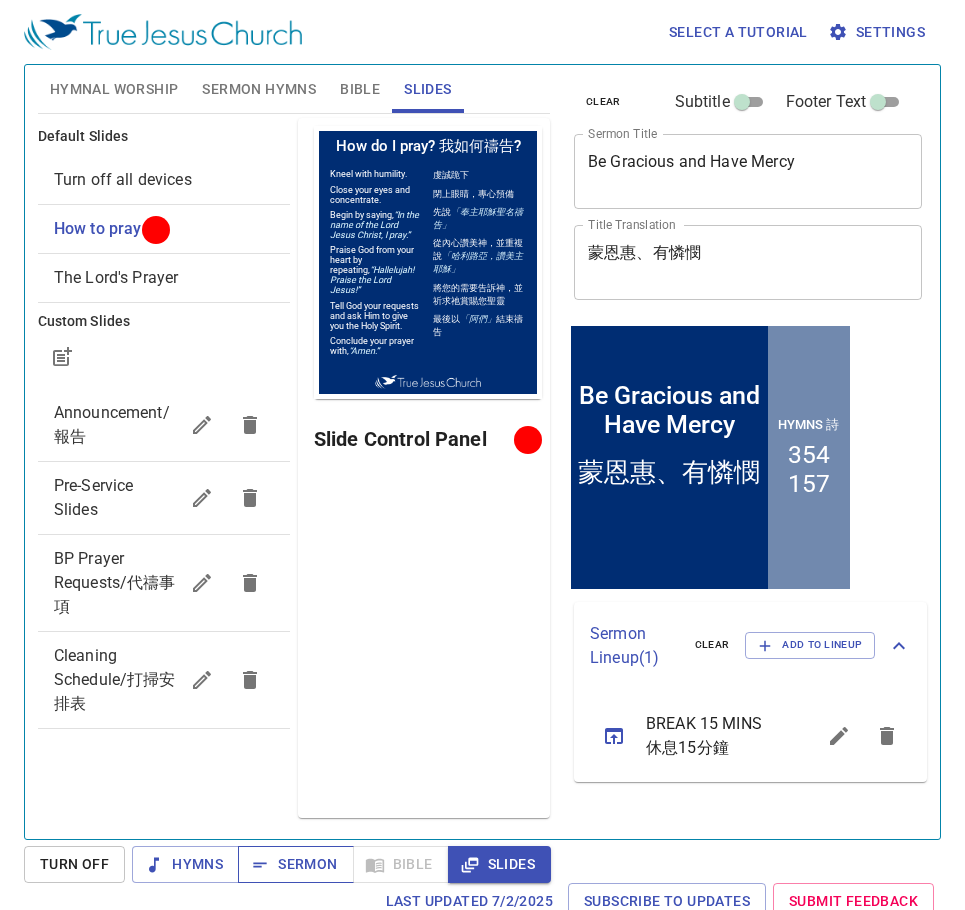 click 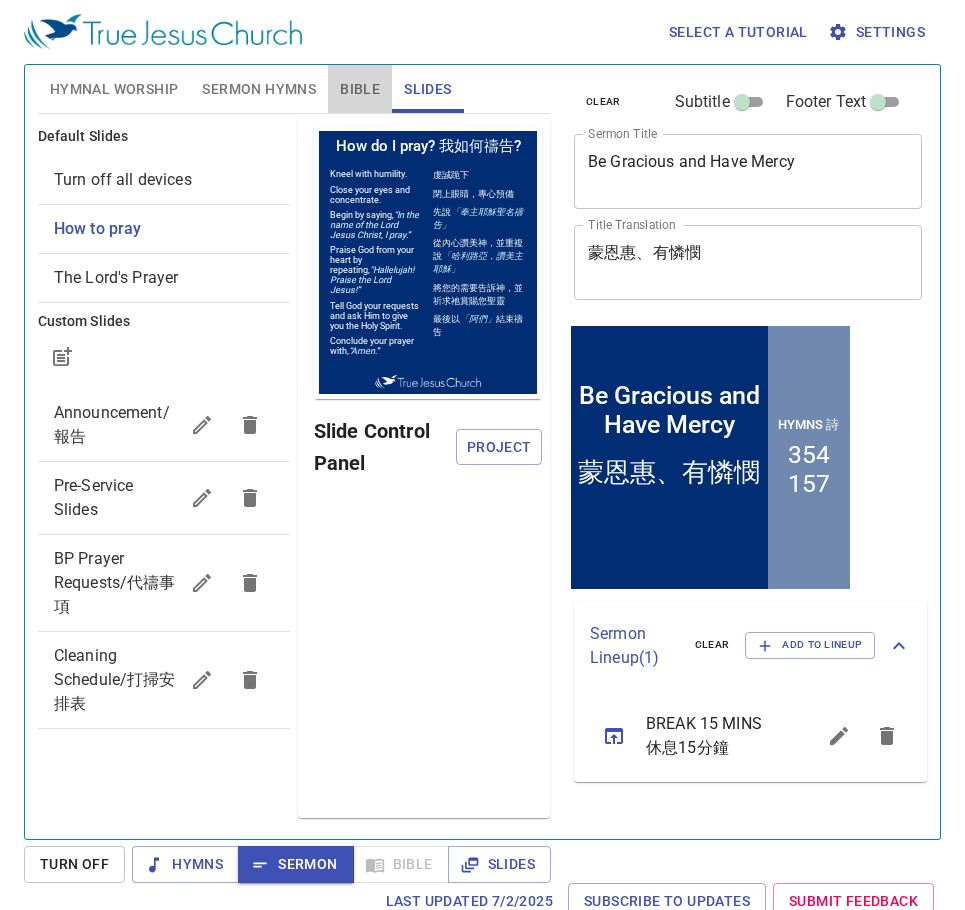 click on "Bible" at bounding box center (360, 89) 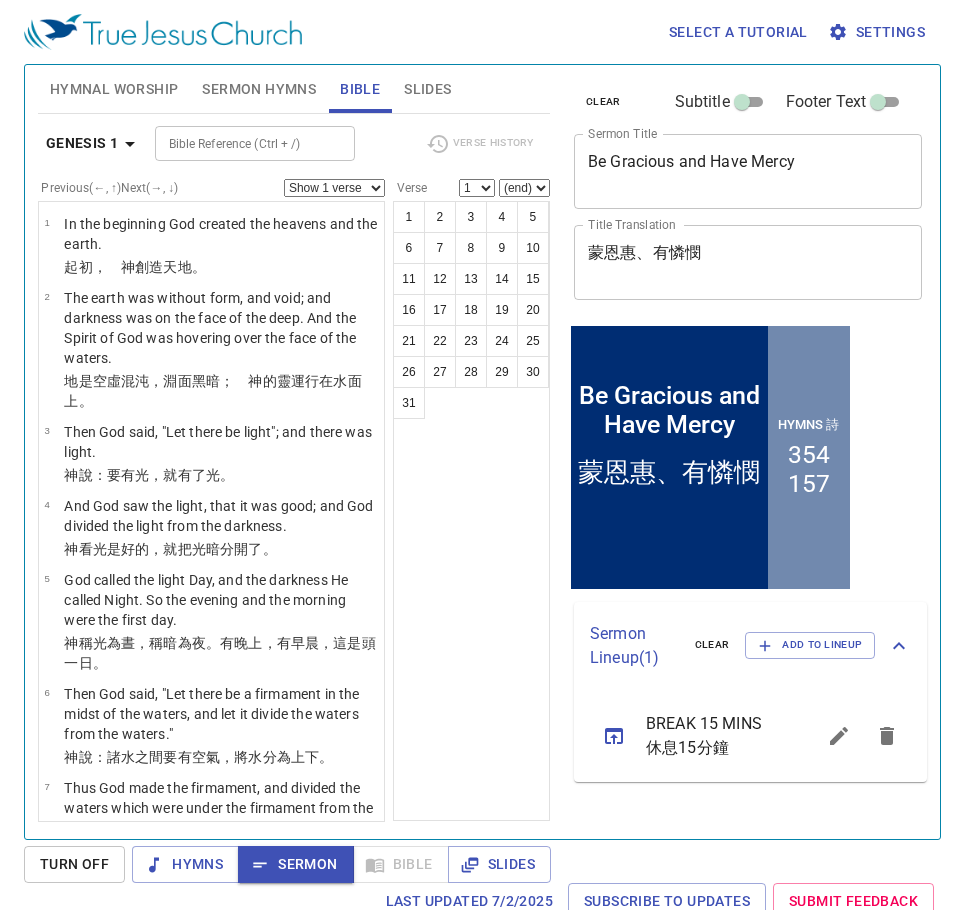 click on "Bible Reference (Ctrl + /)" at bounding box center (238, 143) 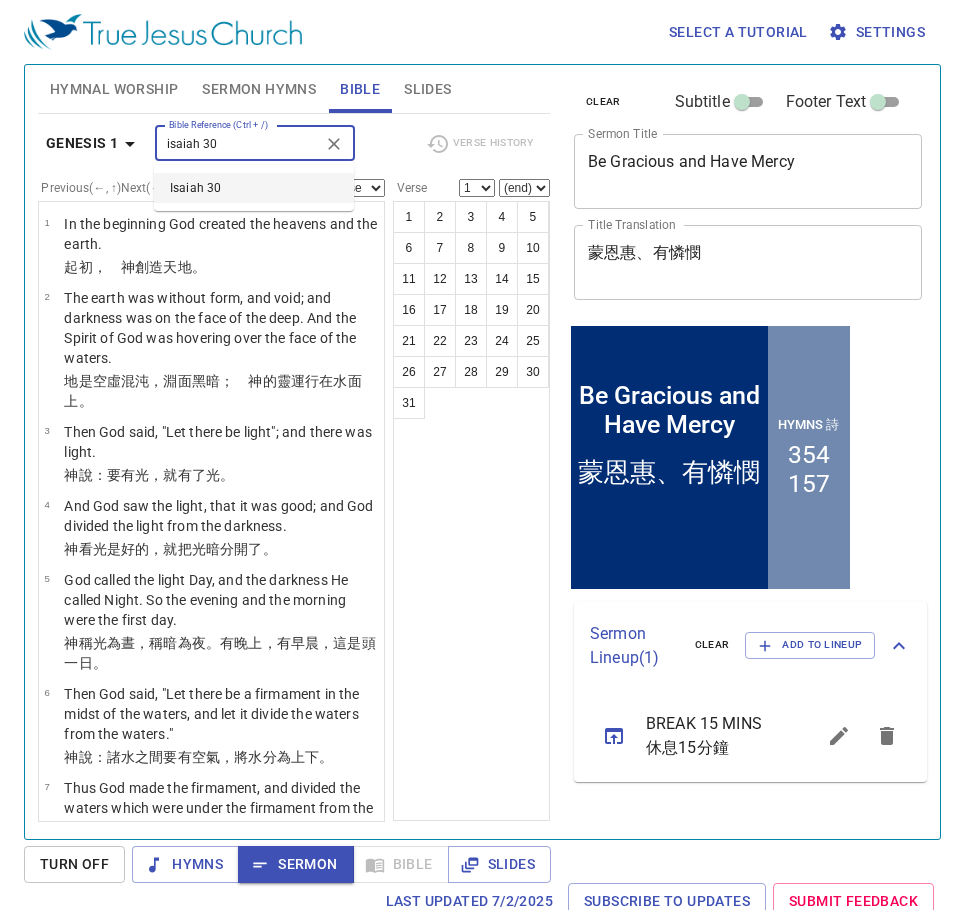click on "Isaiah 30" at bounding box center (254, 188) 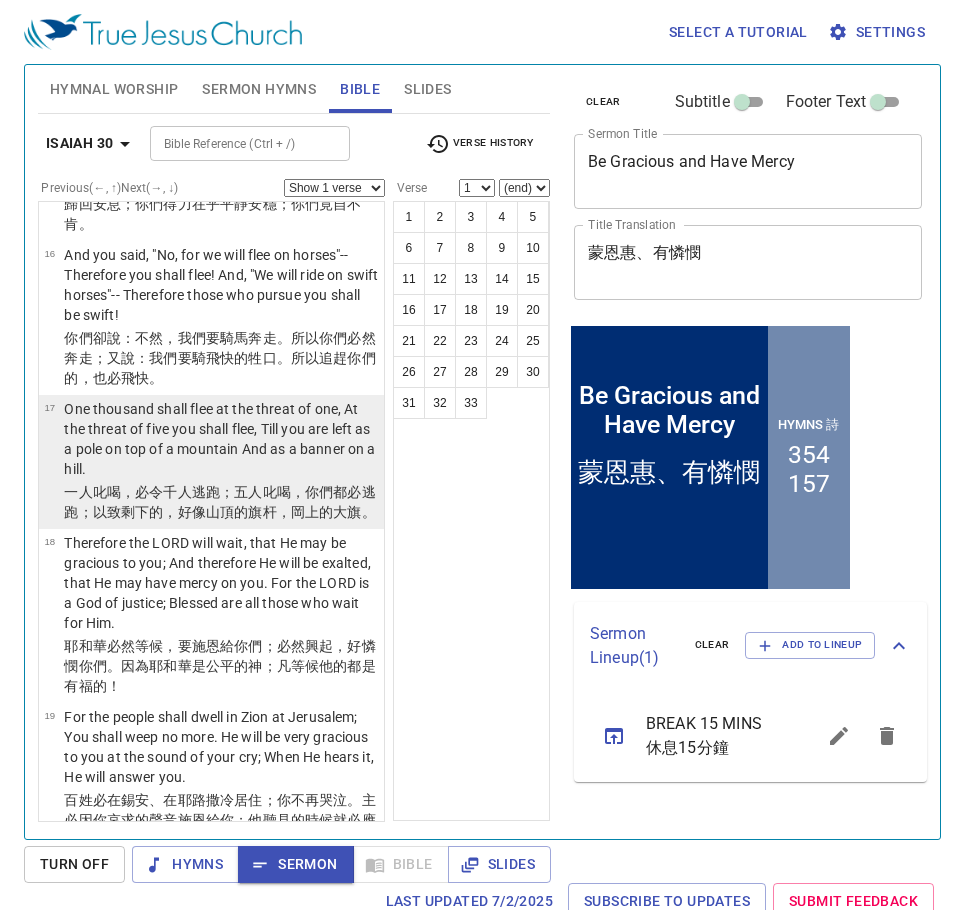 scroll, scrollTop: 2000, scrollLeft: 0, axis: vertical 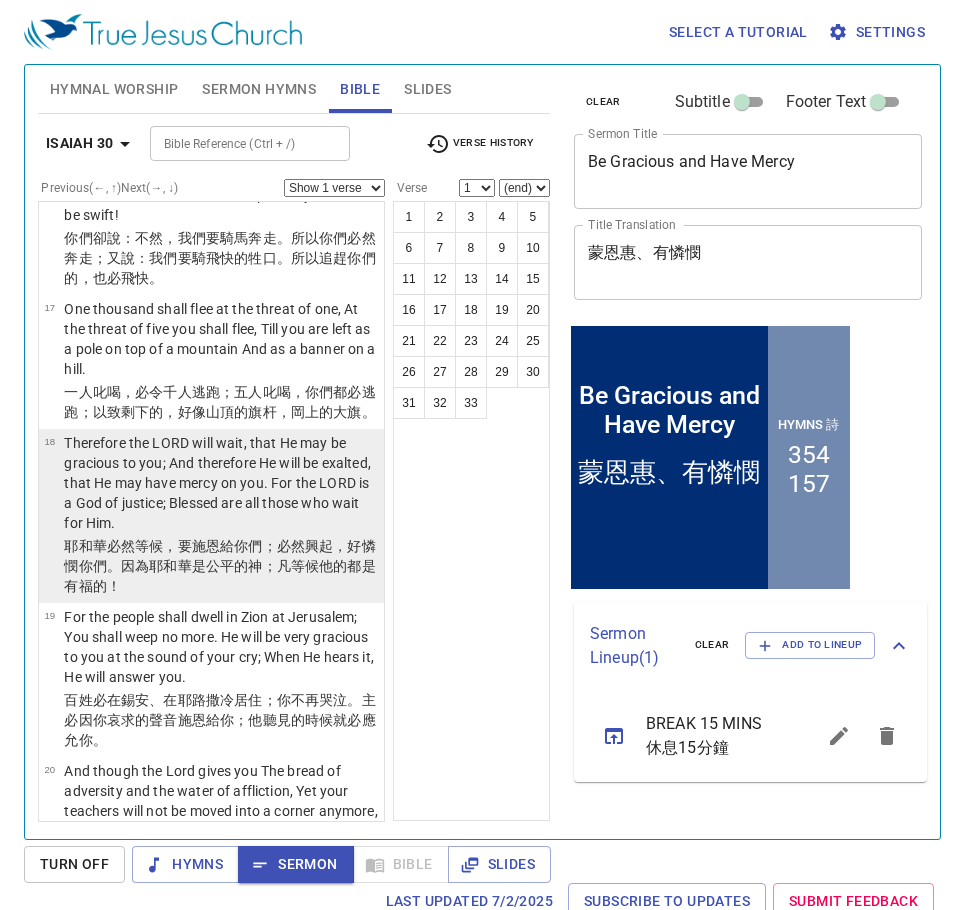 click on "Therefore the LORD will wait, that He may be gracious to you; And therefore He will be exalted, that He may have mercy on you. For the LORD is a God of justice; Blessed are all those who wait for Him." at bounding box center [221, 483] 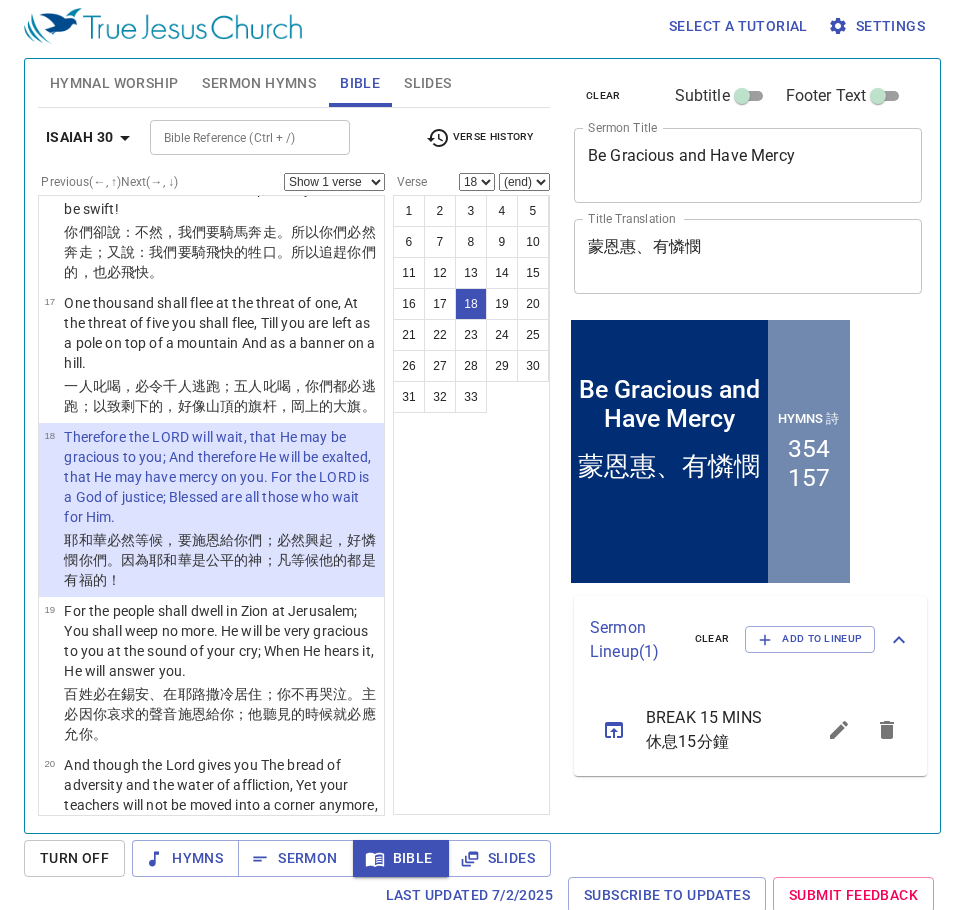 scroll, scrollTop: 9, scrollLeft: 0, axis: vertical 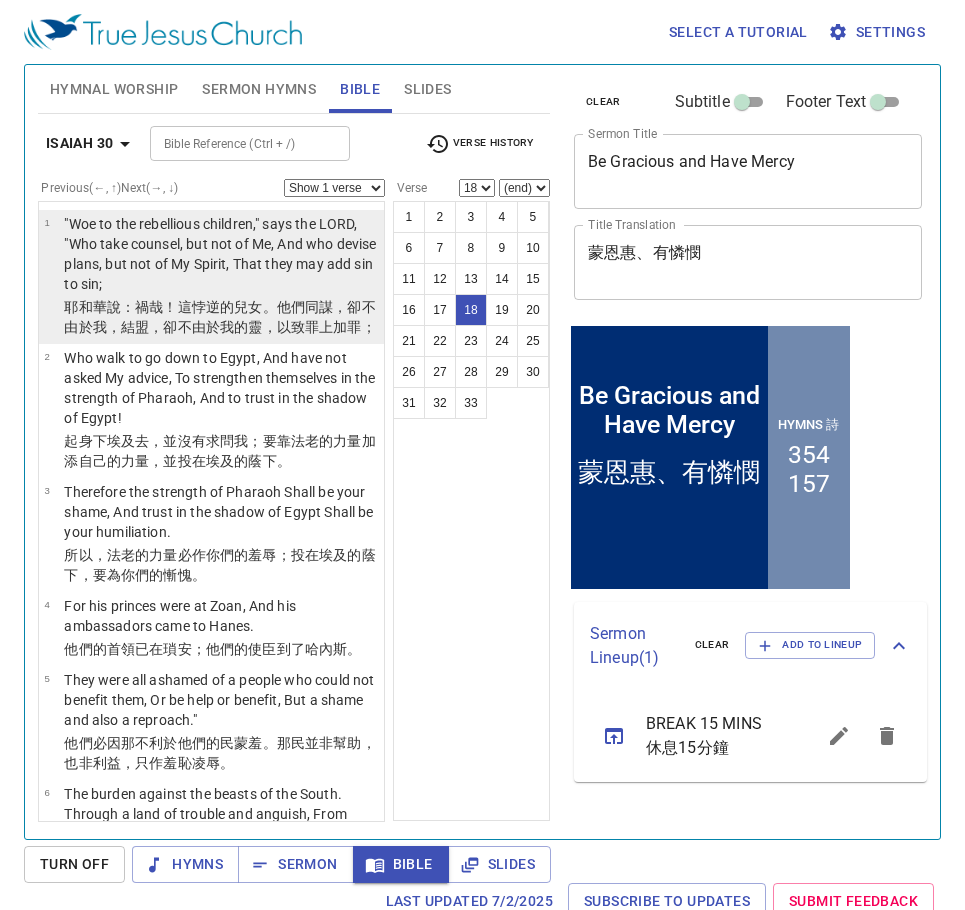 click on "！這悖逆的 兒女 。他們同謀 ，卻不由於我，結盟 ，卻不由於我的靈 ，以致罪 上加 罪 ；" at bounding box center [219, 317] 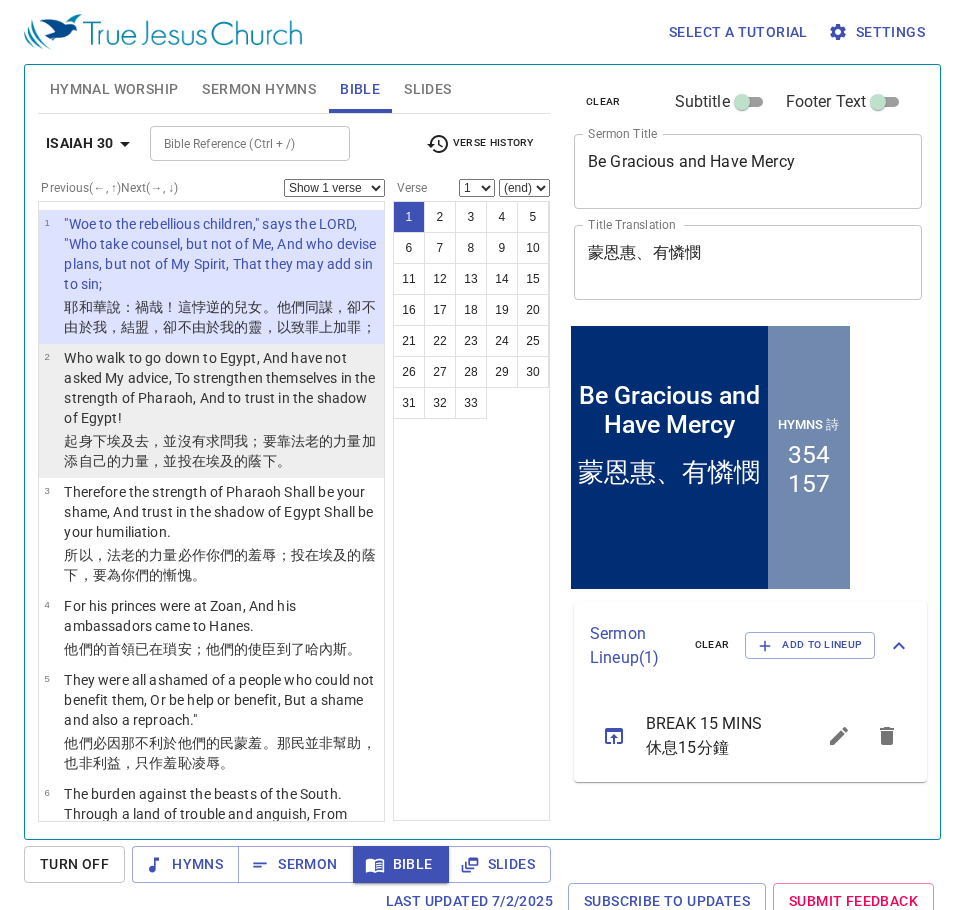 click on "Who walk to go down to Egypt, And have not asked My advice, To strengthen themselves in the strength of Pharaoh, And to trust in the shadow of Egypt!" at bounding box center (221, 388) 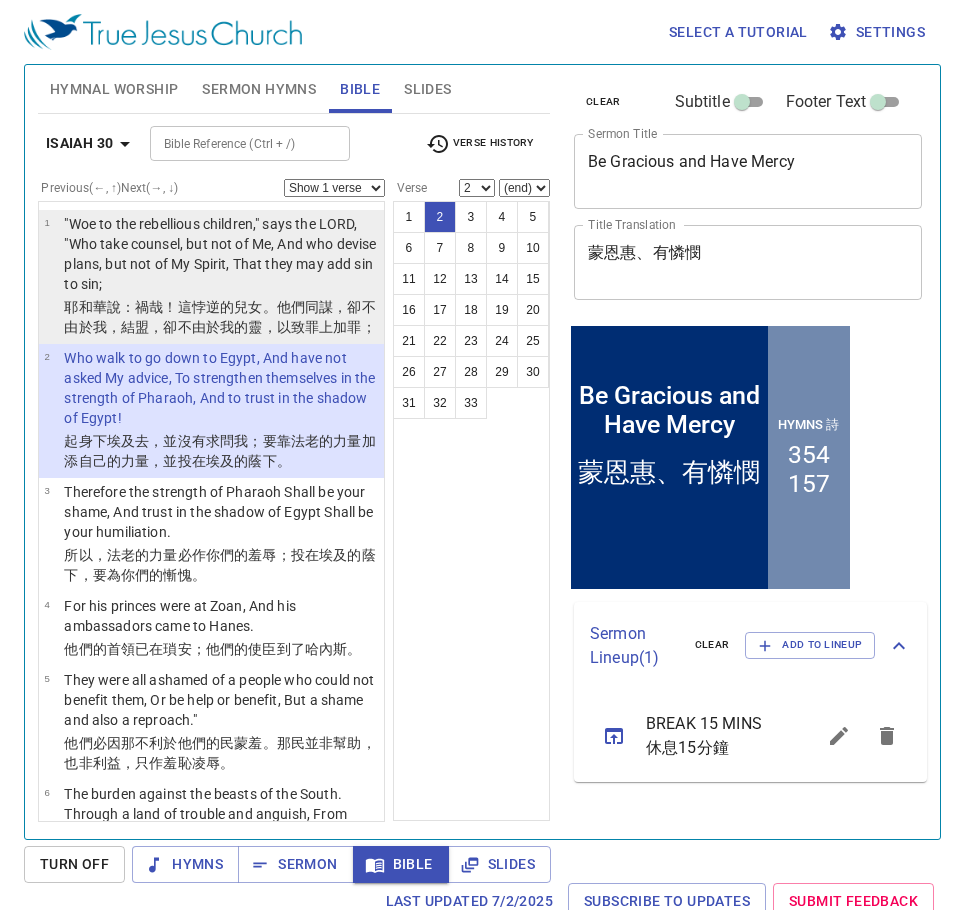 click on "兒女 。他們同謀 ，卻不由於我，結盟 ，卻不由於我的靈 ，以致罪 上加 罪 ；" at bounding box center [219, 317] 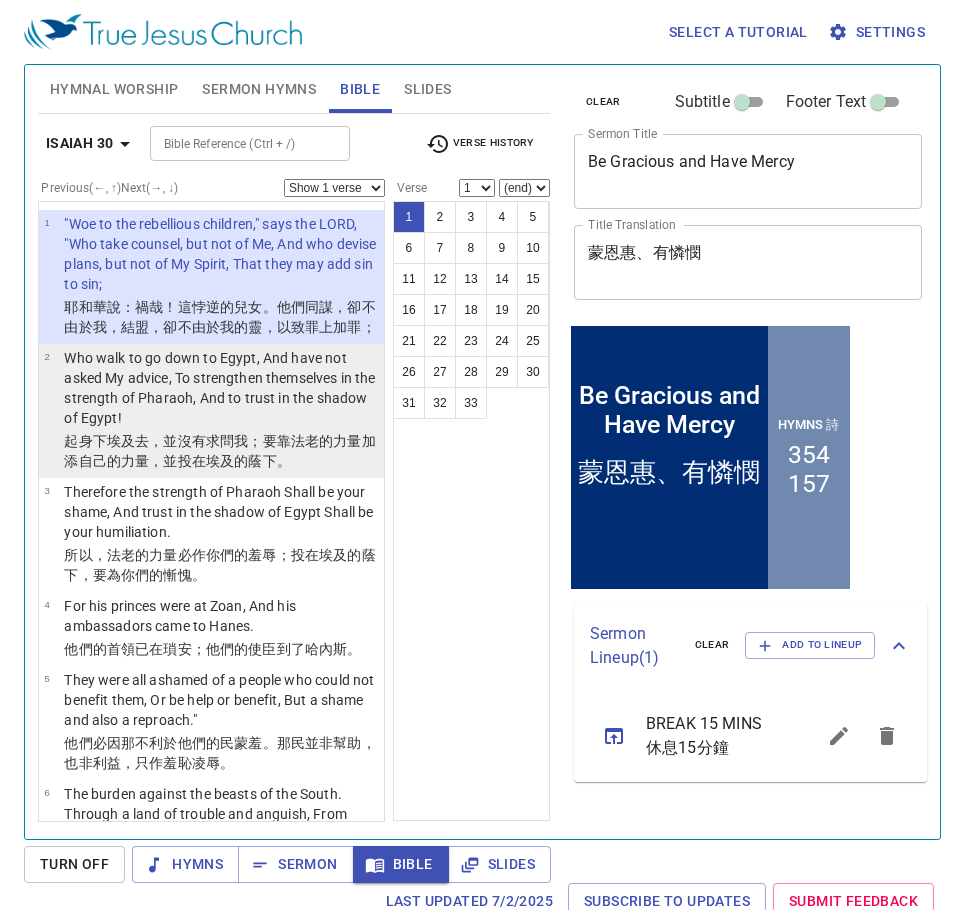 click on "Who walk to go down to Egypt, And have not asked My advice, To strengthen themselves in the strength of Pharaoh, And to trust in the shadow of Egypt!" at bounding box center (221, 388) 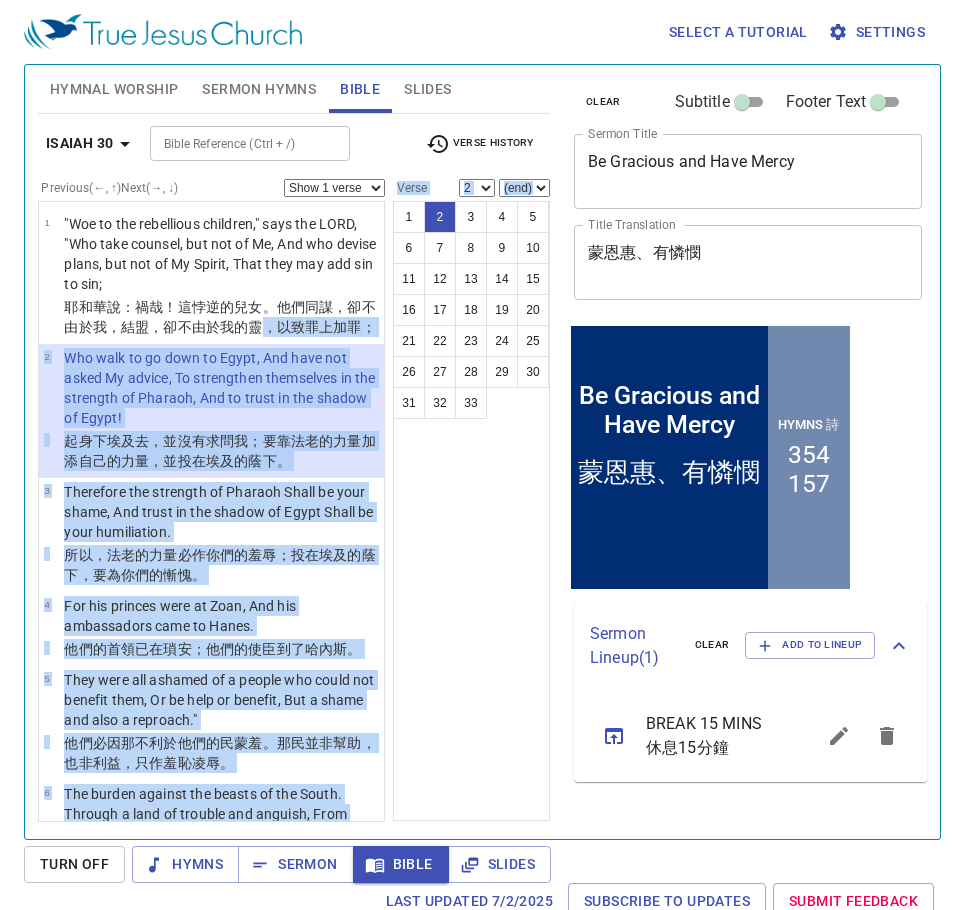 drag, startPoint x: 271, startPoint y: 321, endPoint x: 414, endPoint y: 466, distance: 203.65166 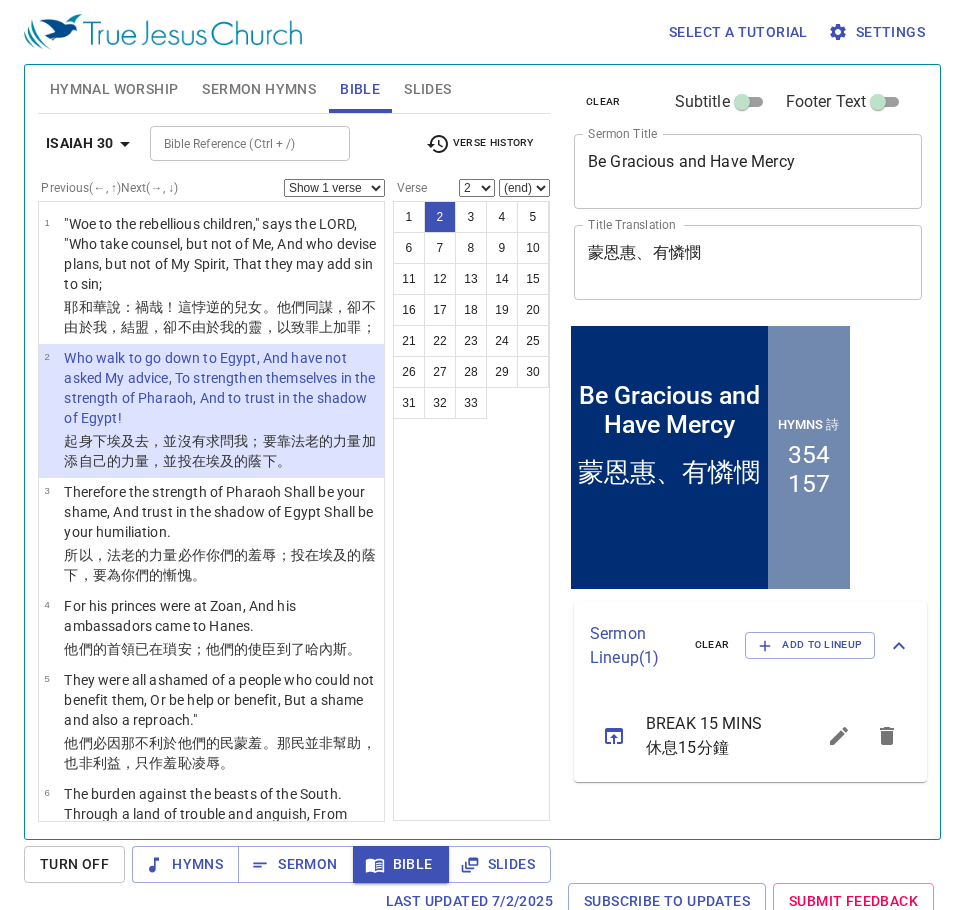 scroll, scrollTop: 0, scrollLeft: 0, axis: both 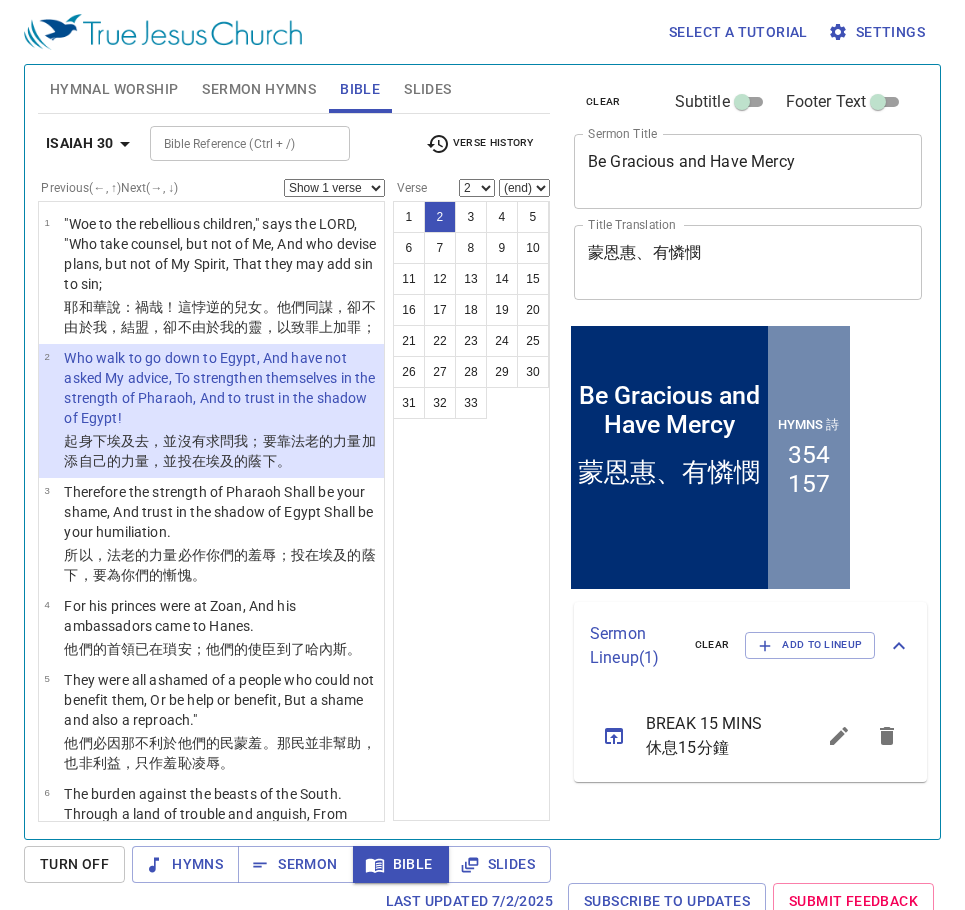 drag, startPoint x: 289, startPoint y: 867, endPoint x: 297, endPoint y: 891, distance: 25.298222 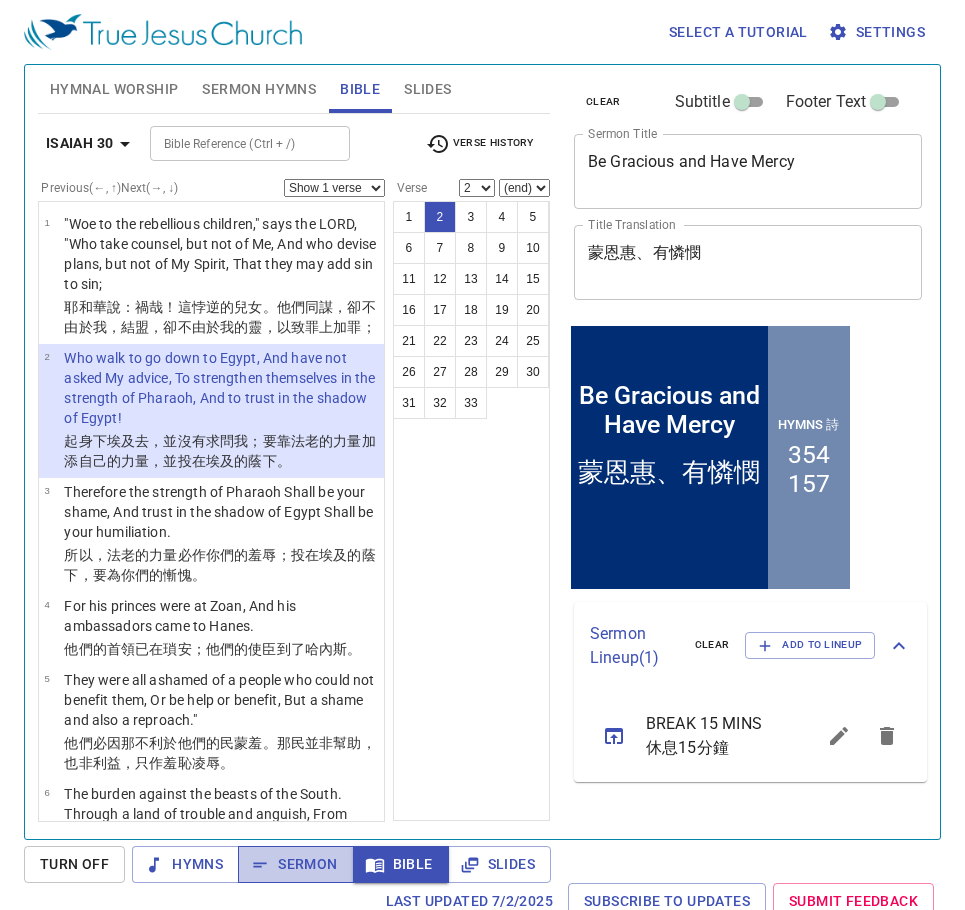 click on "Sermon" at bounding box center [295, 864] 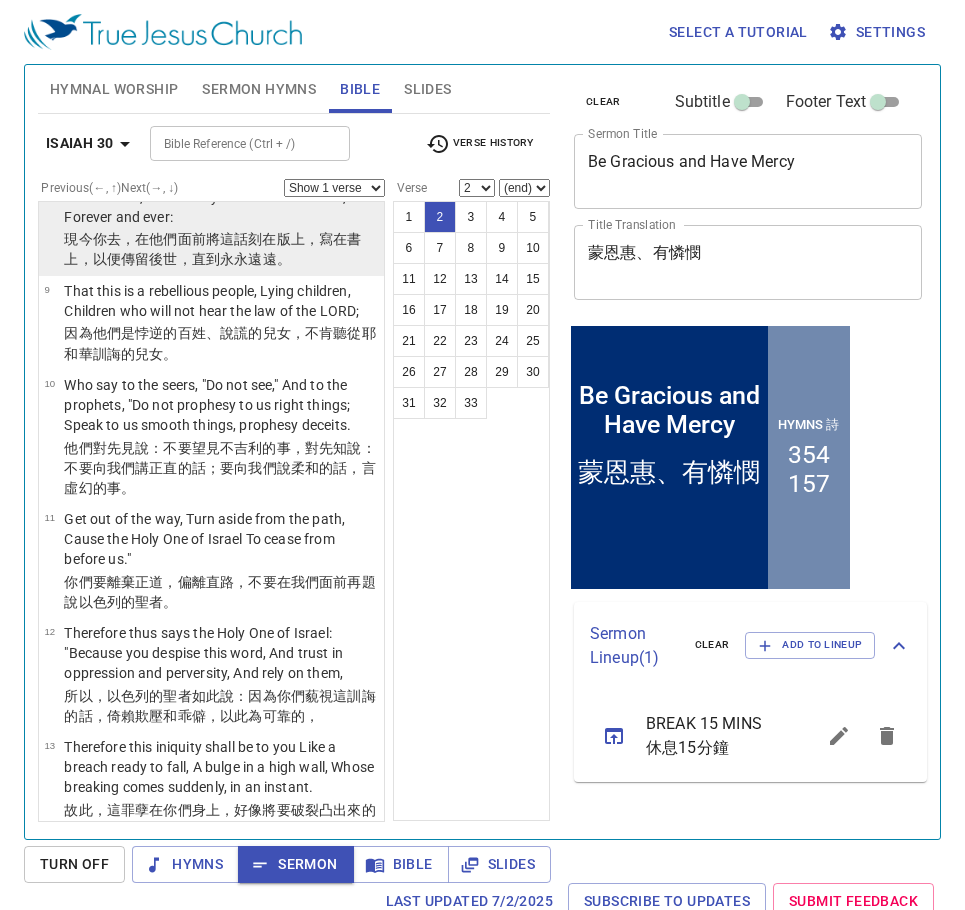scroll, scrollTop: 700, scrollLeft: 0, axis: vertical 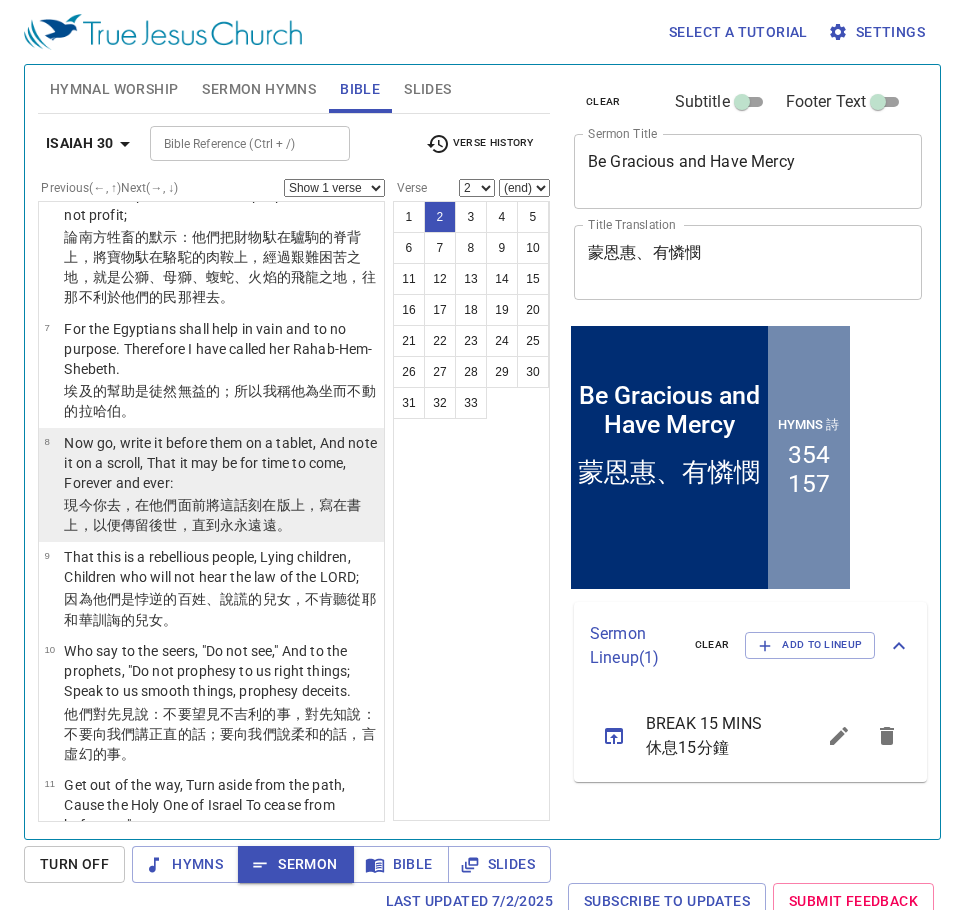 click on "Now go, write it before them on a tablet, And note it on a scroll, That it may be for time to come, Forever and ever:" at bounding box center [221, 463] 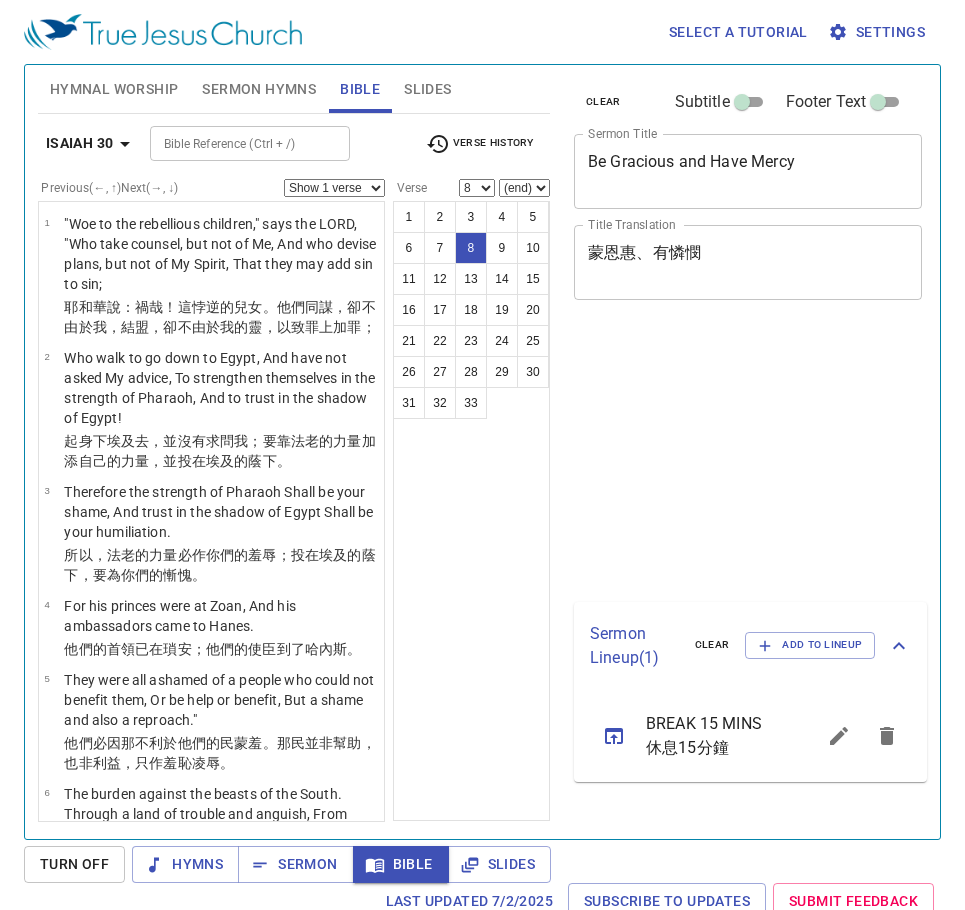 scroll, scrollTop: 0, scrollLeft: 0, axis: both 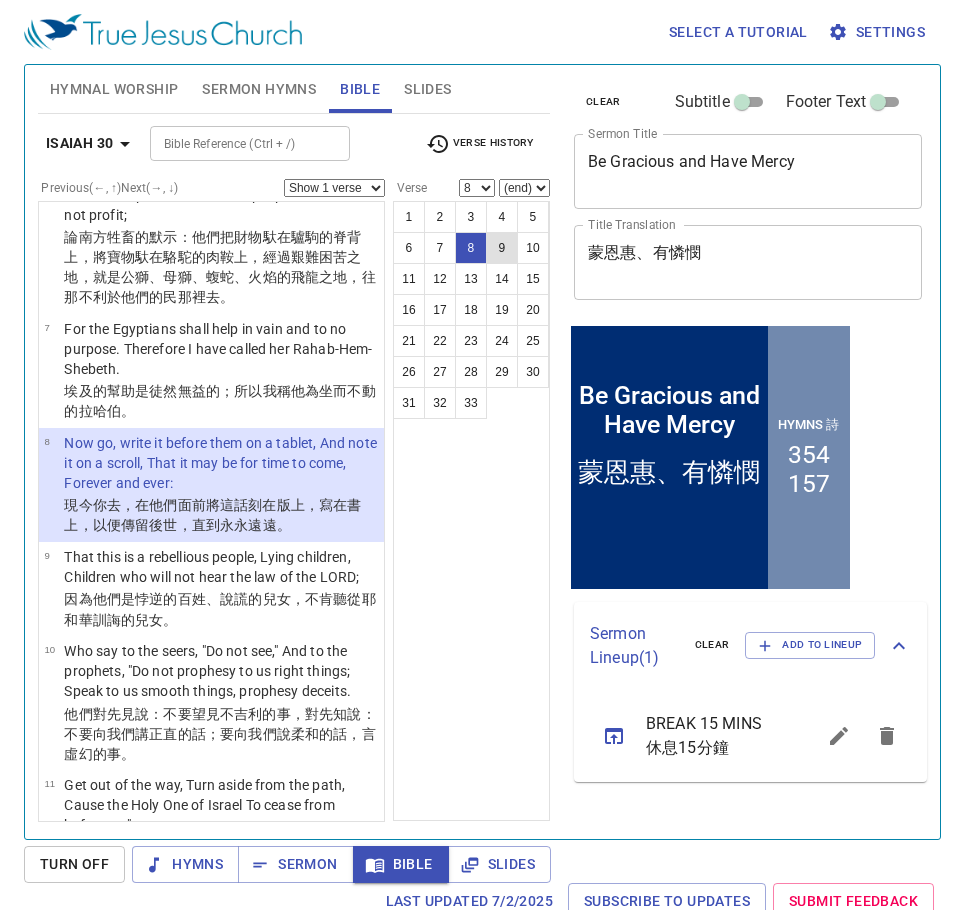click on "9" at bounding box center (502, 248) 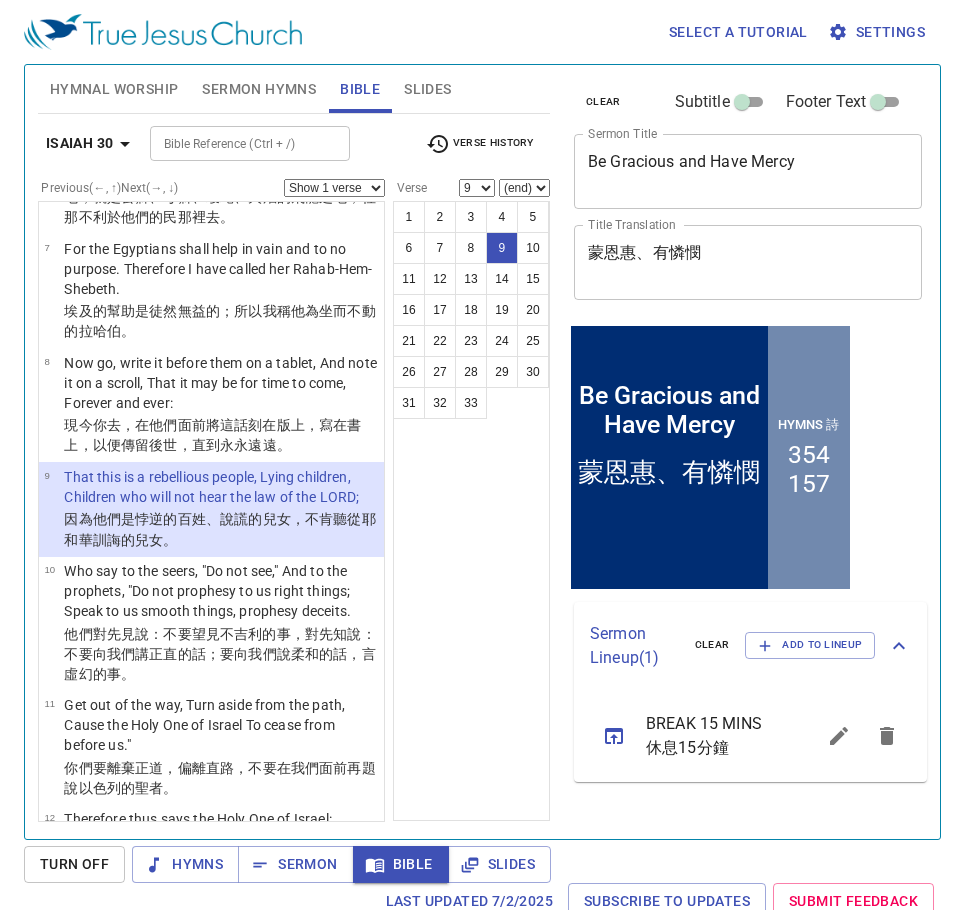 scroll, scrollTop: 800, scrollLeft: 0, axis: vertical 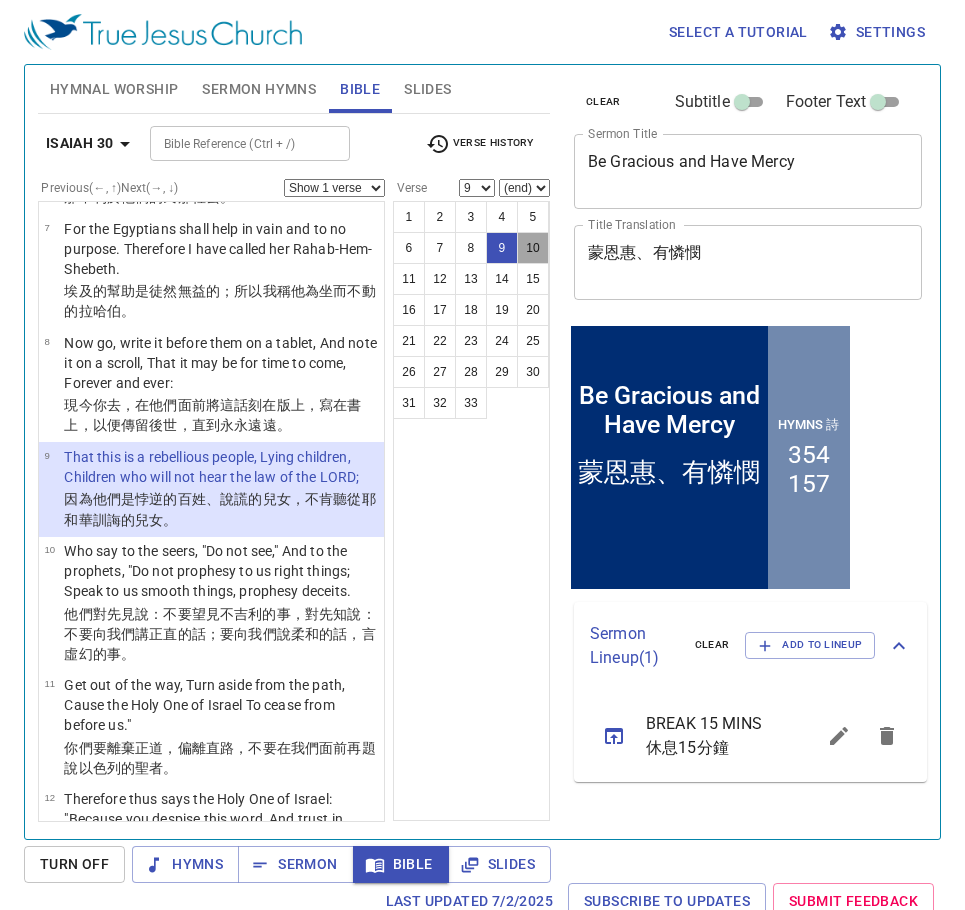 click on "10" at bounding box center [533, 248] 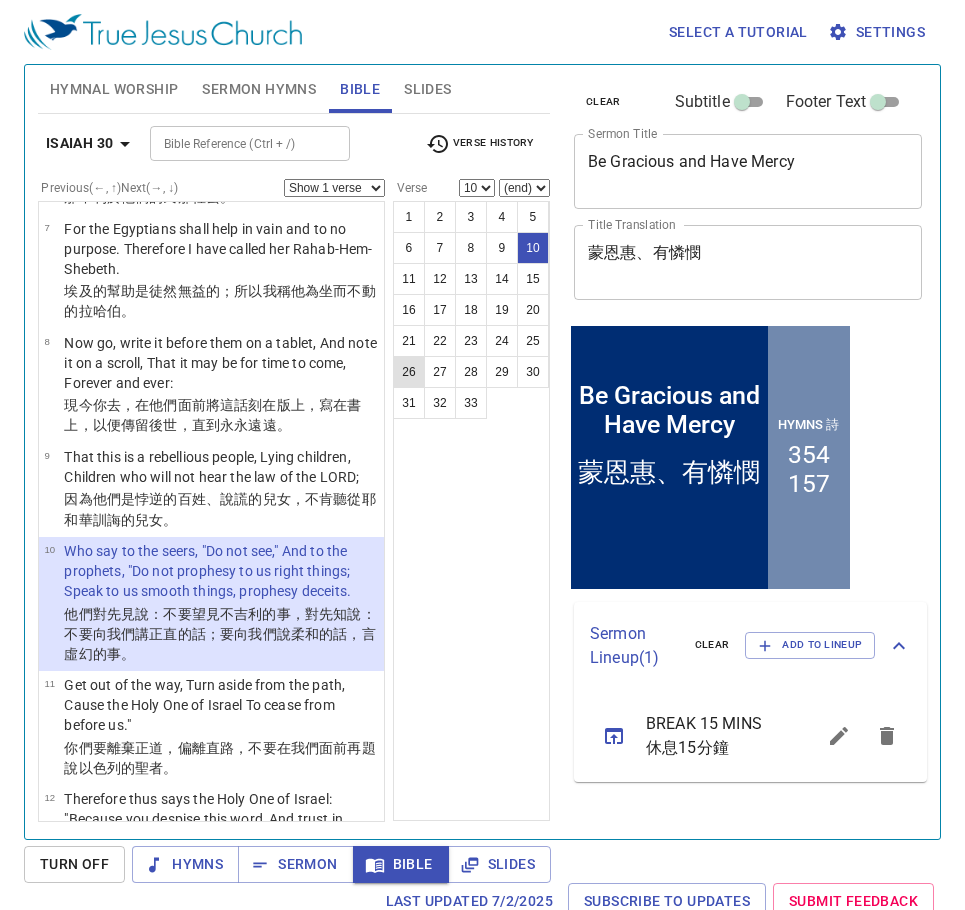 scroll, scrollTop: 9, scrollLeft: 0, axis: vertical 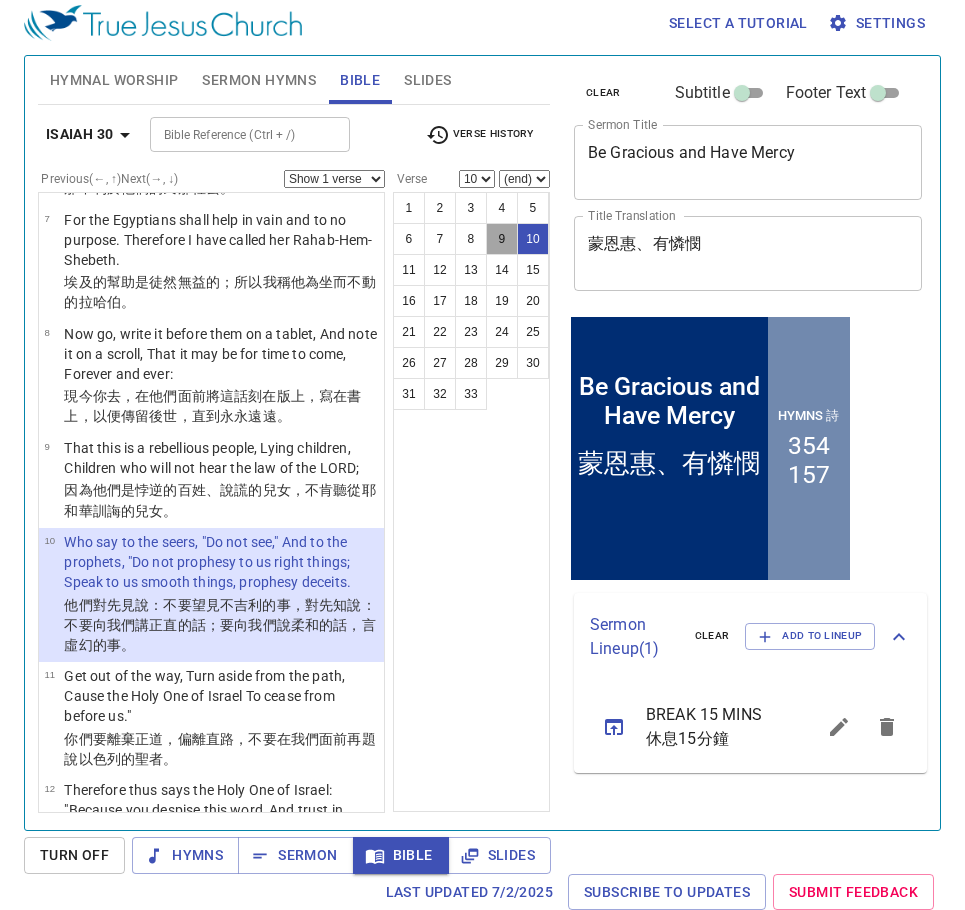 click on "9" at bounding box center [502, 239] 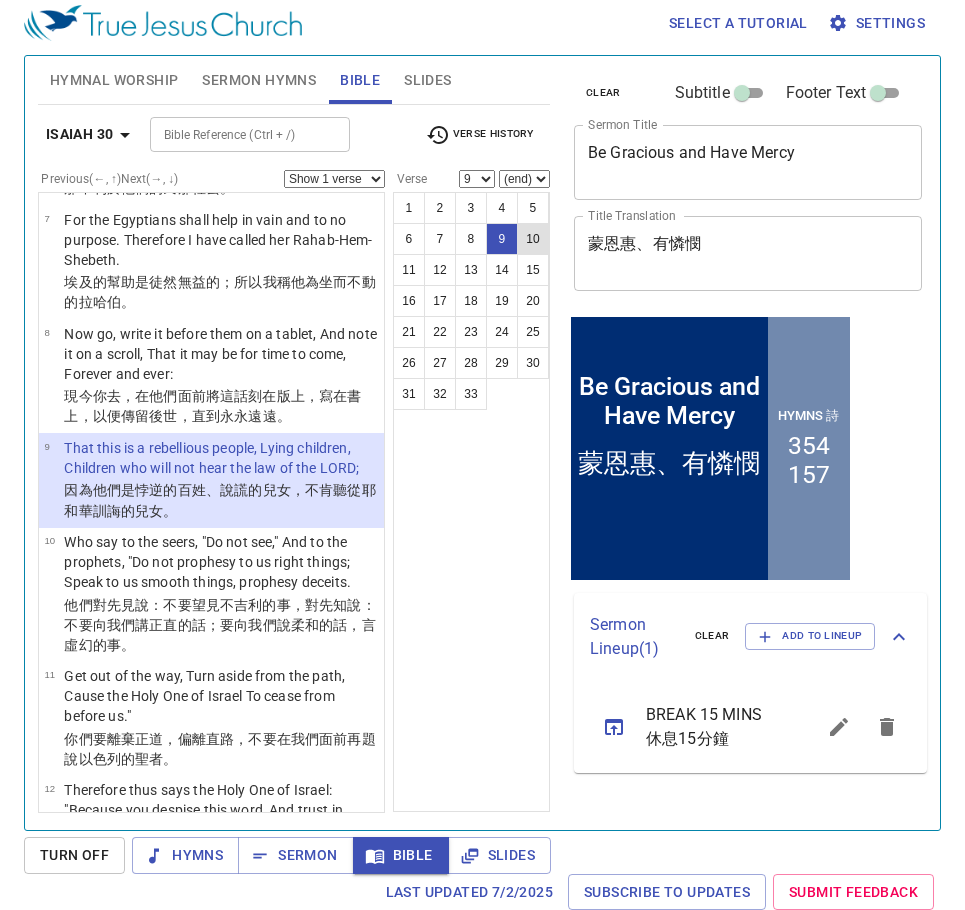 click on "10" at bounding box center [533, 239] 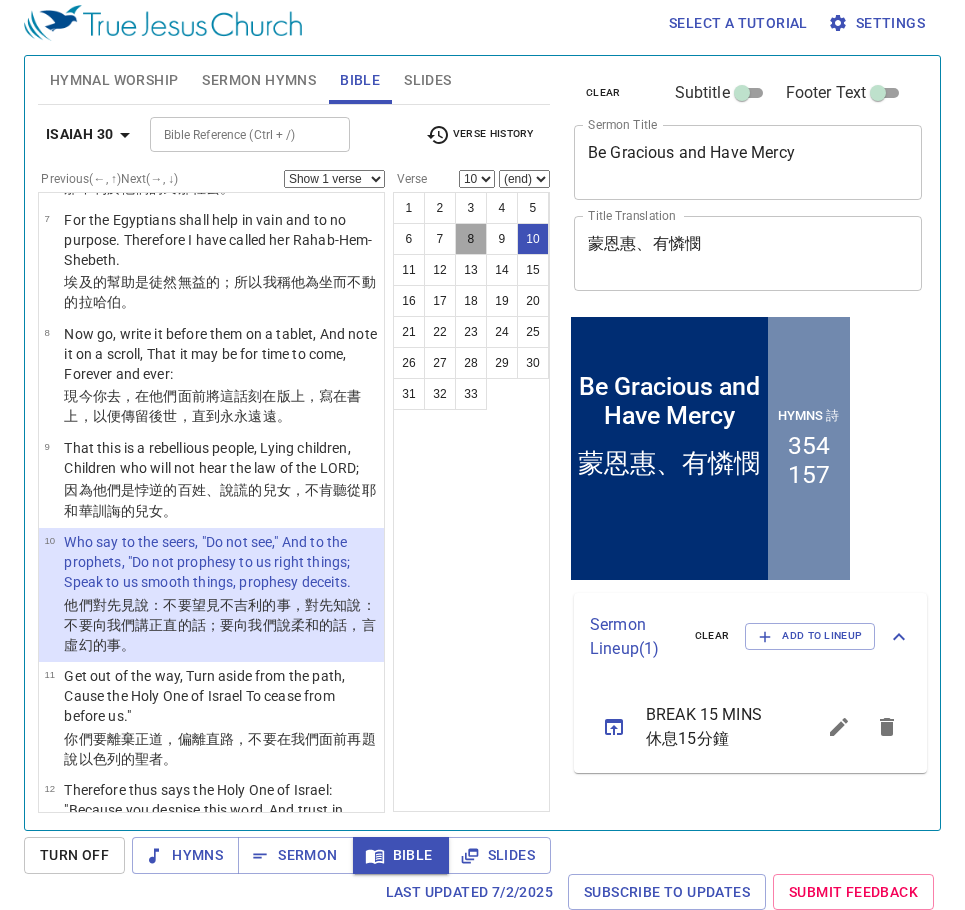 click on "8" at bounding box center (471, 239) 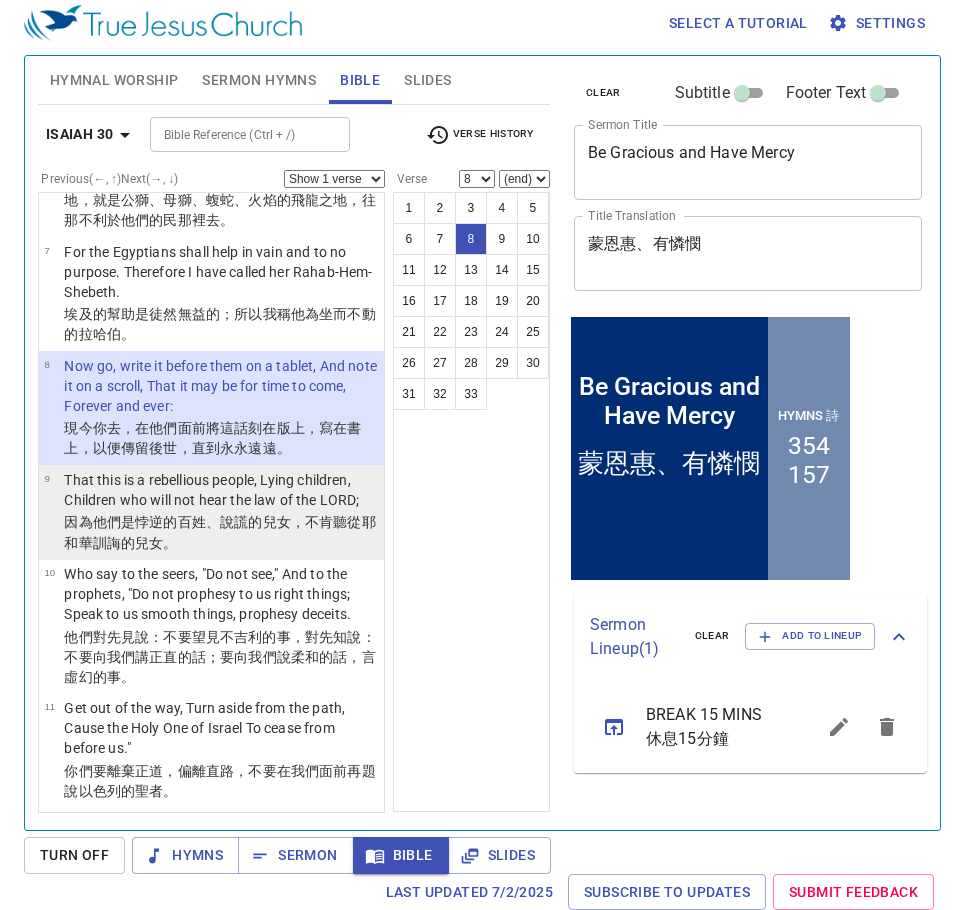 scroll, scrollTop: 800, scrollLeft: 0, axis: vertical 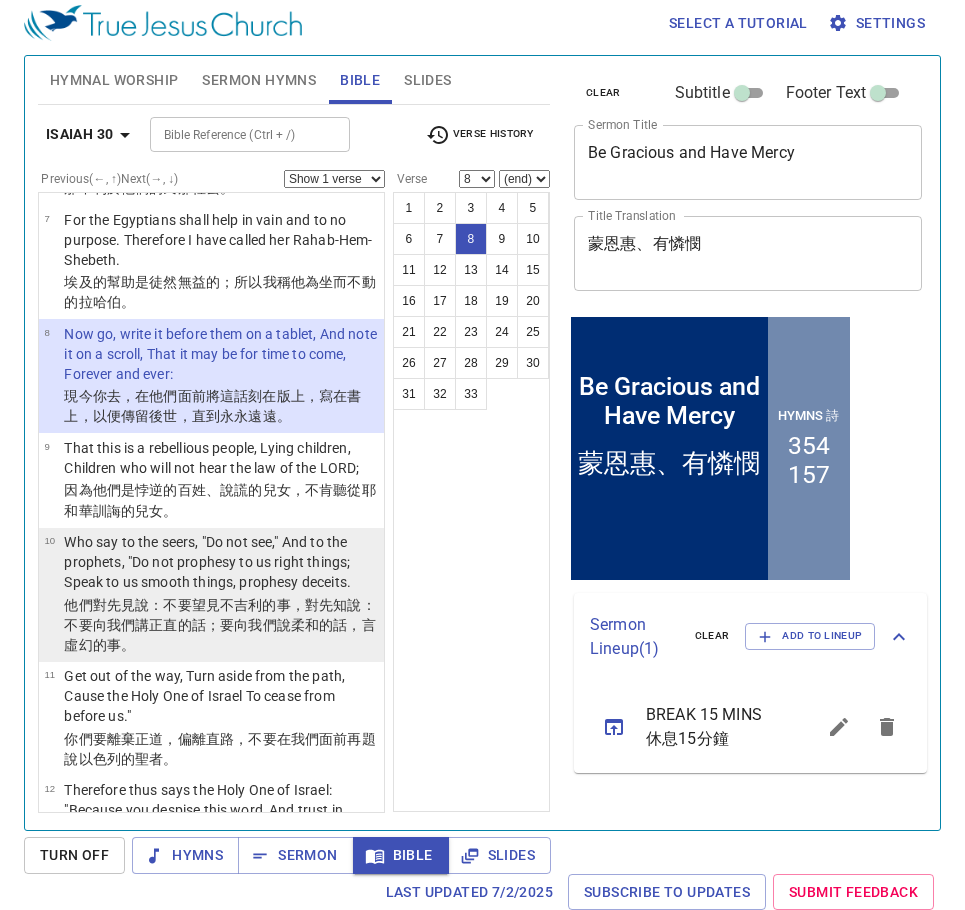 click on "Who say to the seers, "Do not see," And to the prophets, "Do not prophesy to us right things; Speak to us smooth things, prophesy deceits." at bounding box center (221, 563) 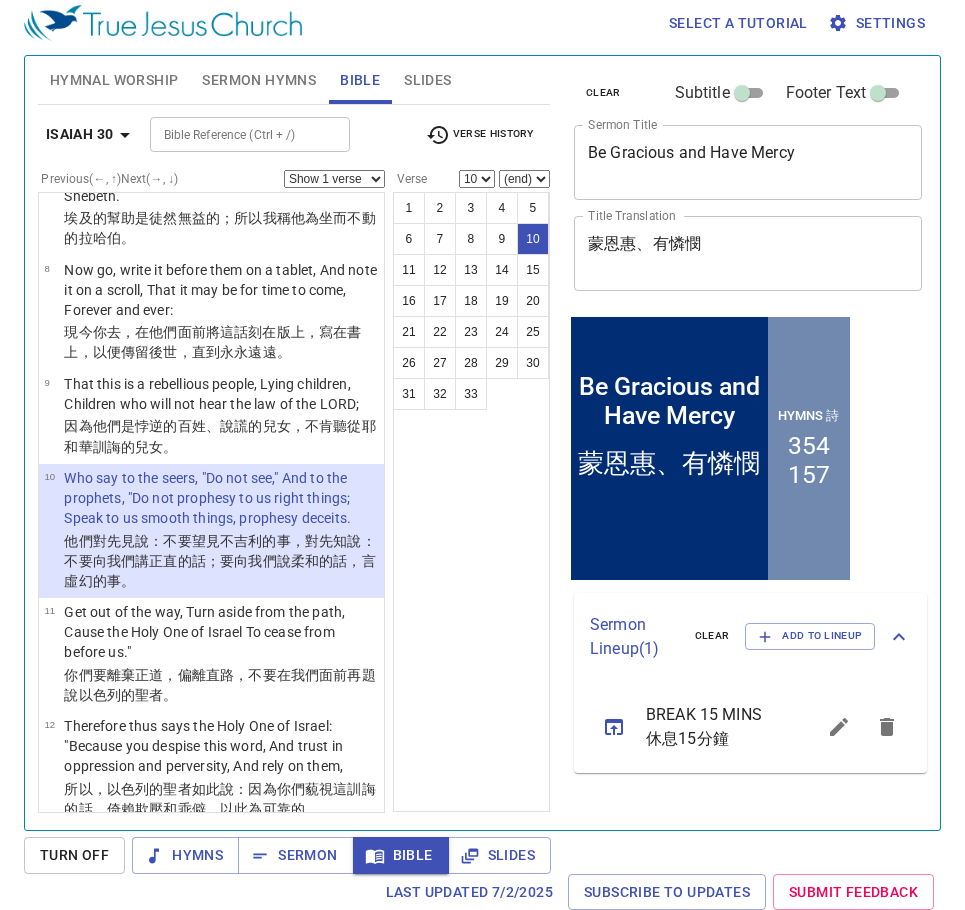 scroll, scrollTop: 900, scrollLeft: 0, axis: vertical 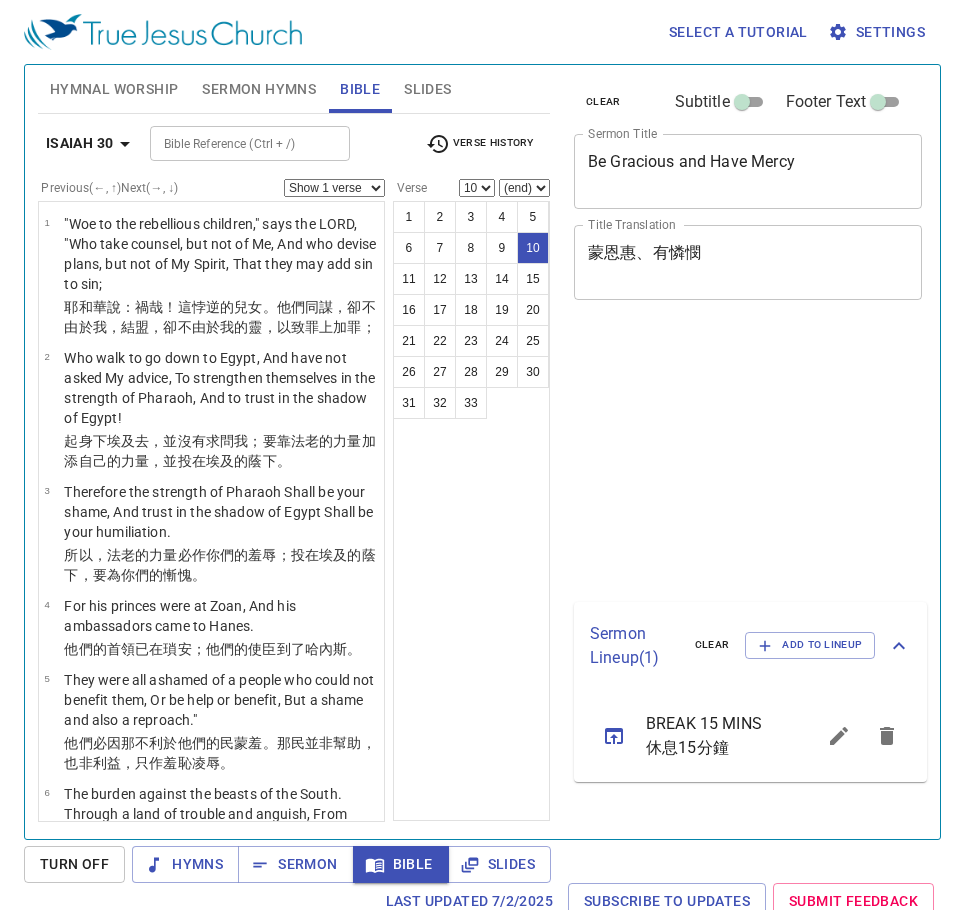 select on "10" 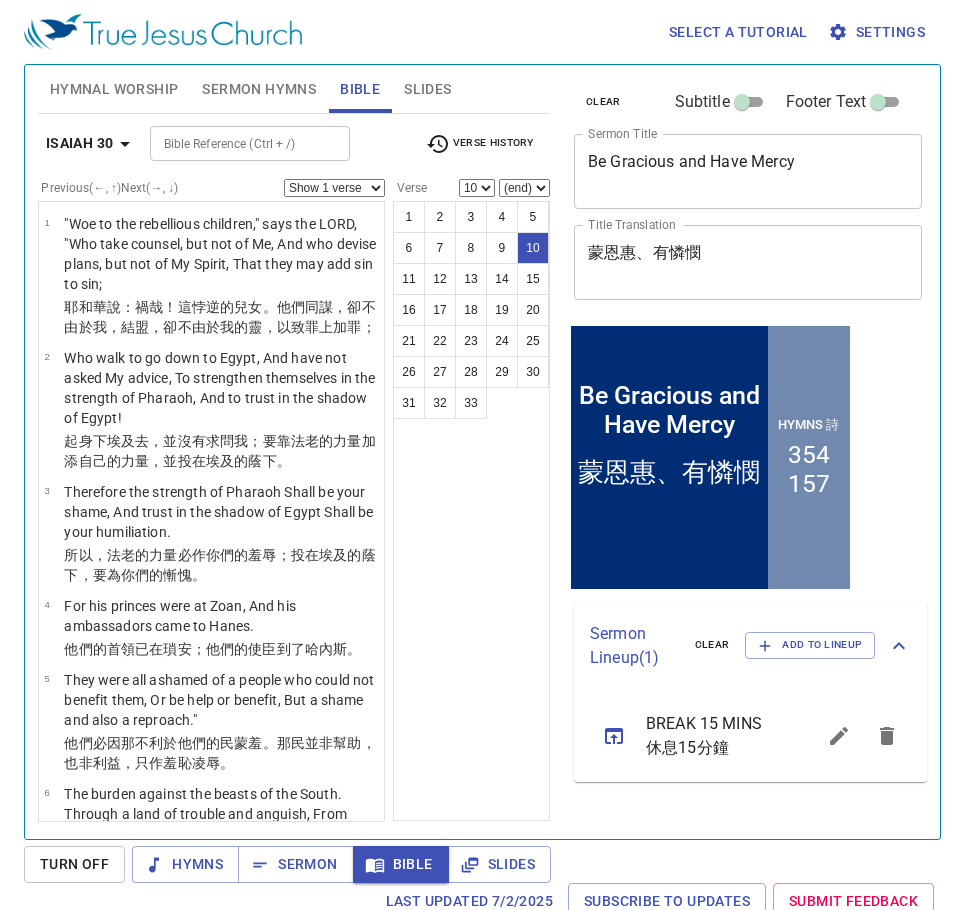 scroll, scrollTop: 9, scrollLeft: 0, axis: vertical 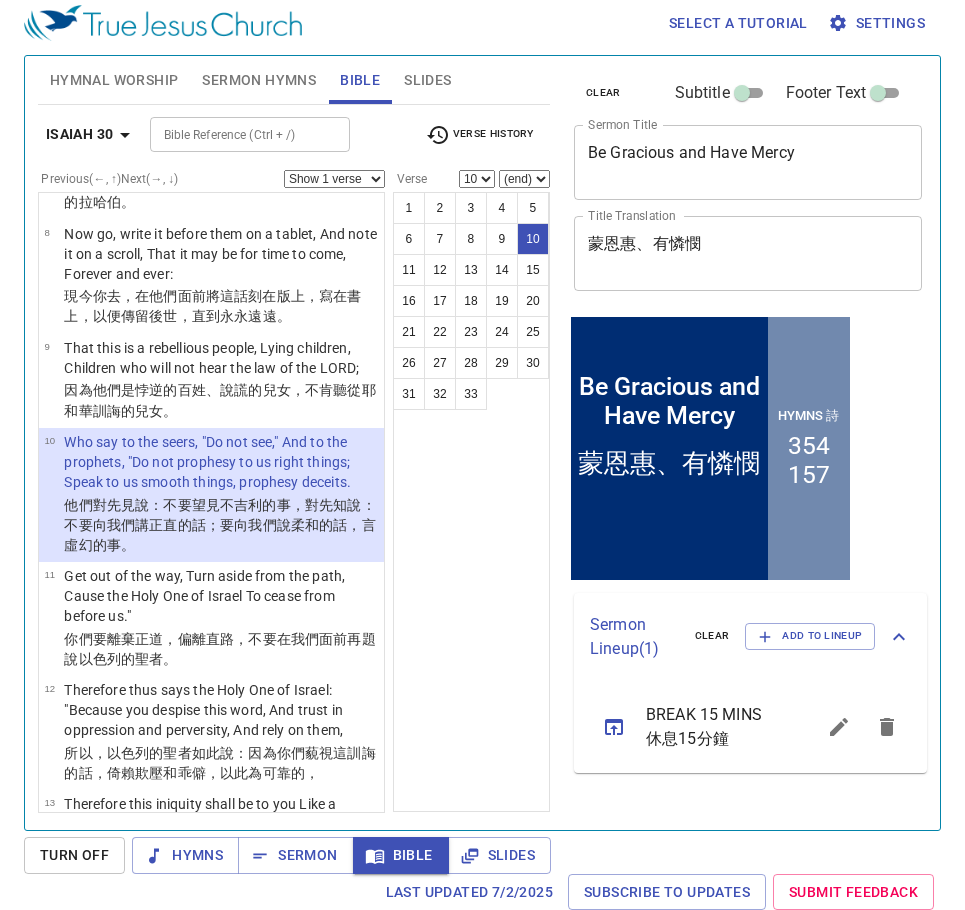 click on "Bible Reference (Ctrl + /)" at bounding box center [233, 134] 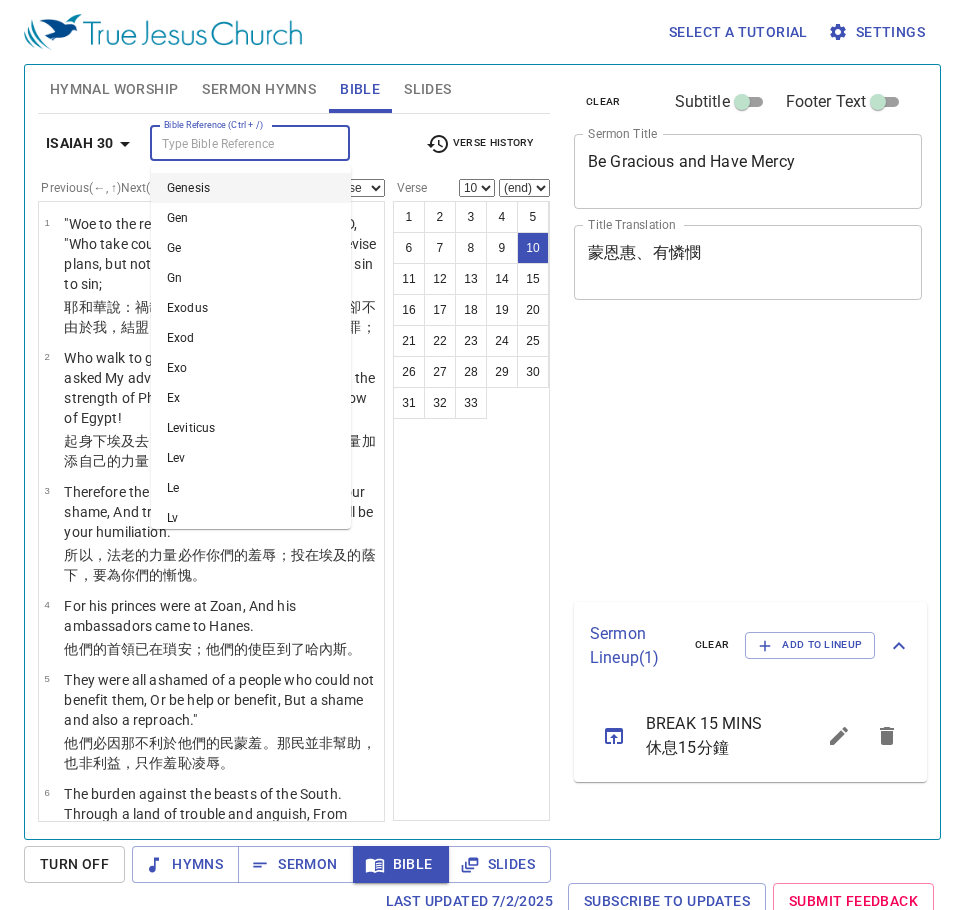 select on "10" 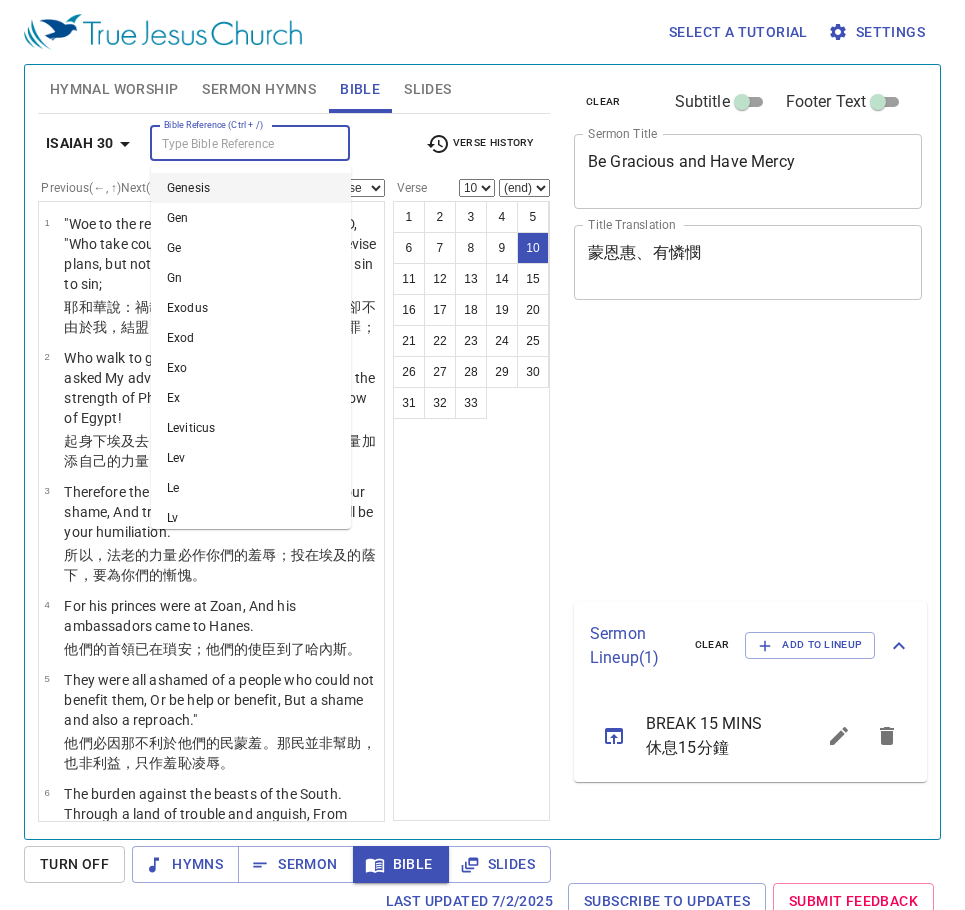 scroll, scrollTop: 9, scrollLeft: 0, axis: vertical 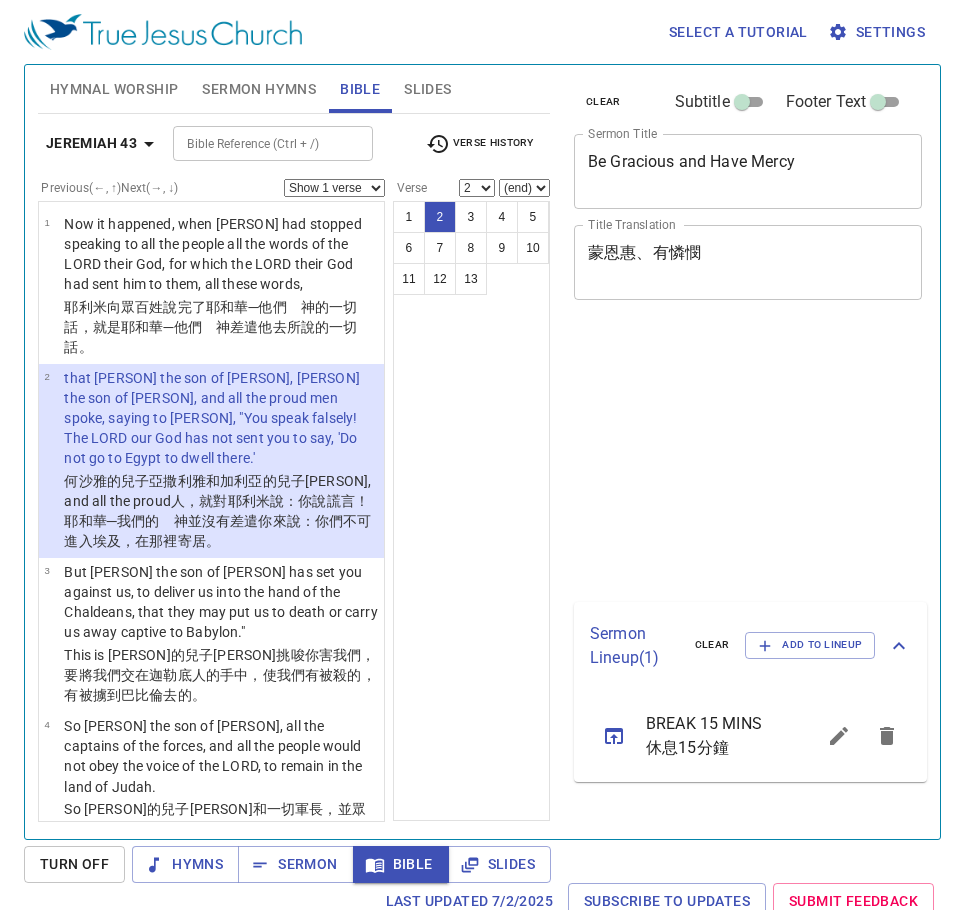 select on "2" 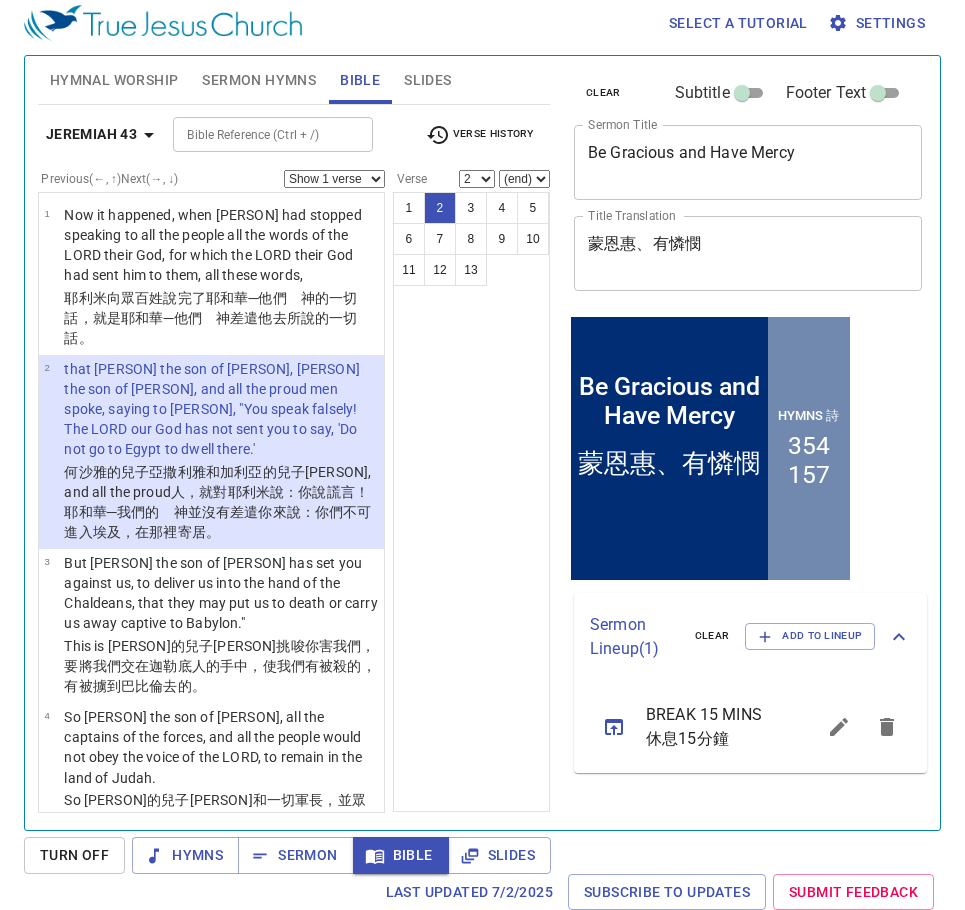 scroll, scrollTop: 9, scrollLeft: 0, axis: vertical 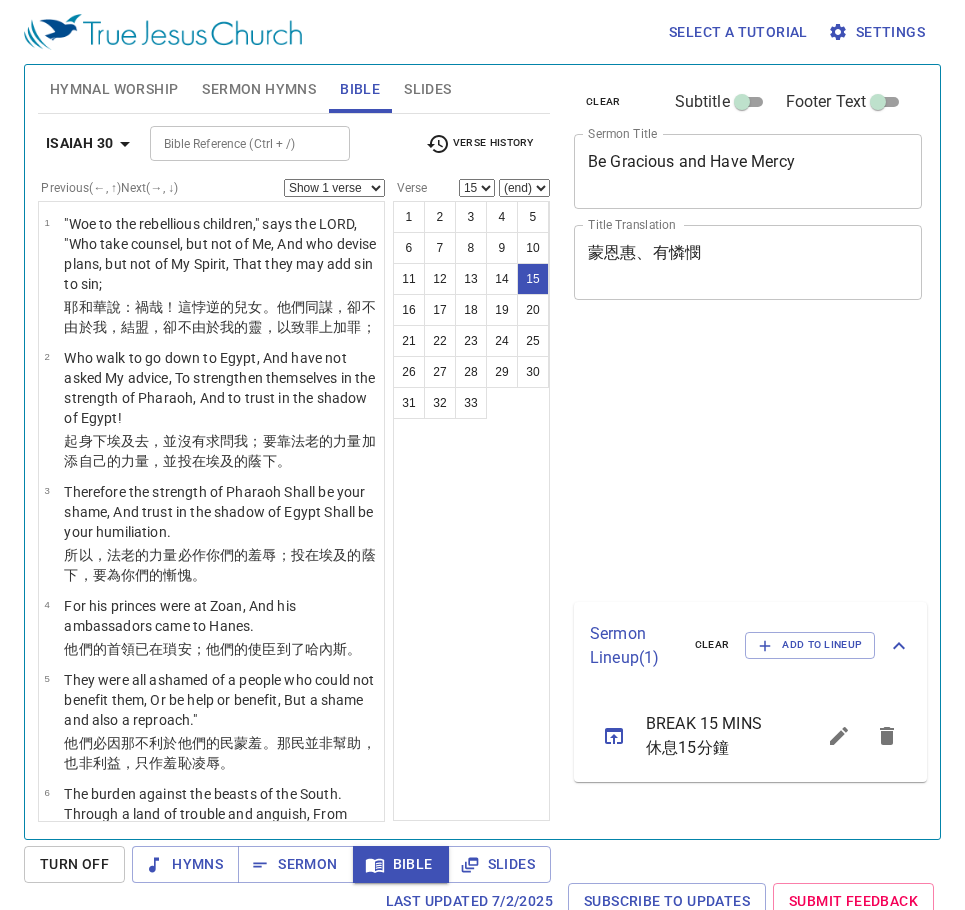 select on "15" 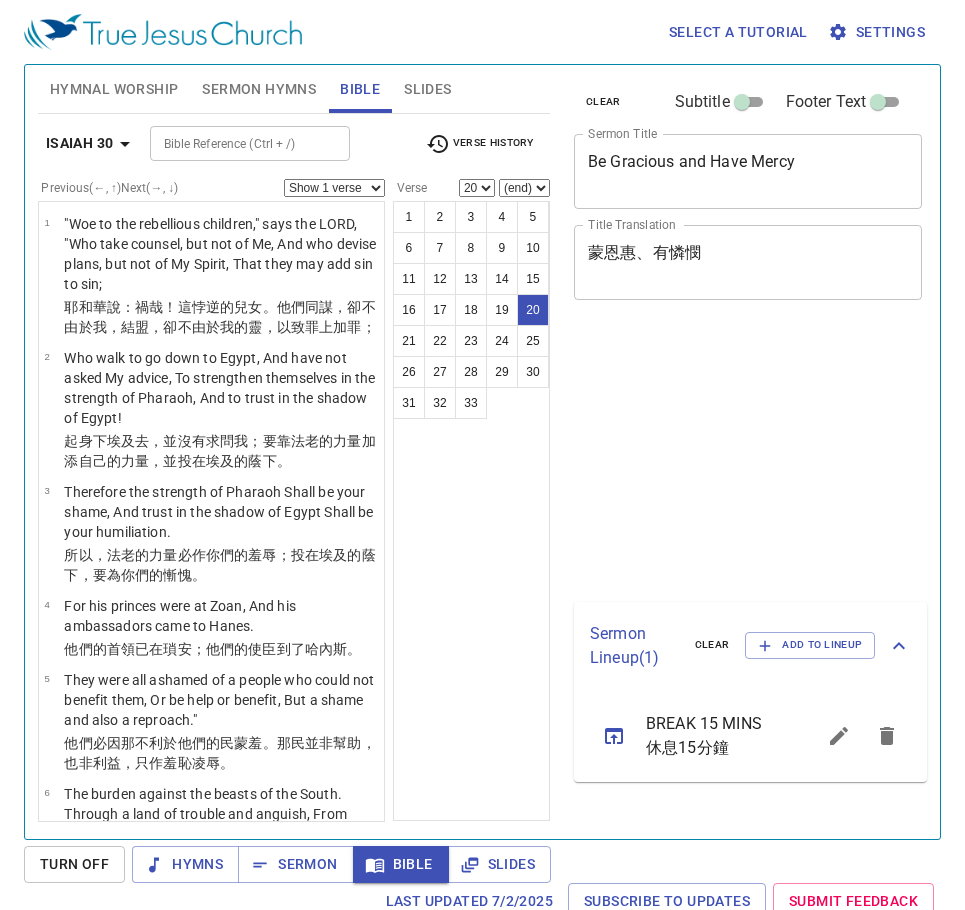 select on "20" 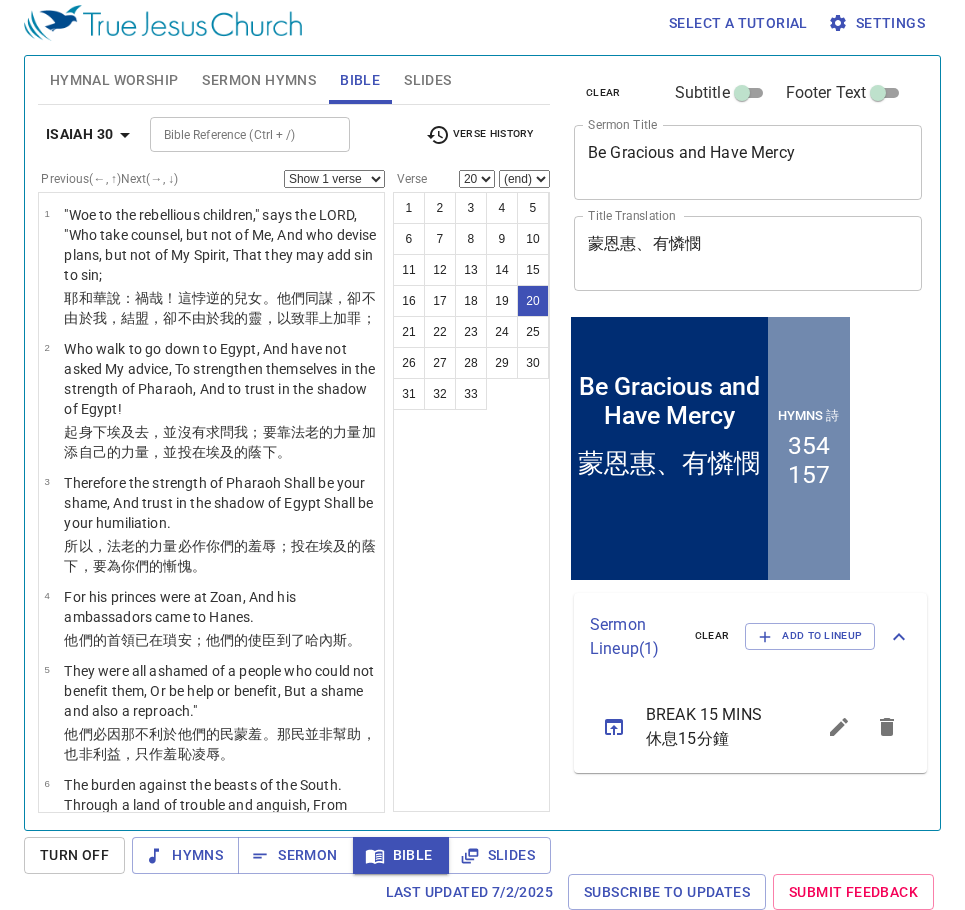scroll, scrollTop: 9, scrollLeft: 0, axis: vertical 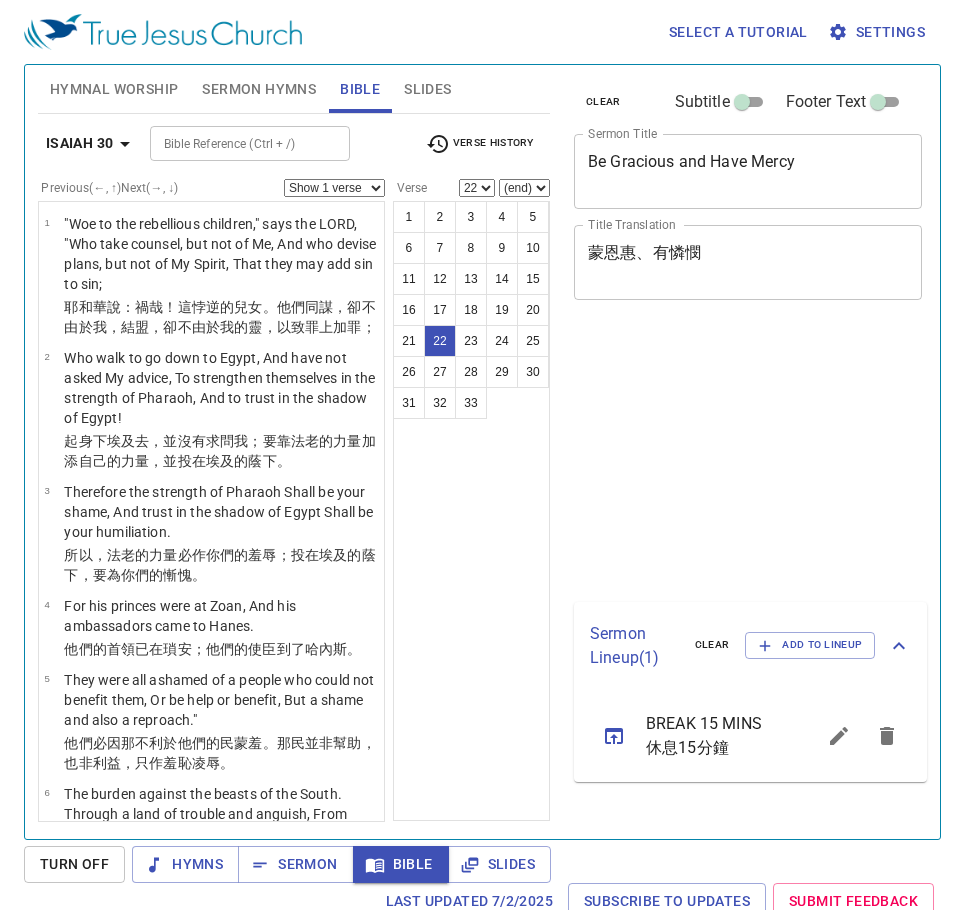 select on "22" 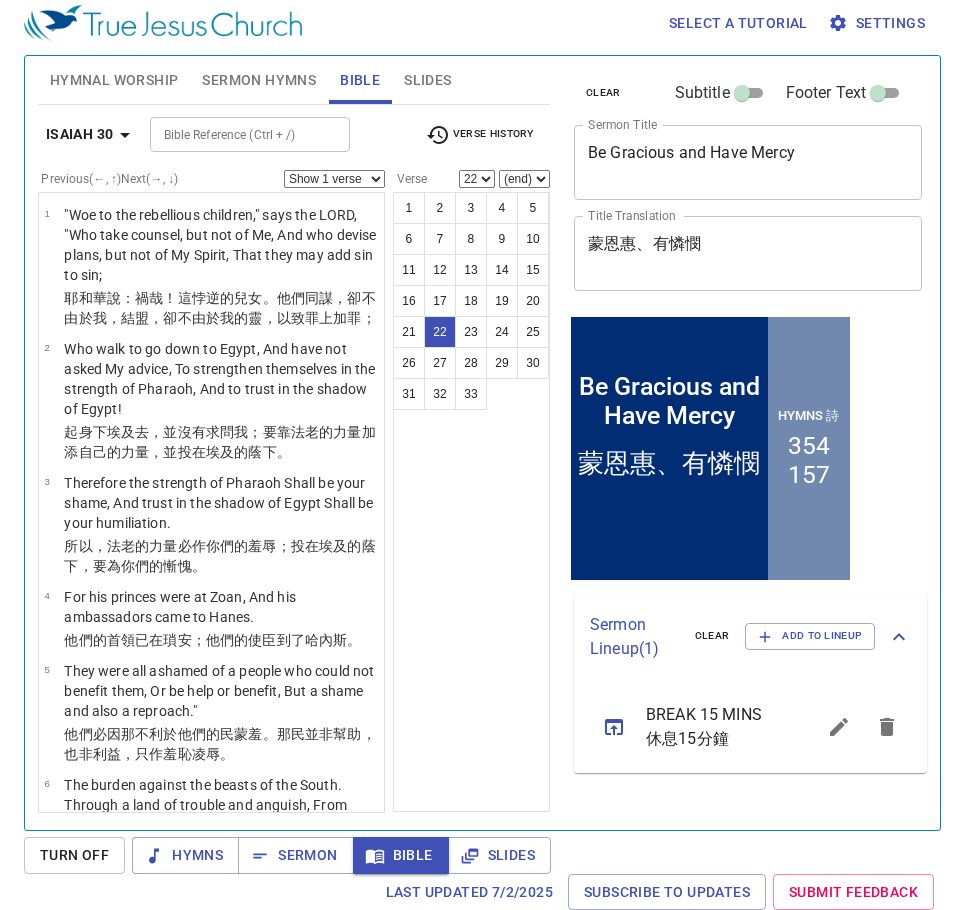 scroll, scrollTop: 9, scrollLeft: 0, axis: vertical 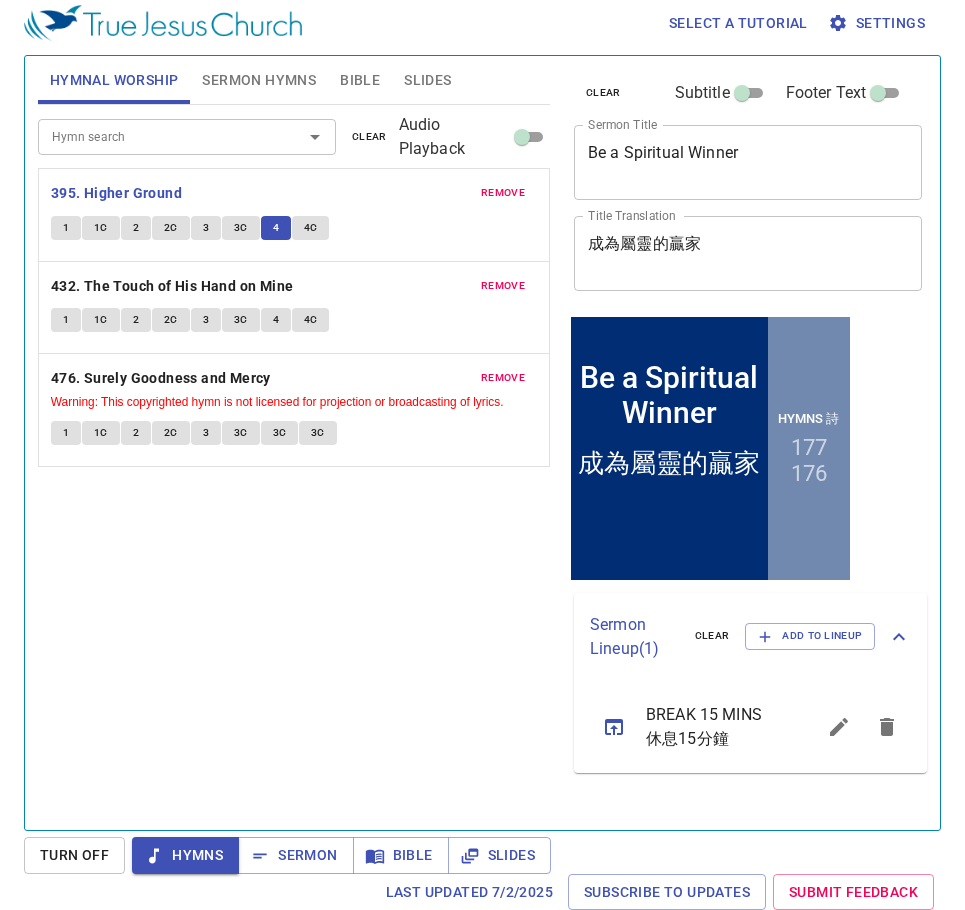 click on "4C" at bounding box center (311, 228) 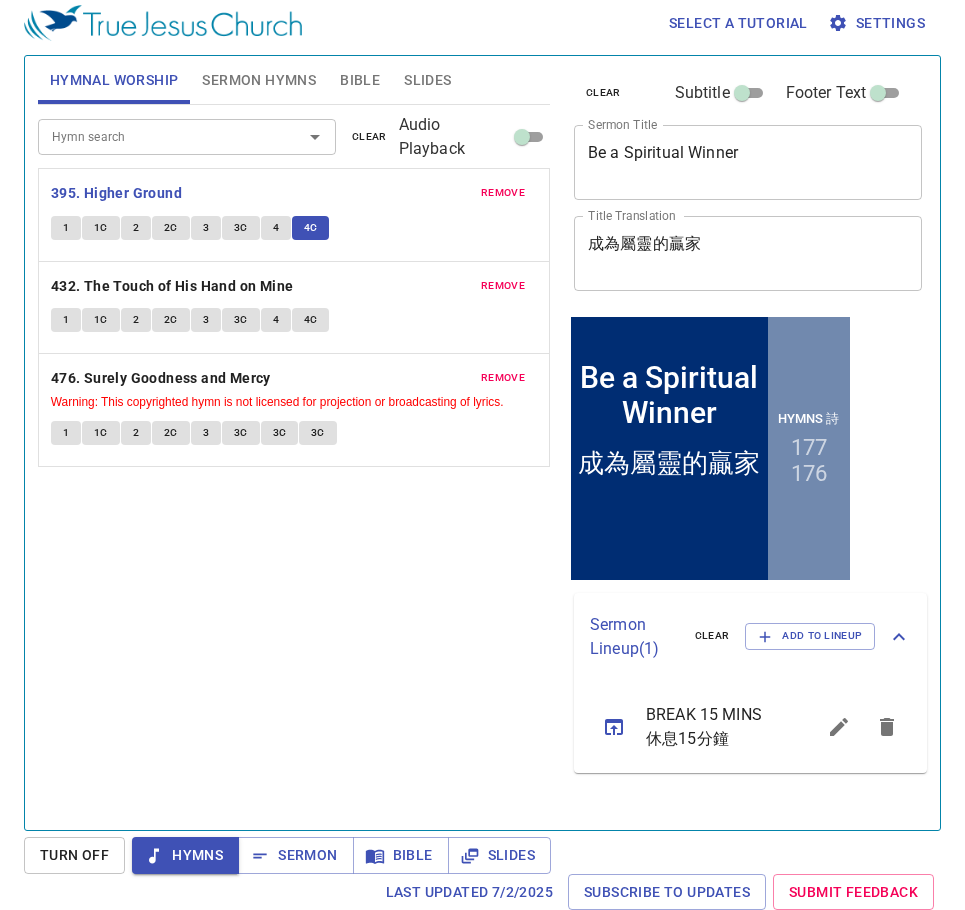scroll, scrollTop: 9, scrollLeft: 0, axis: vertical 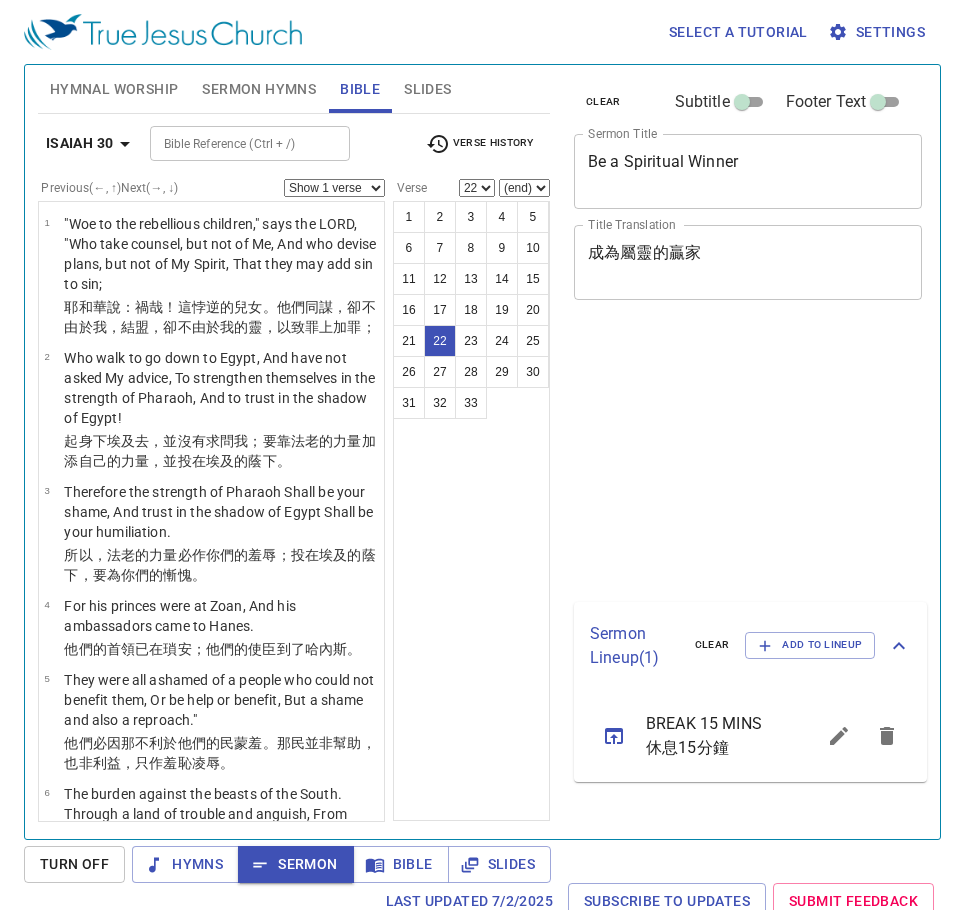 select on "22" 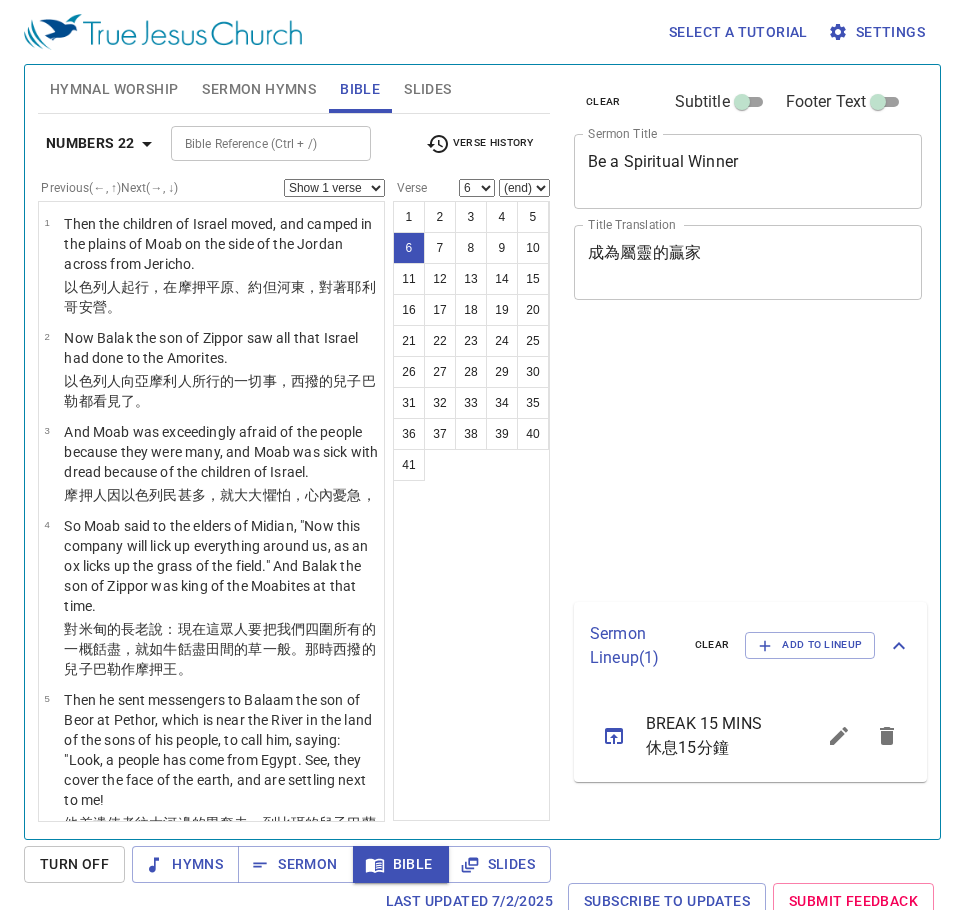 select on "6" 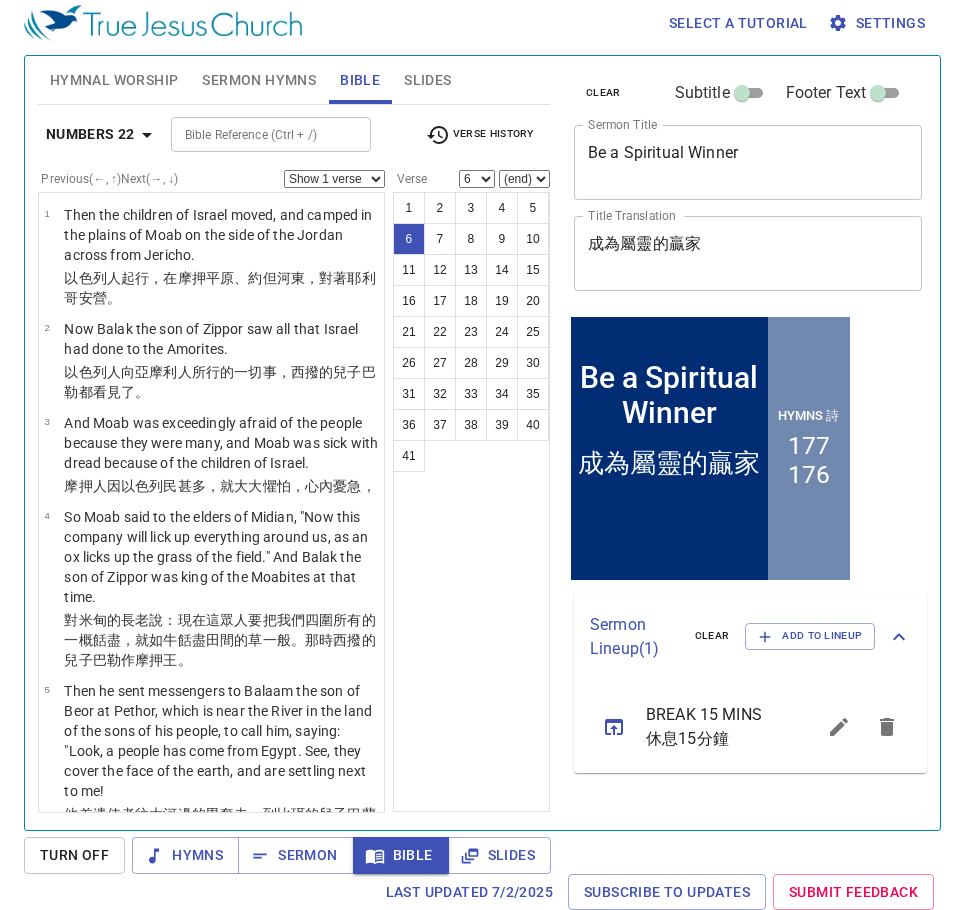scroll, scrollTop: 9, scrollLeft: 0, axis: vertical 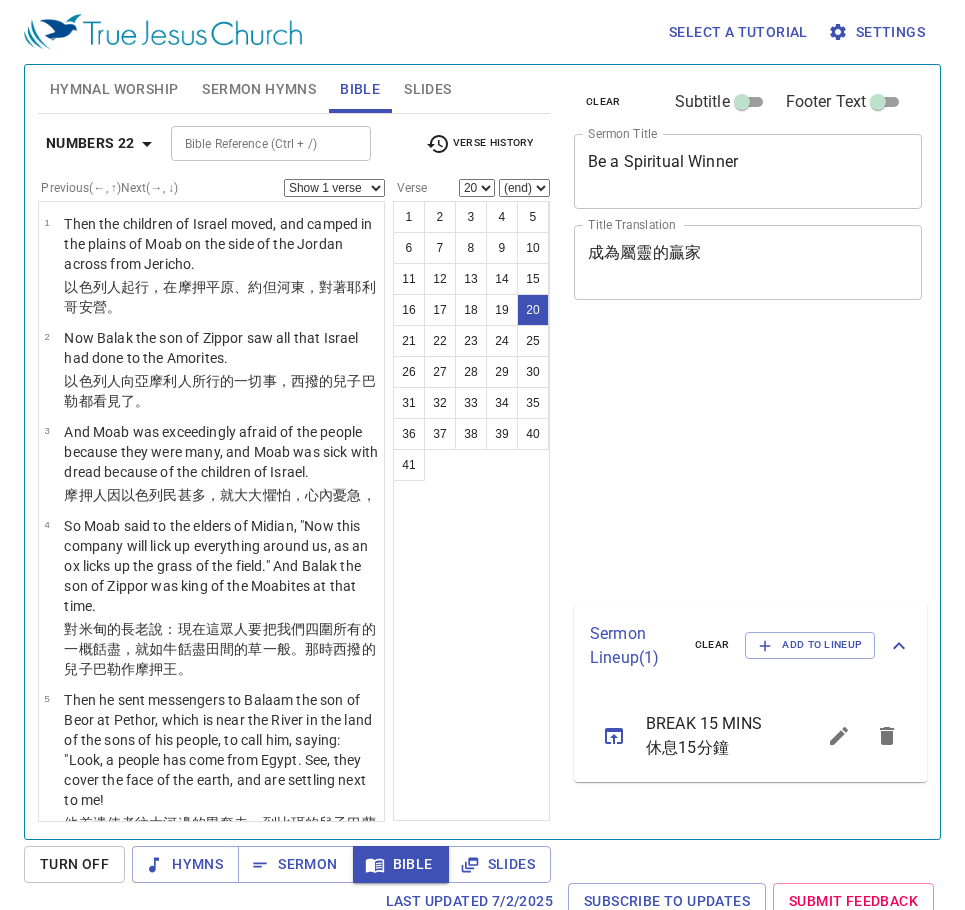 select on "20" 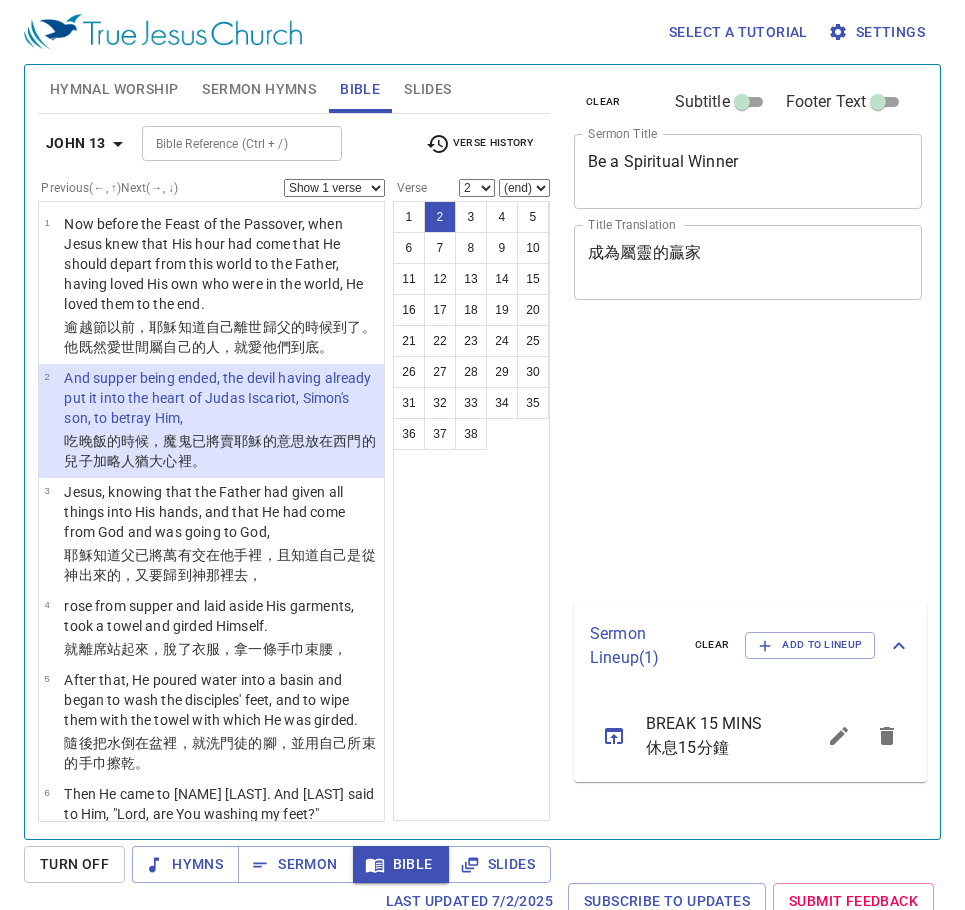 select on "2" 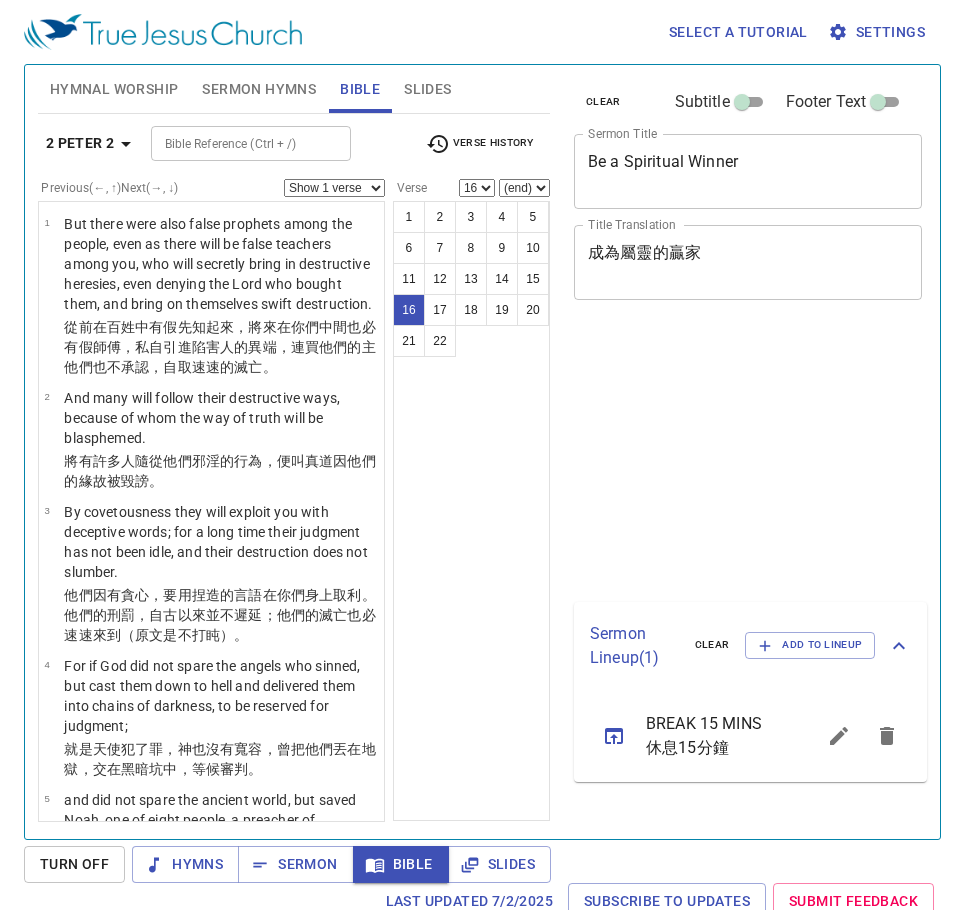select on "16" 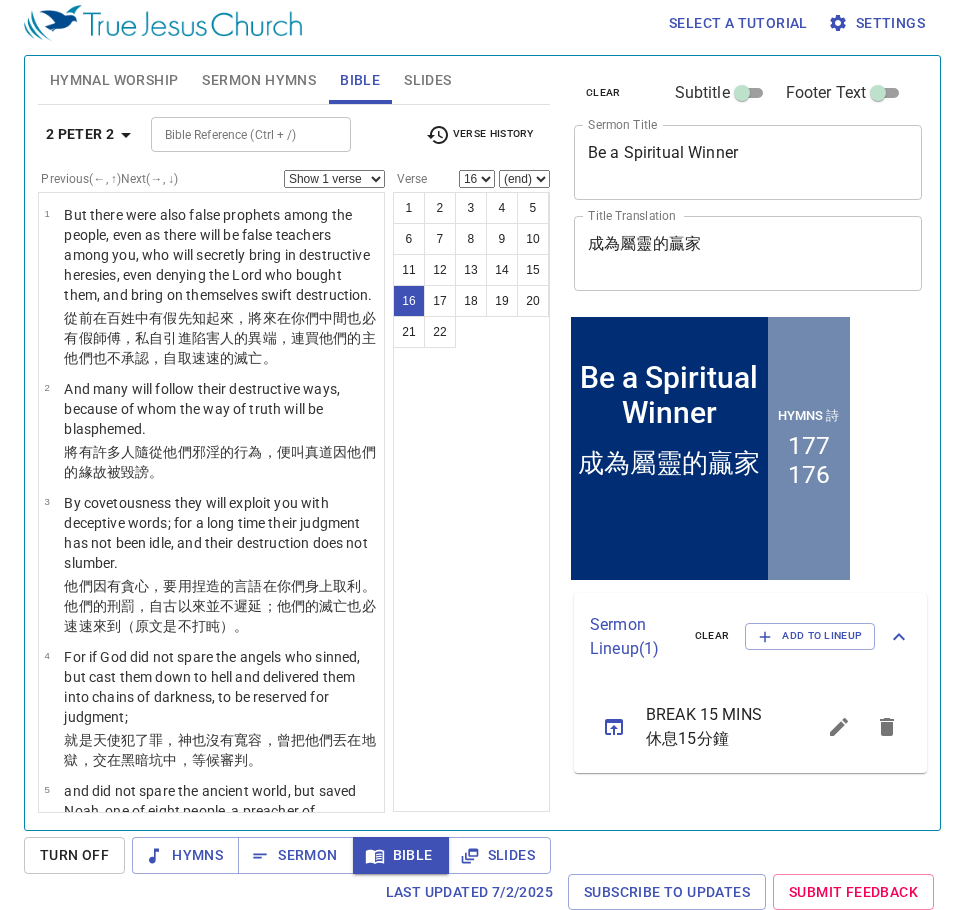scroll, scrollTop: 9, scrollLeft: 0, axis: vertical 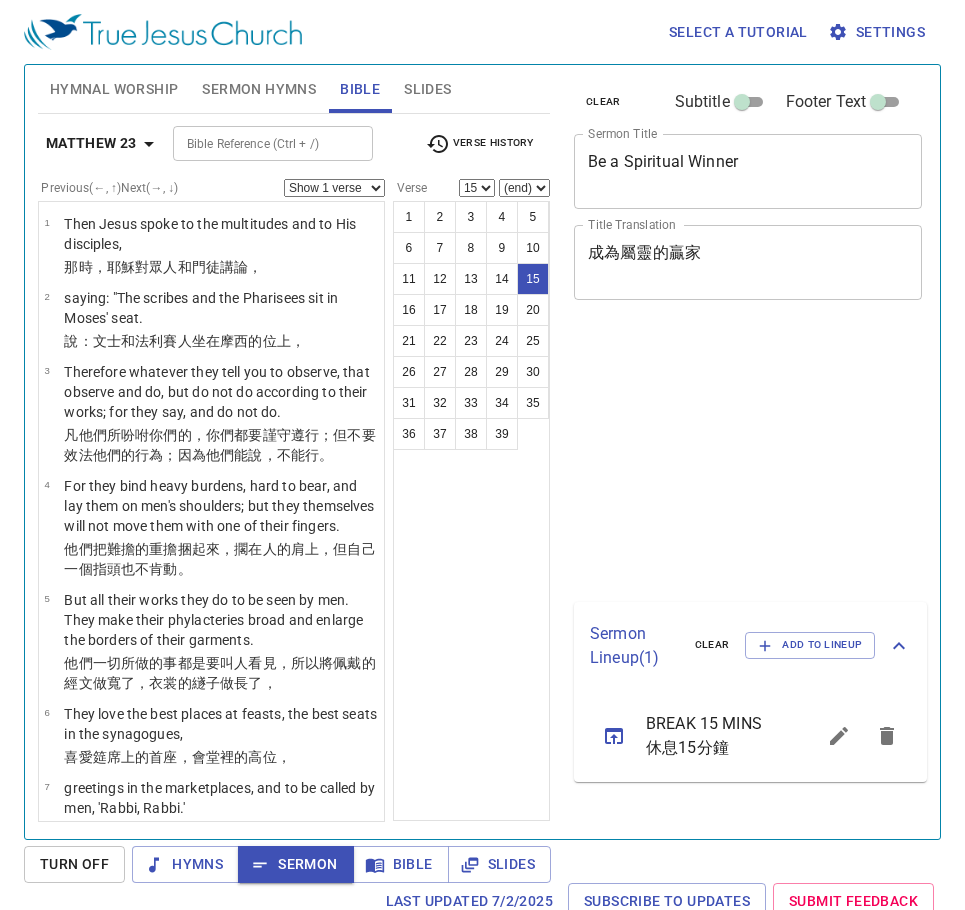 select on "15" 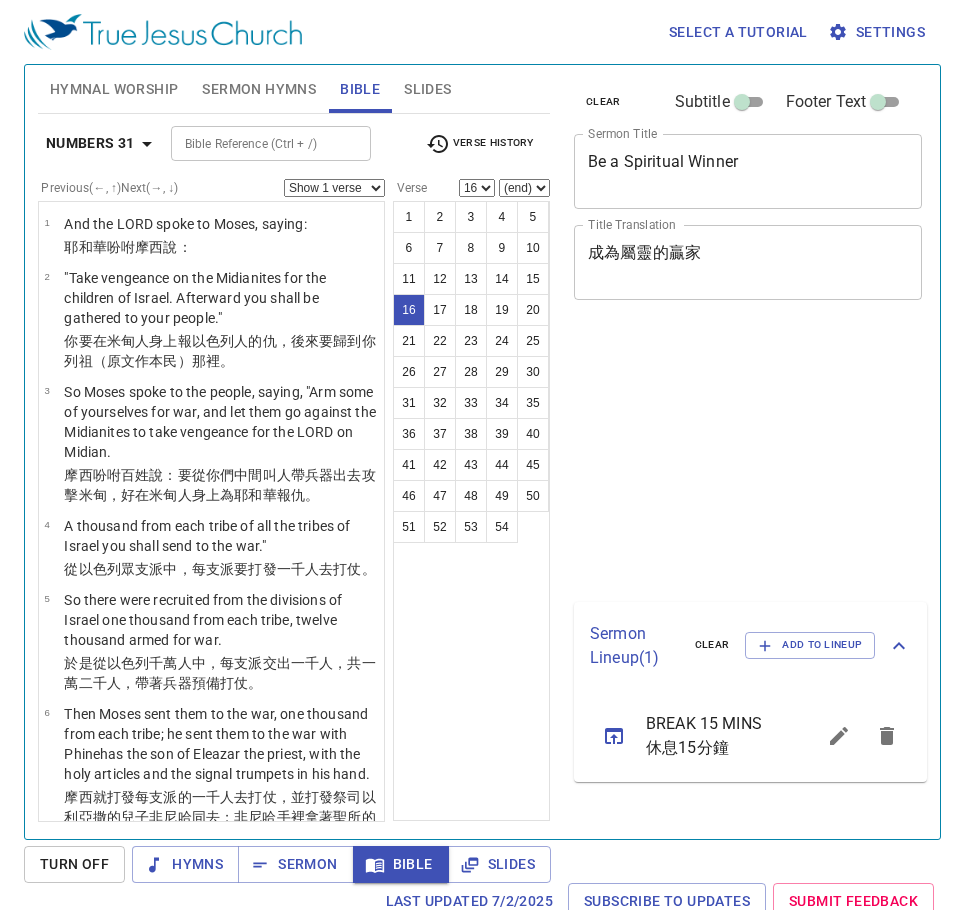 select on "16" 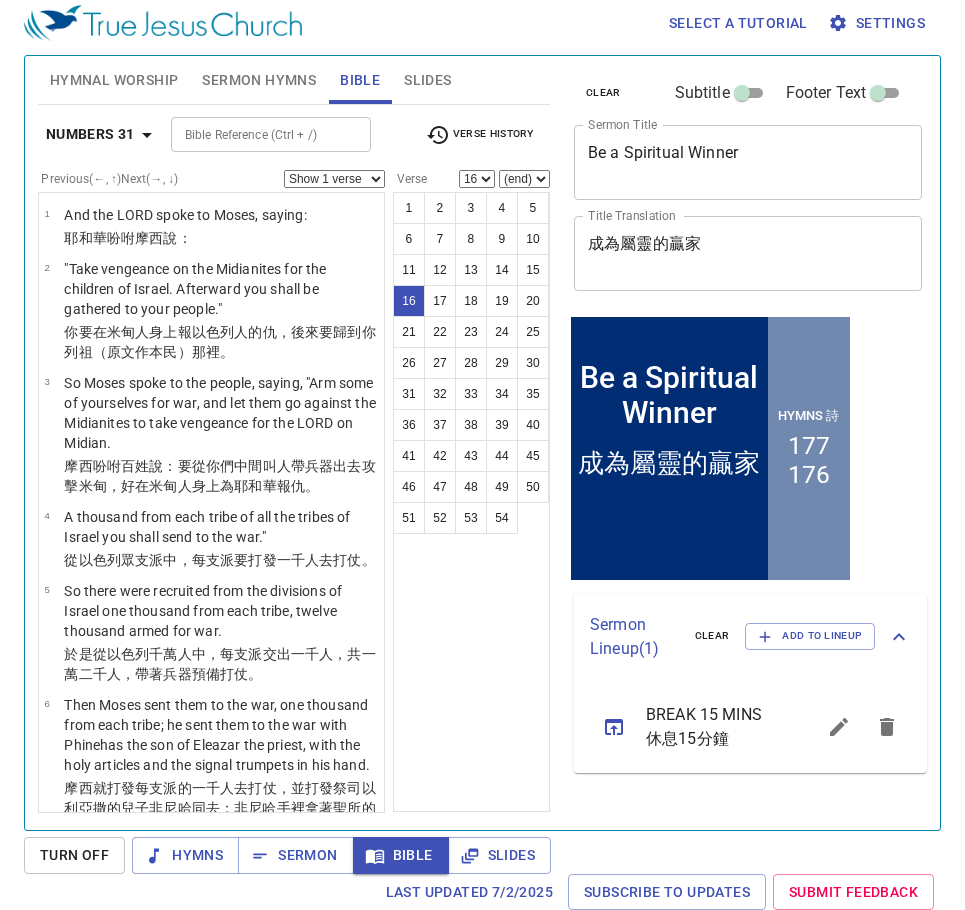 scroll, scrollTop: 9, scrollLeft: 0, axis: vertical 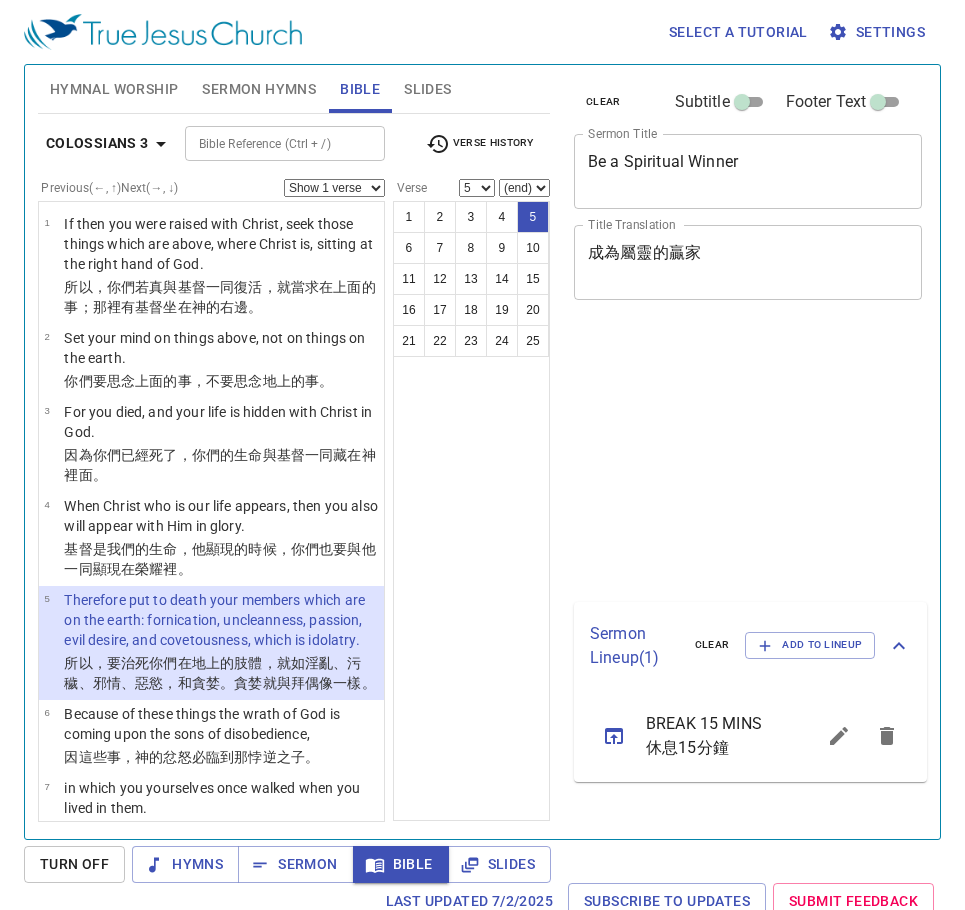 select on "5" 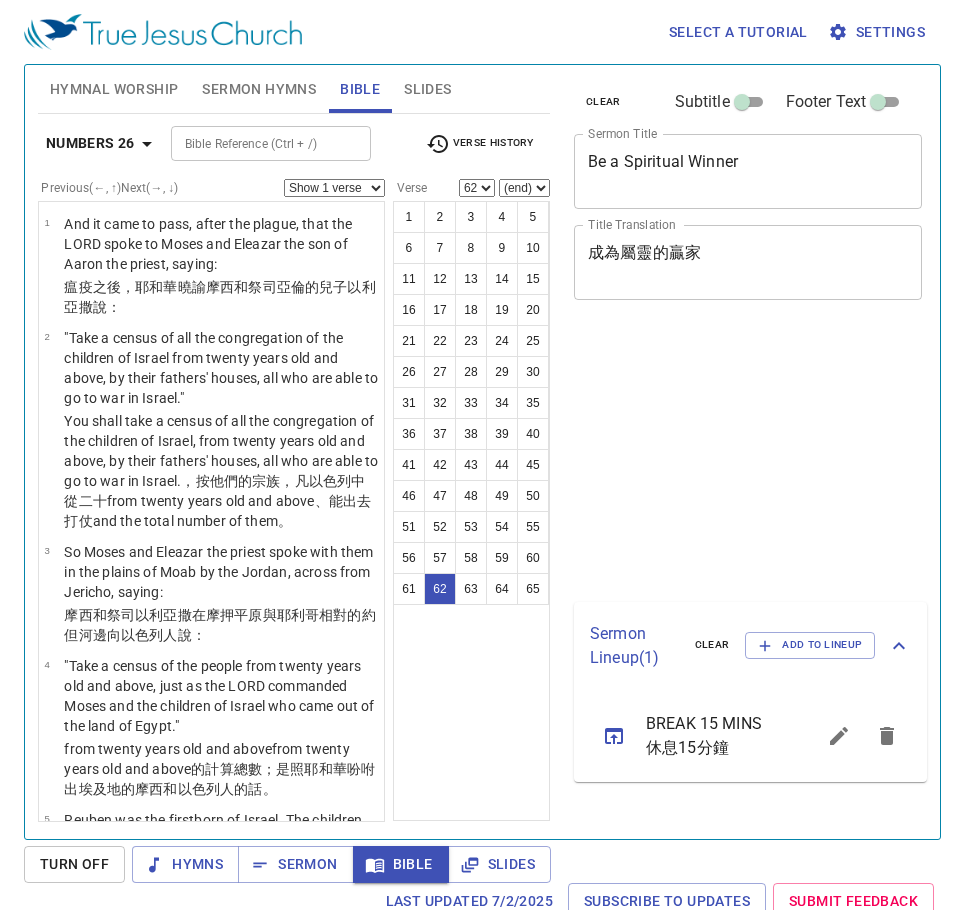 select on "62" 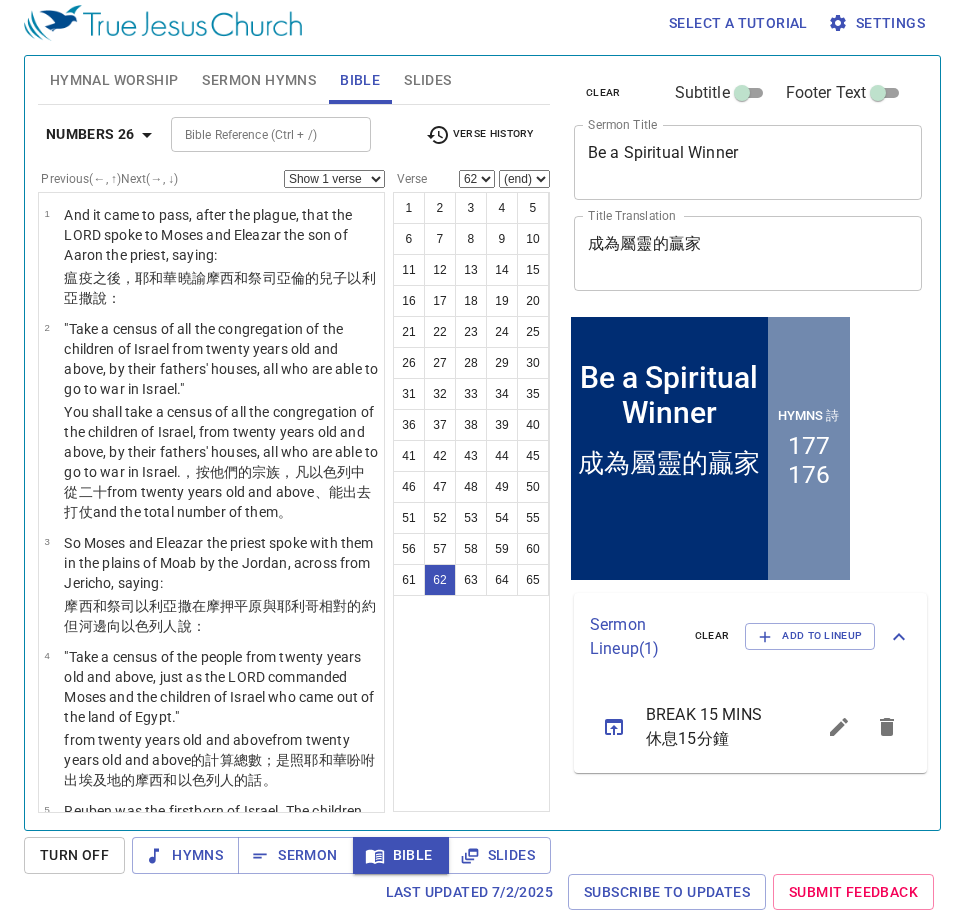 scroll, scrollTop: 9, scrollLeft: 0, axis: vertical 